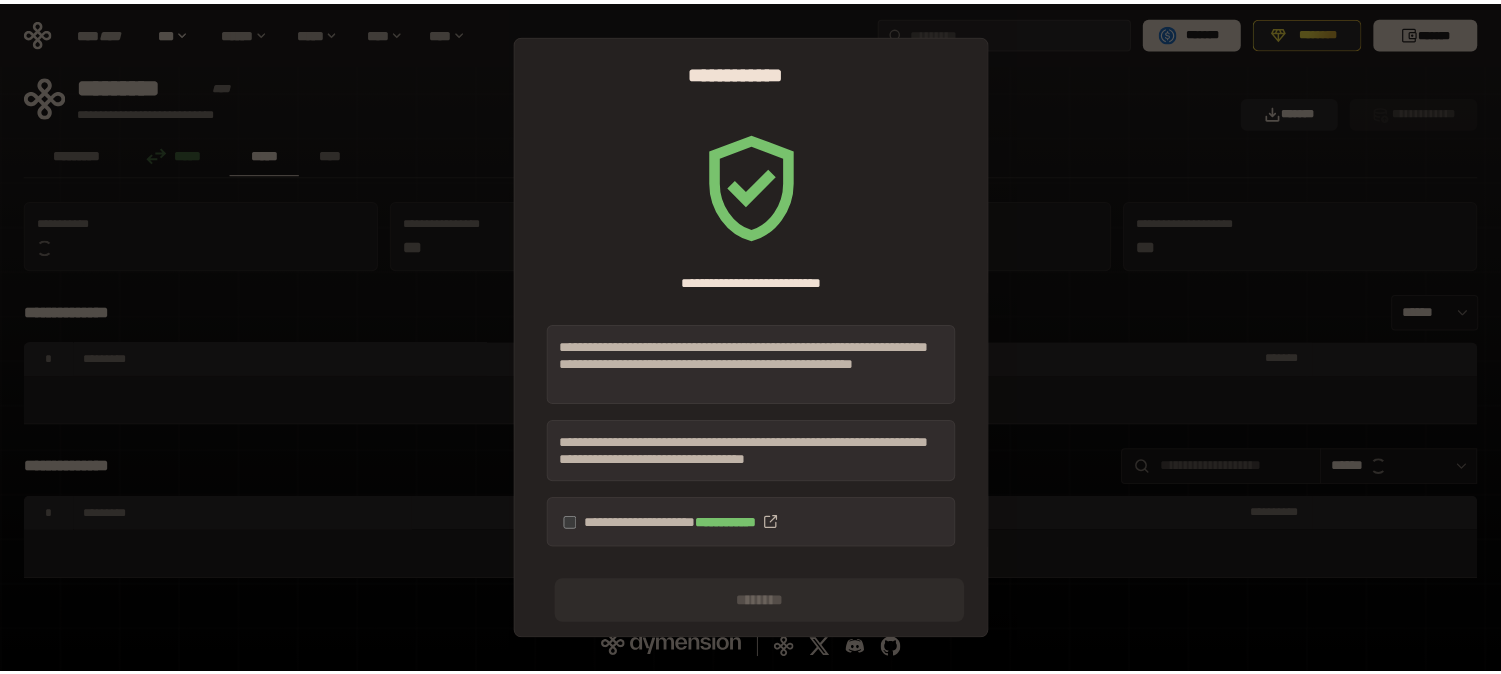 scroll, scrollTop: 0, scrollLeft: 0, axis: both 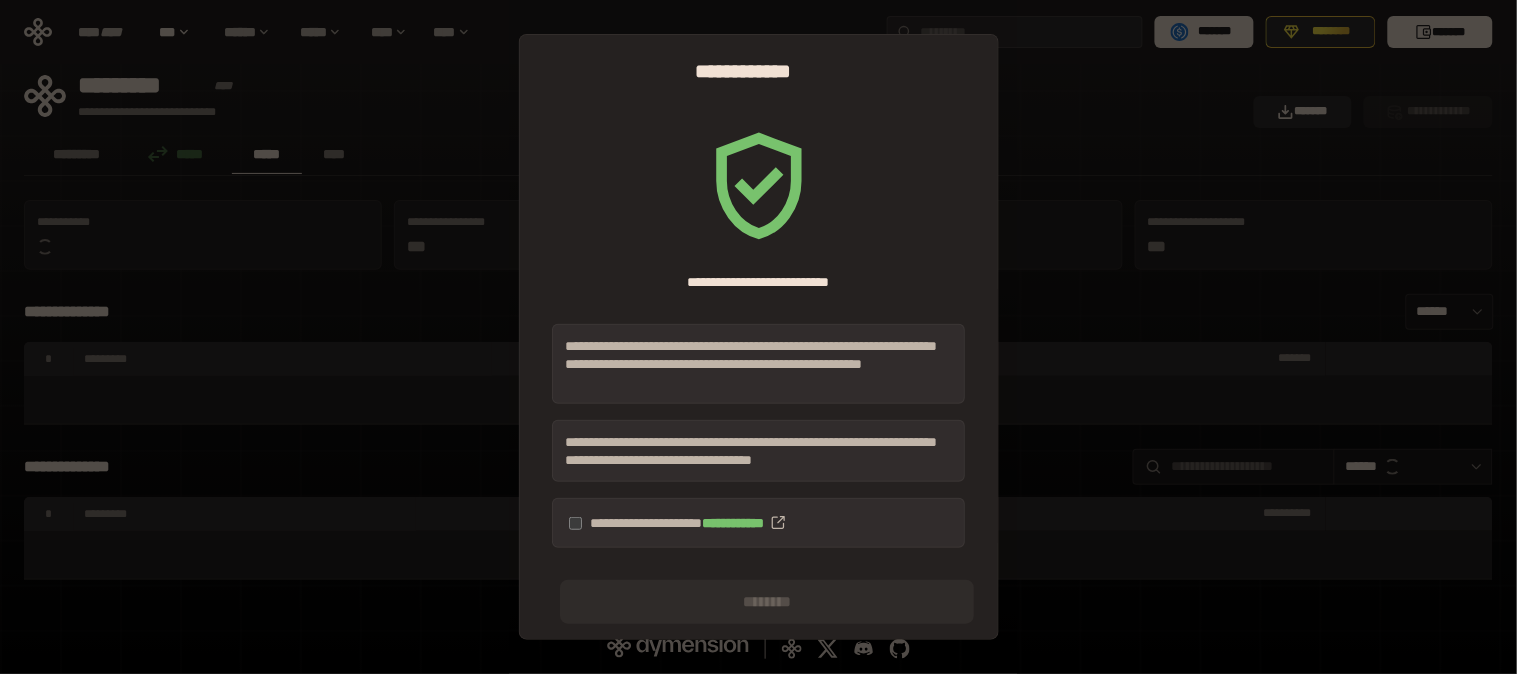 click on "**********" at bounding box center (758, 523) 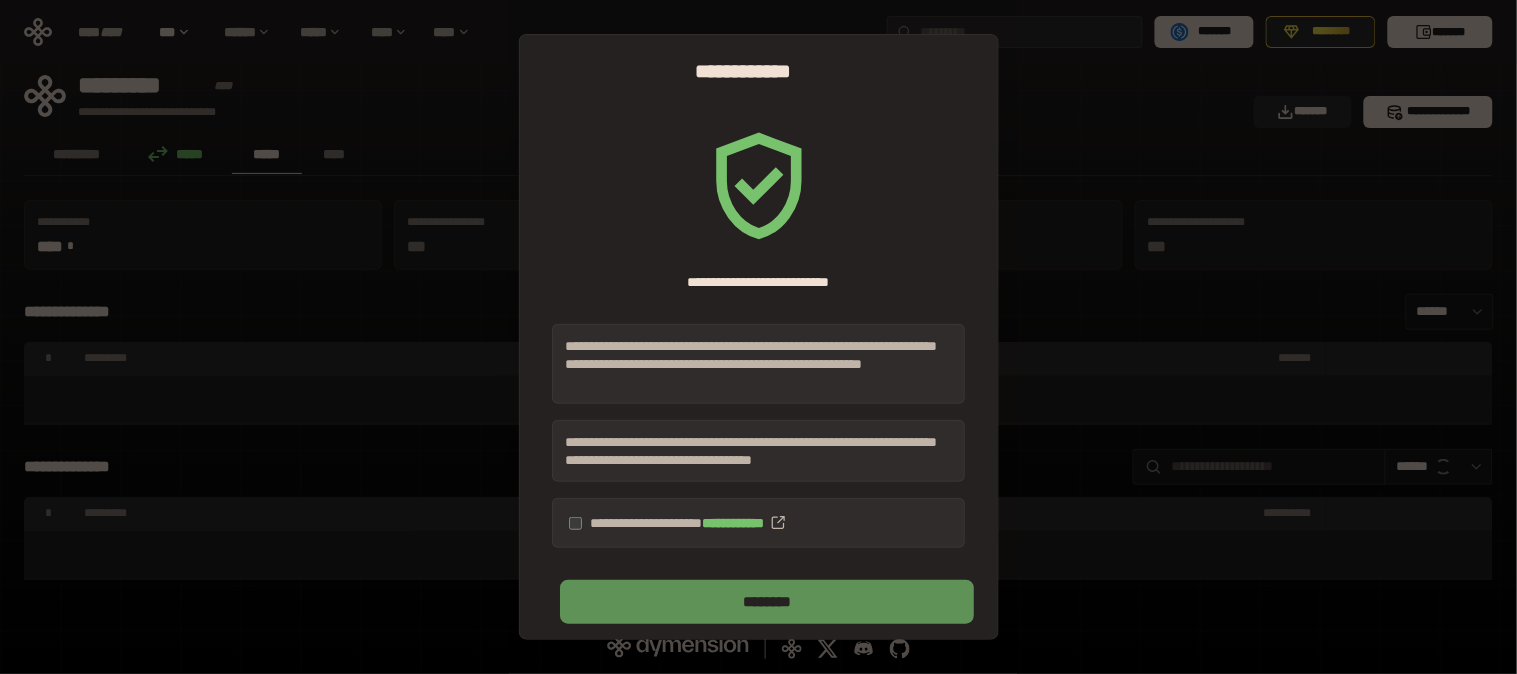 click on "********" at bounding box center (766, 602) 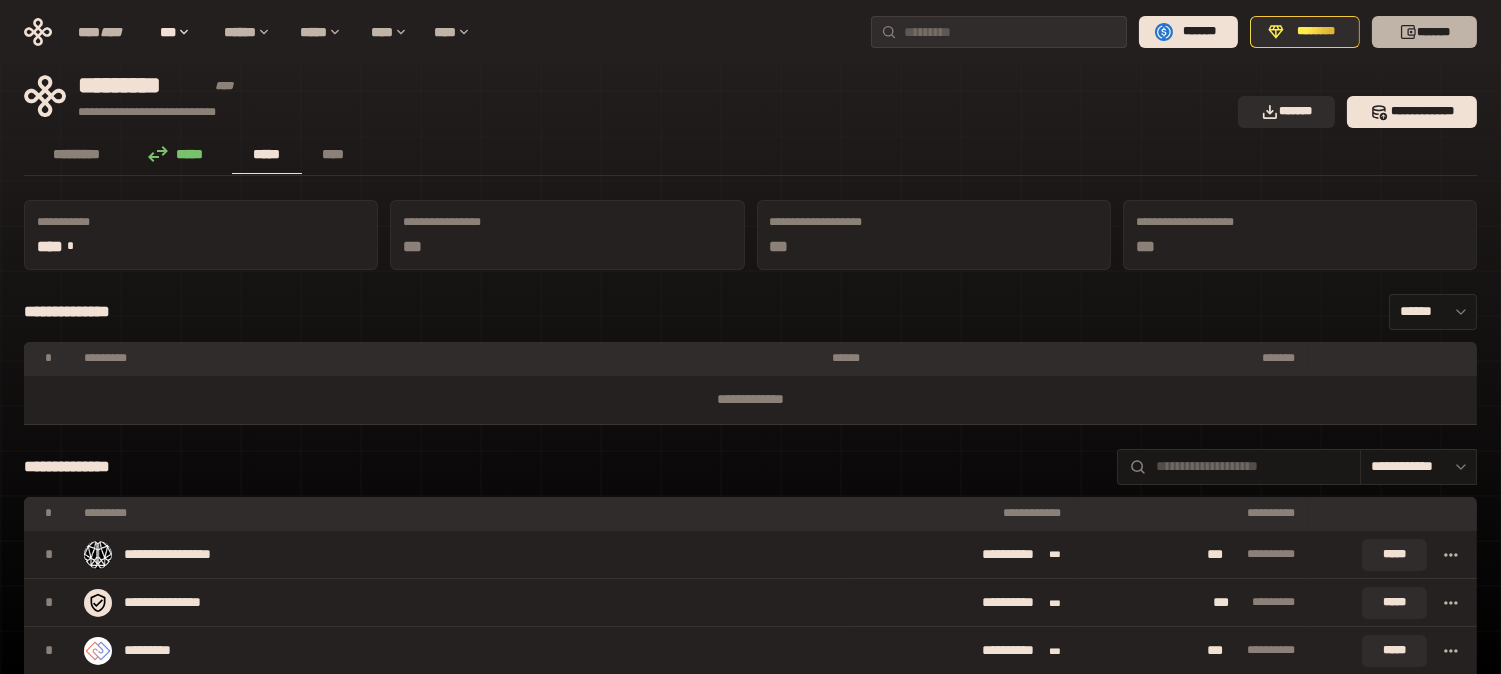 click on "*******" at bounding box center (1424, 32) 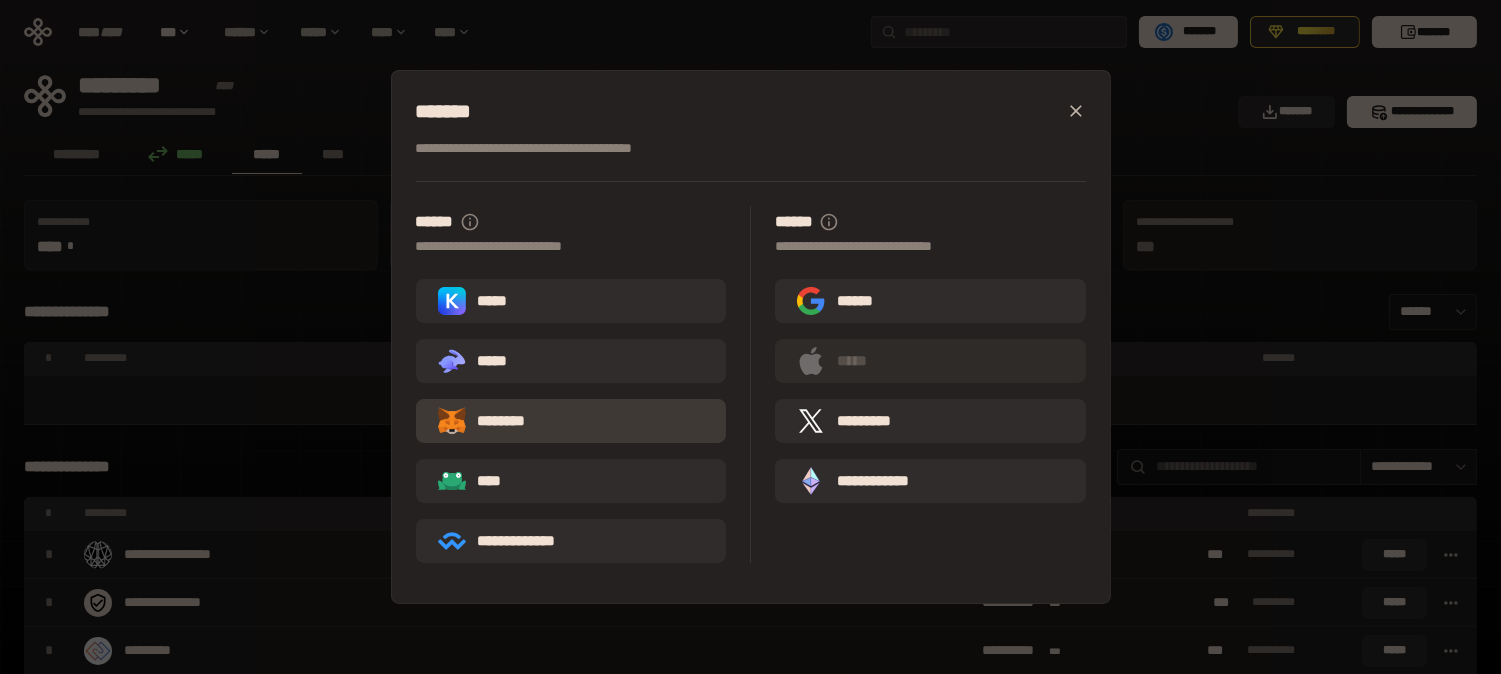 click on "********" at bounding box center [571, 421] 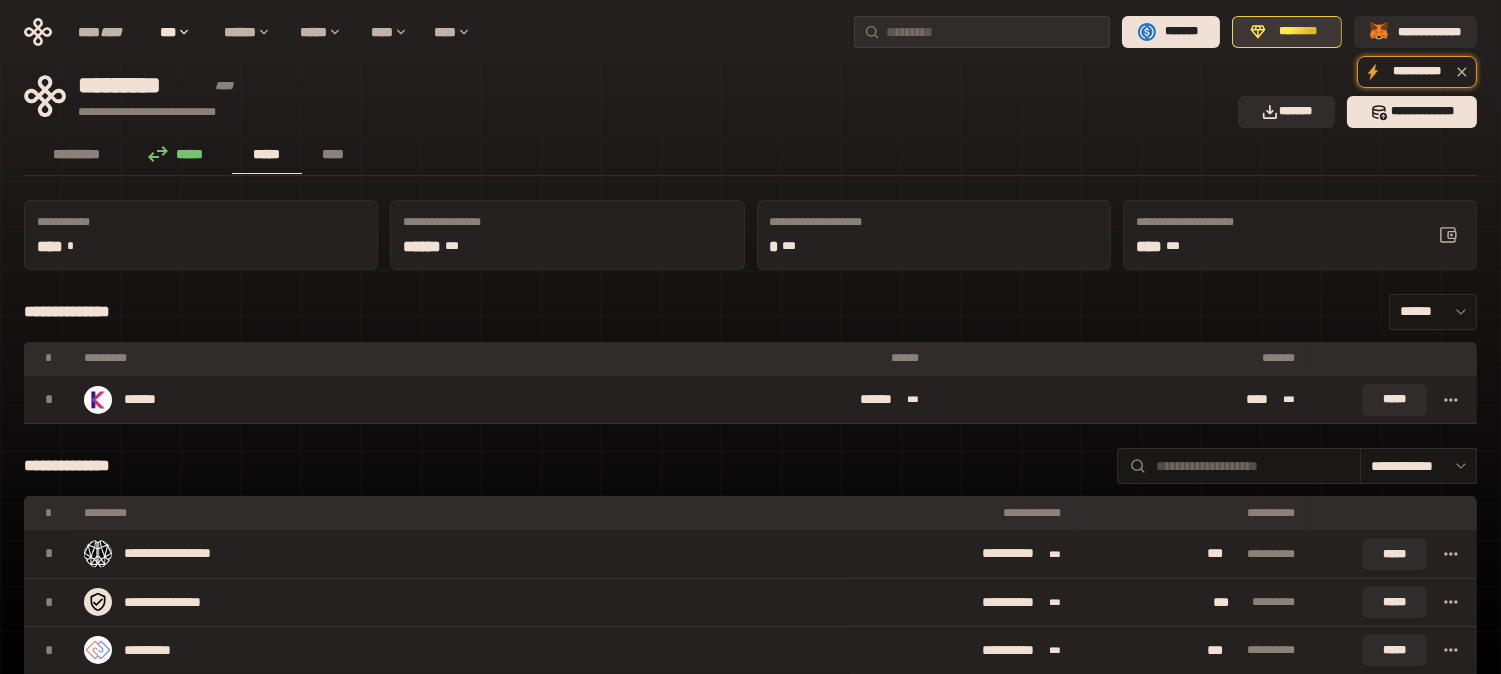click on "********" at bounding box center [1298, 32] 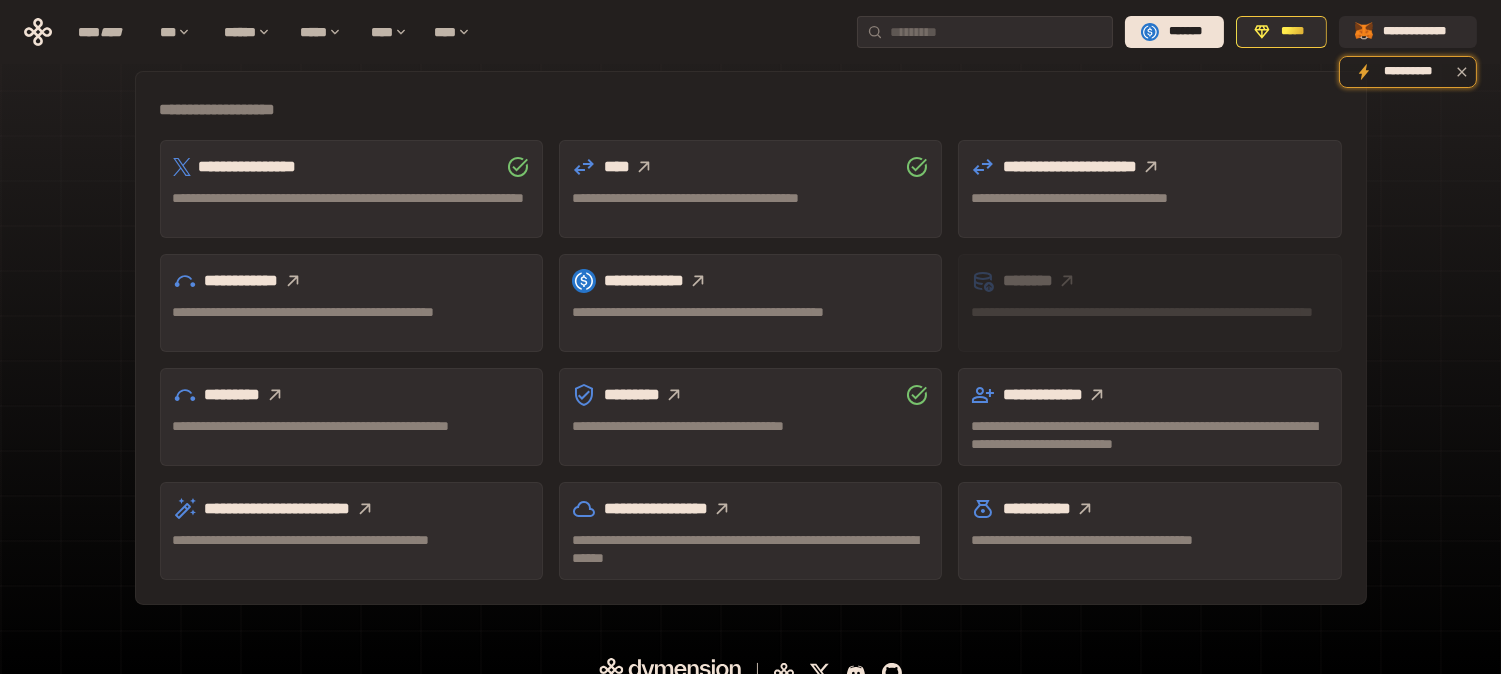 scroll, scrollTop: 600, scrollLeft: 0, axis: vertical 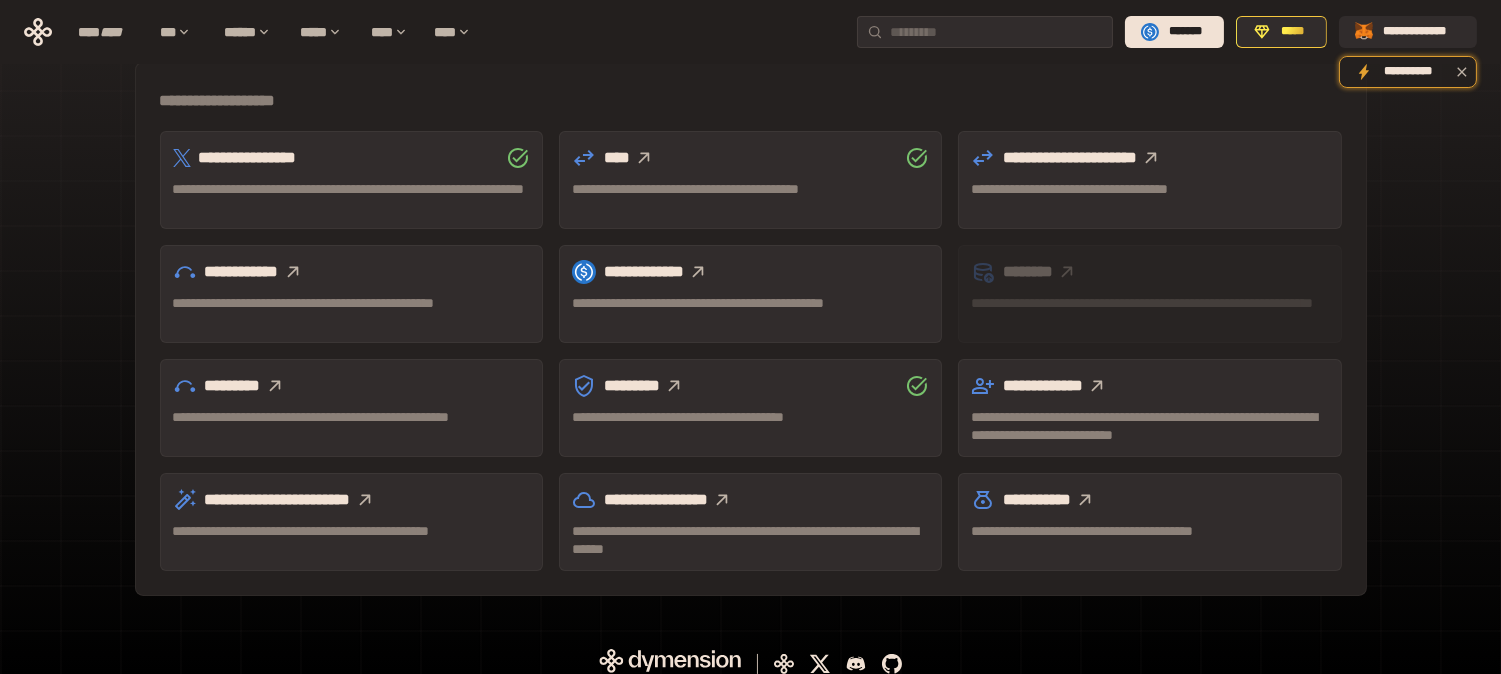 click on "**********" at bounding box center (750, 32) 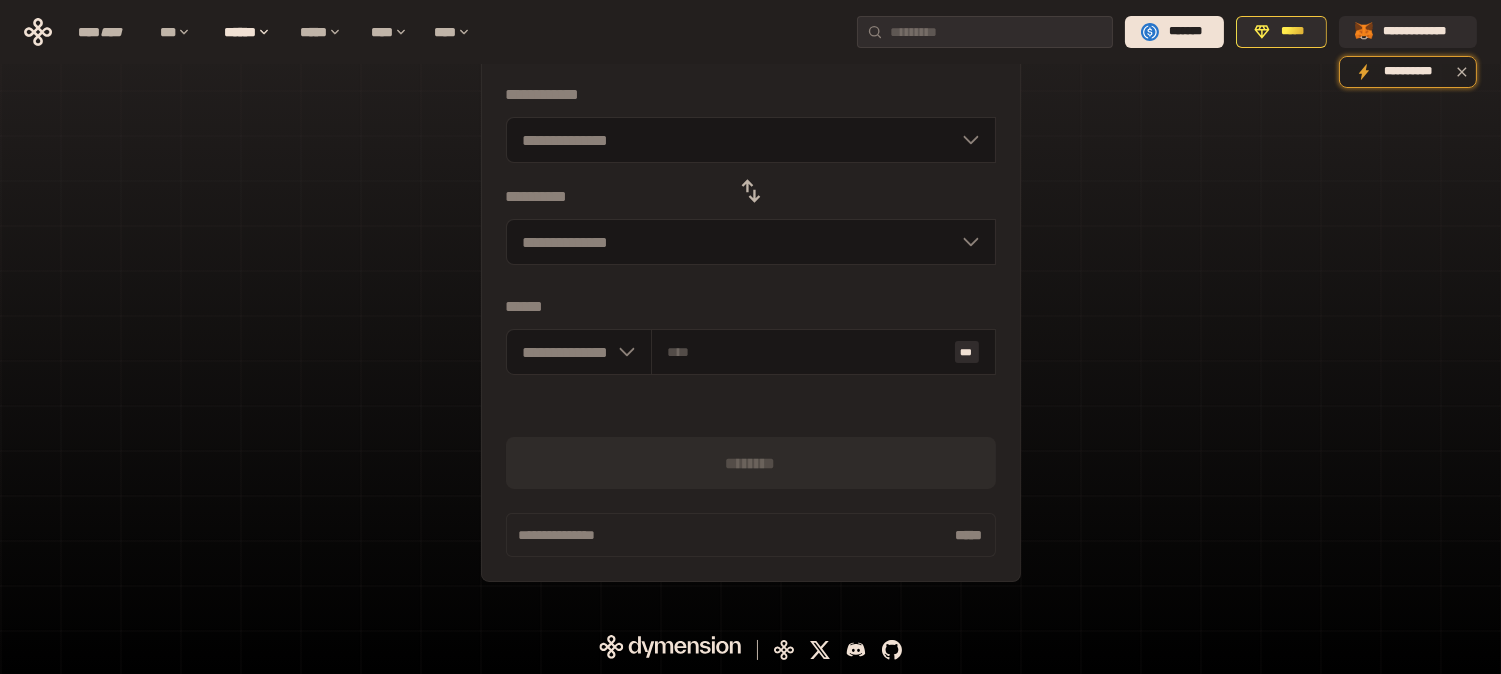 scroll, scrollTop: 200, scrollLeft: 0, axis: vertical 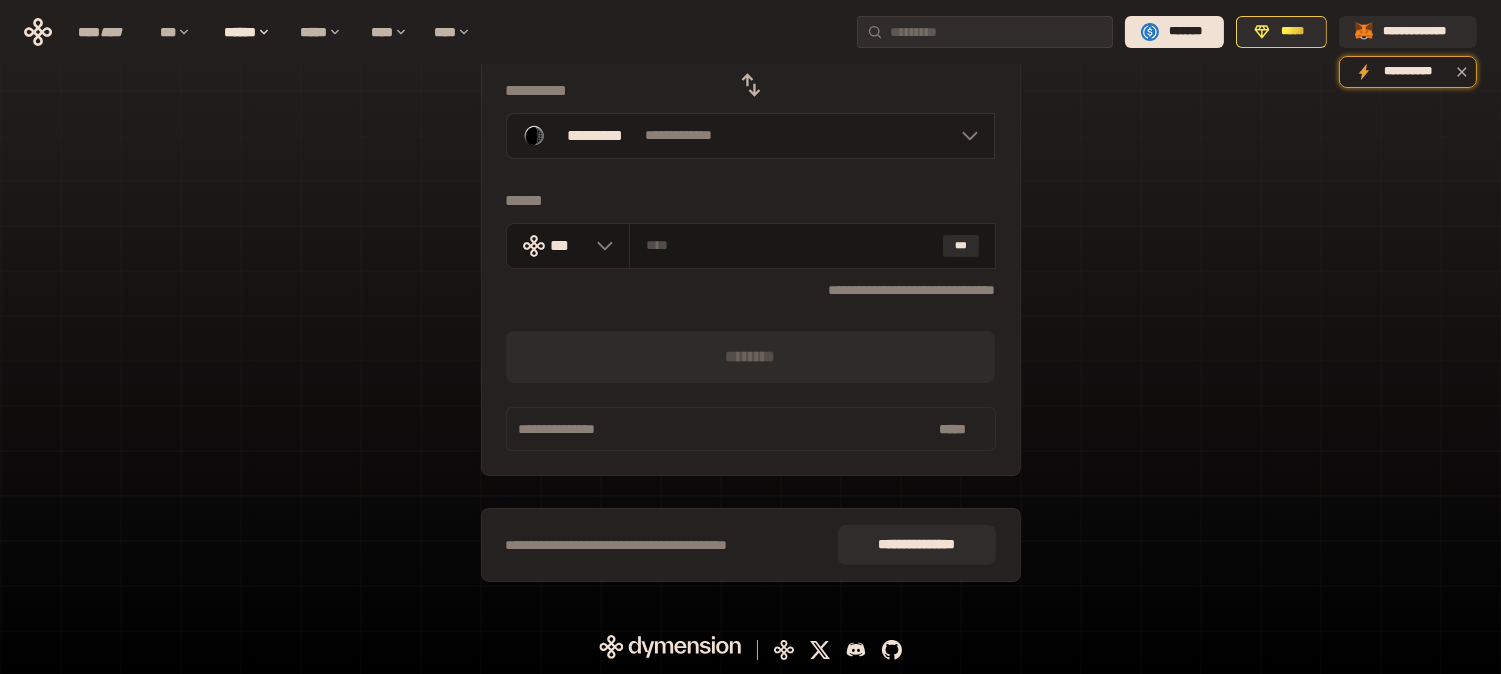click 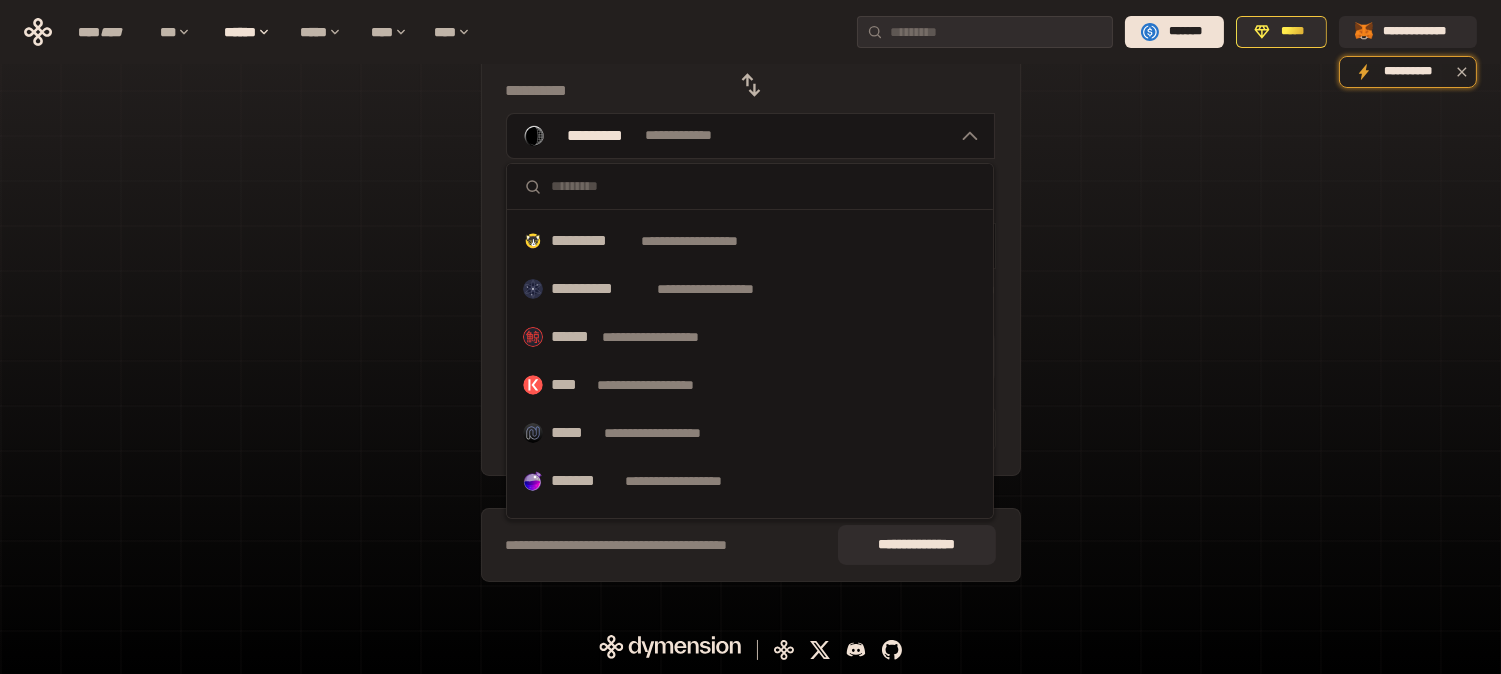 scroll, scrollTop: 1035, scrollLeft: 0, axis: vertical 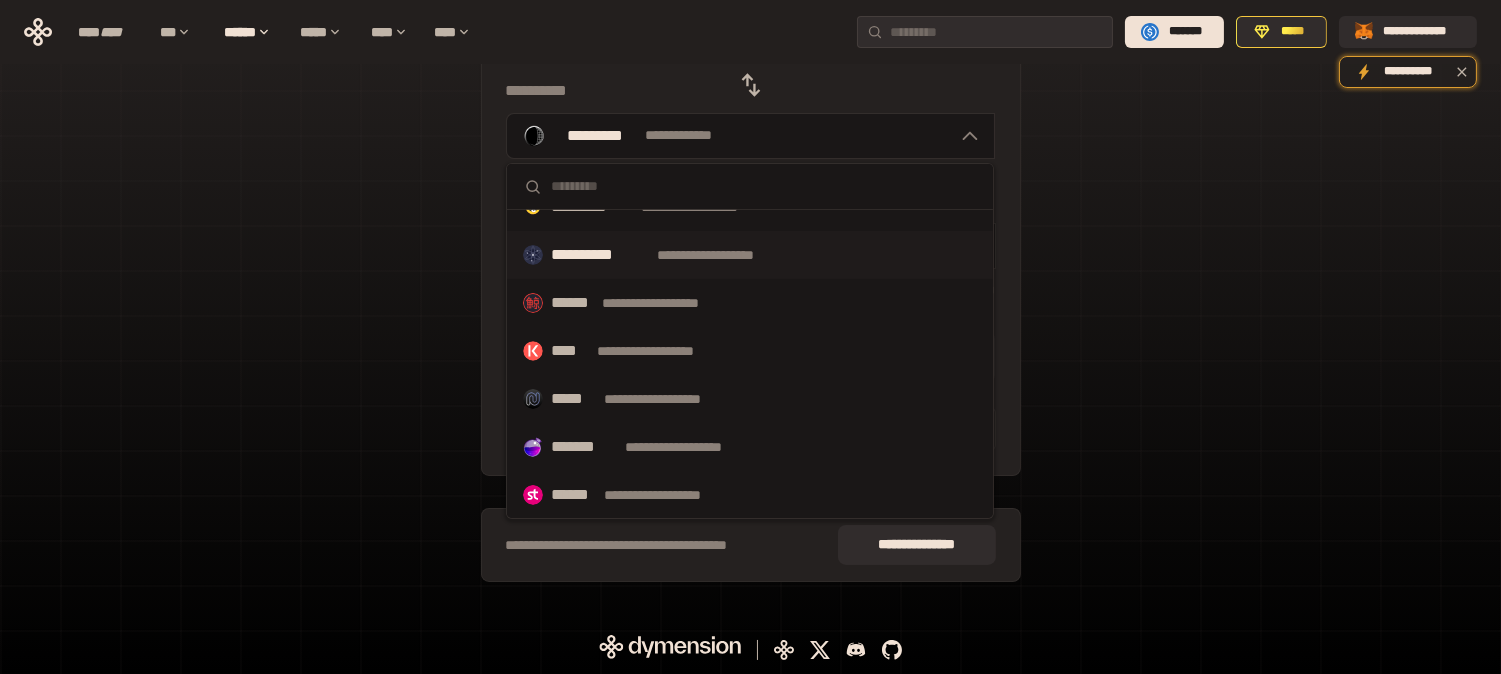 click on "**********" at bounding box center [724, 255] 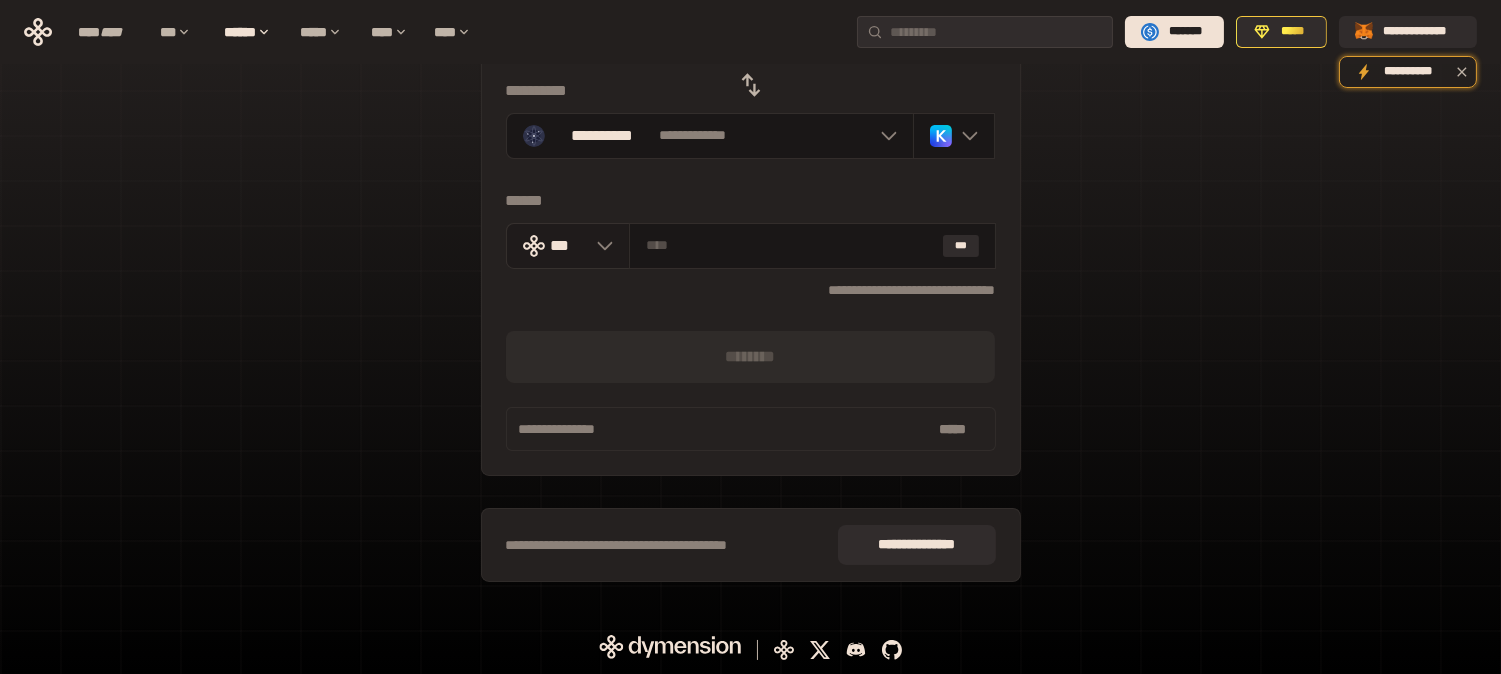click on "***" at bounding box center (569, 246) 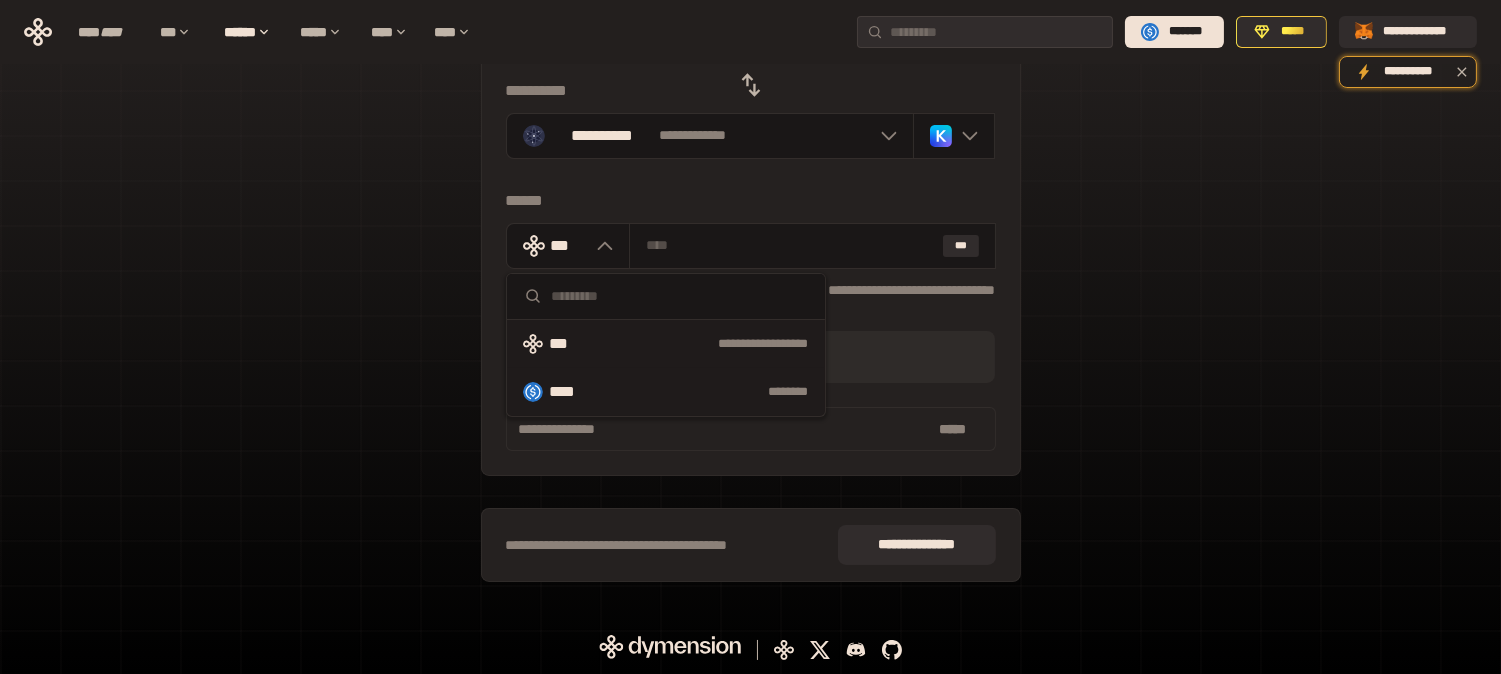 click on "****" at bounding box center [571, 392] 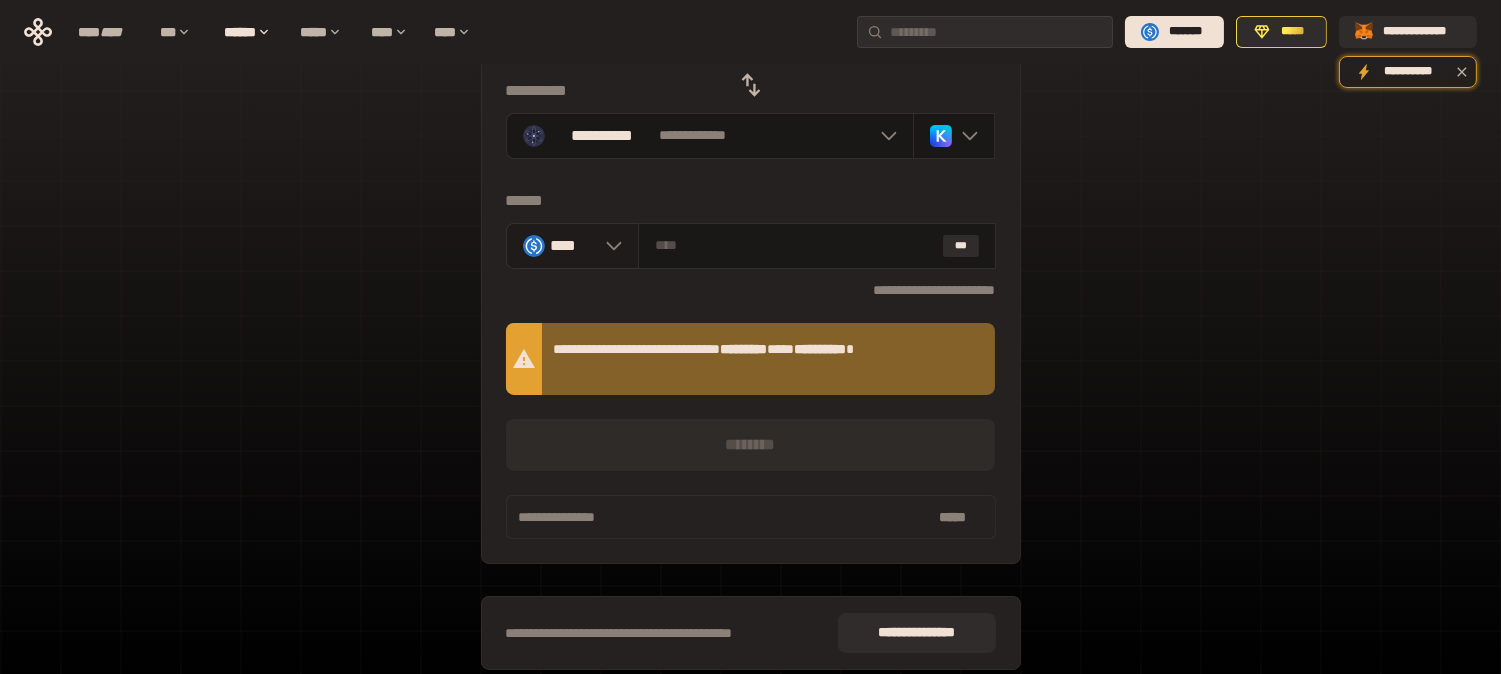 click on "****" at bounding box center [573, 246] 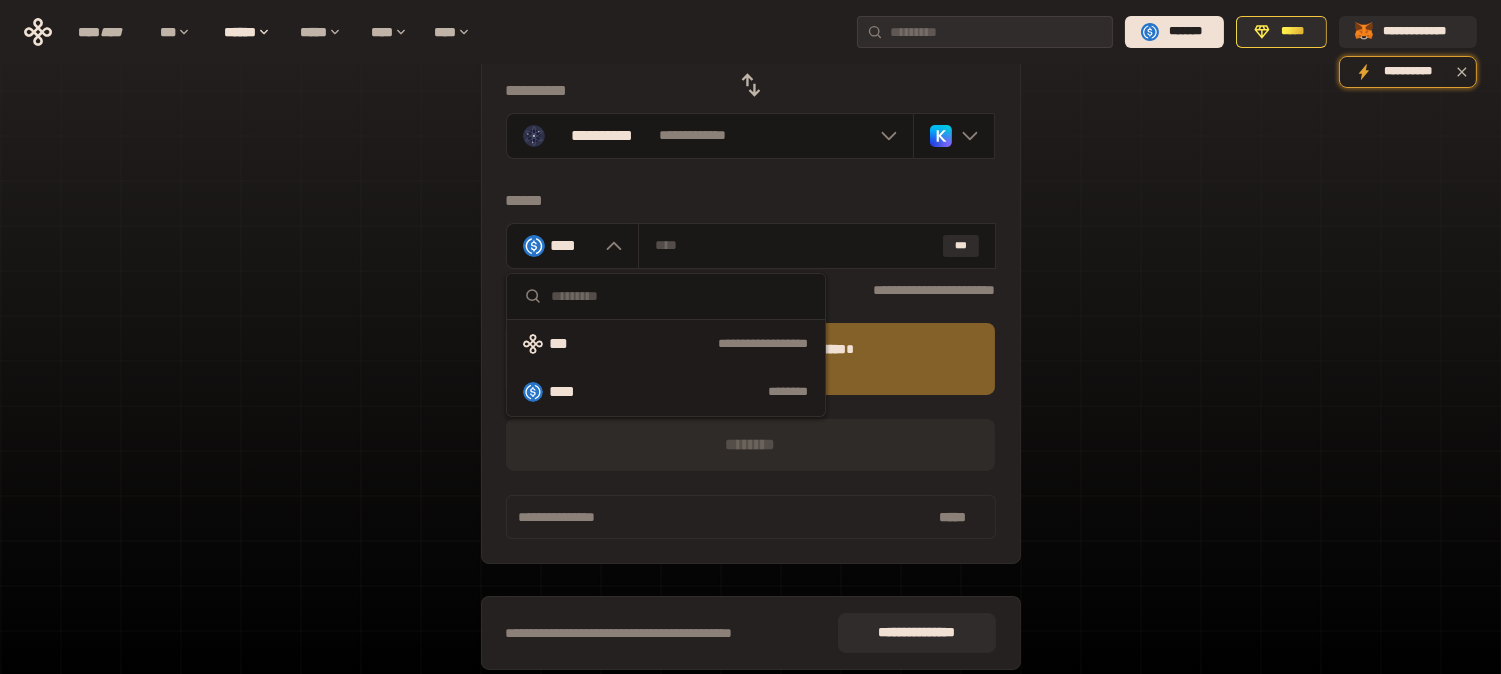 click on "**********" at bounding box center (666, 344) 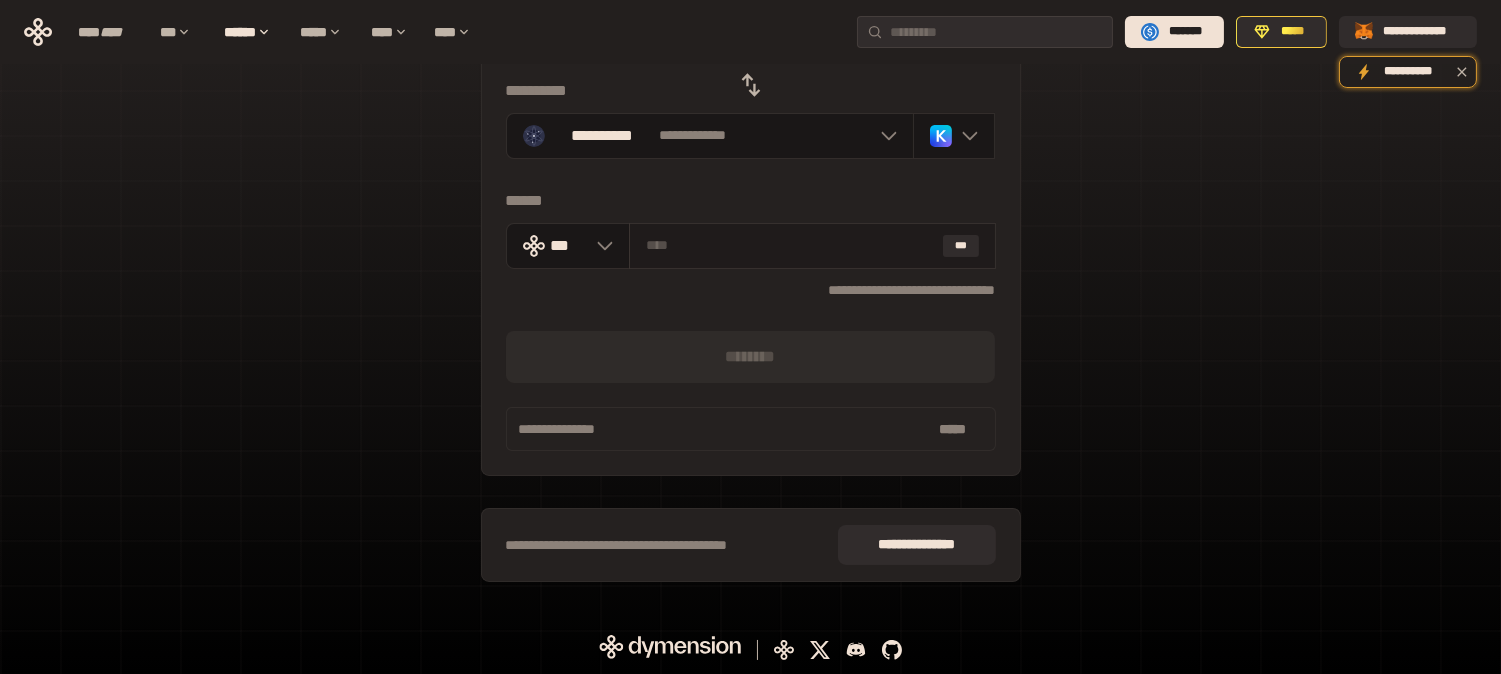 click at bounding box center [790, 245] 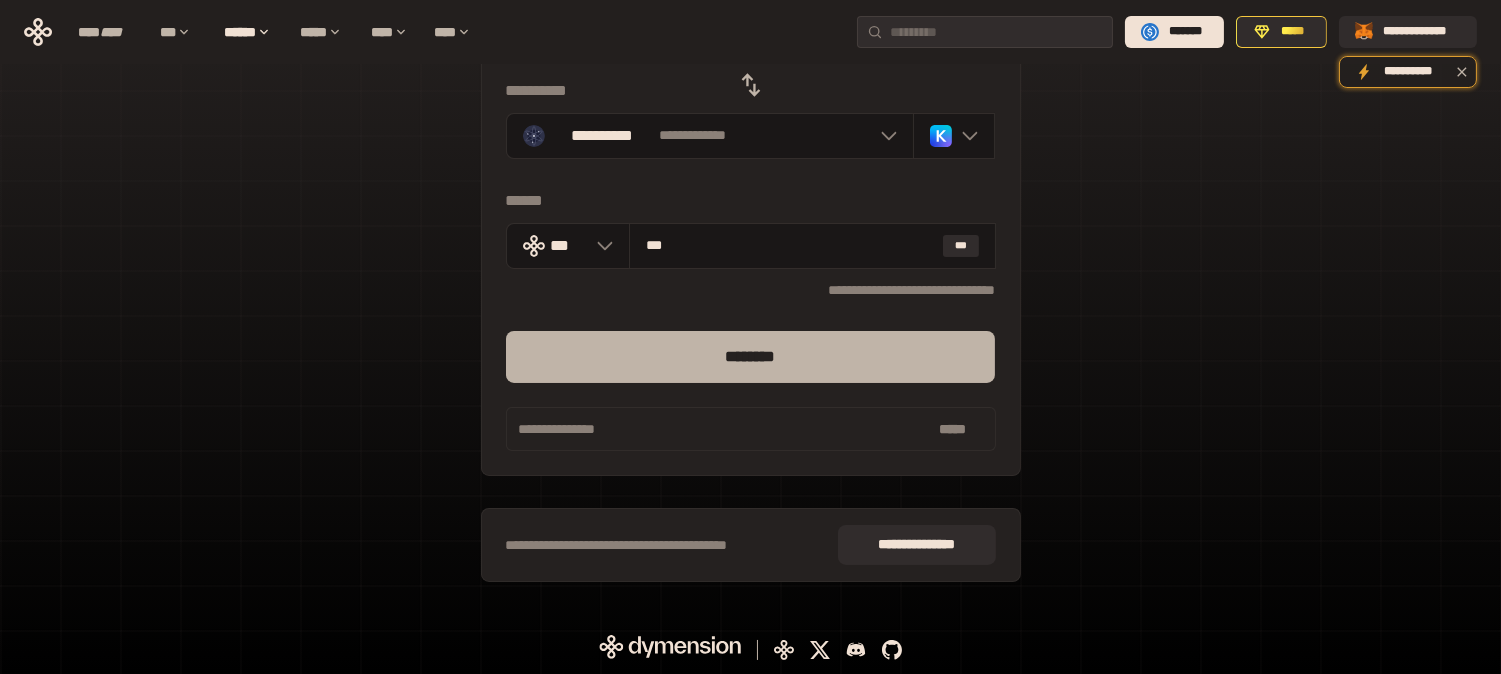 type on "***" 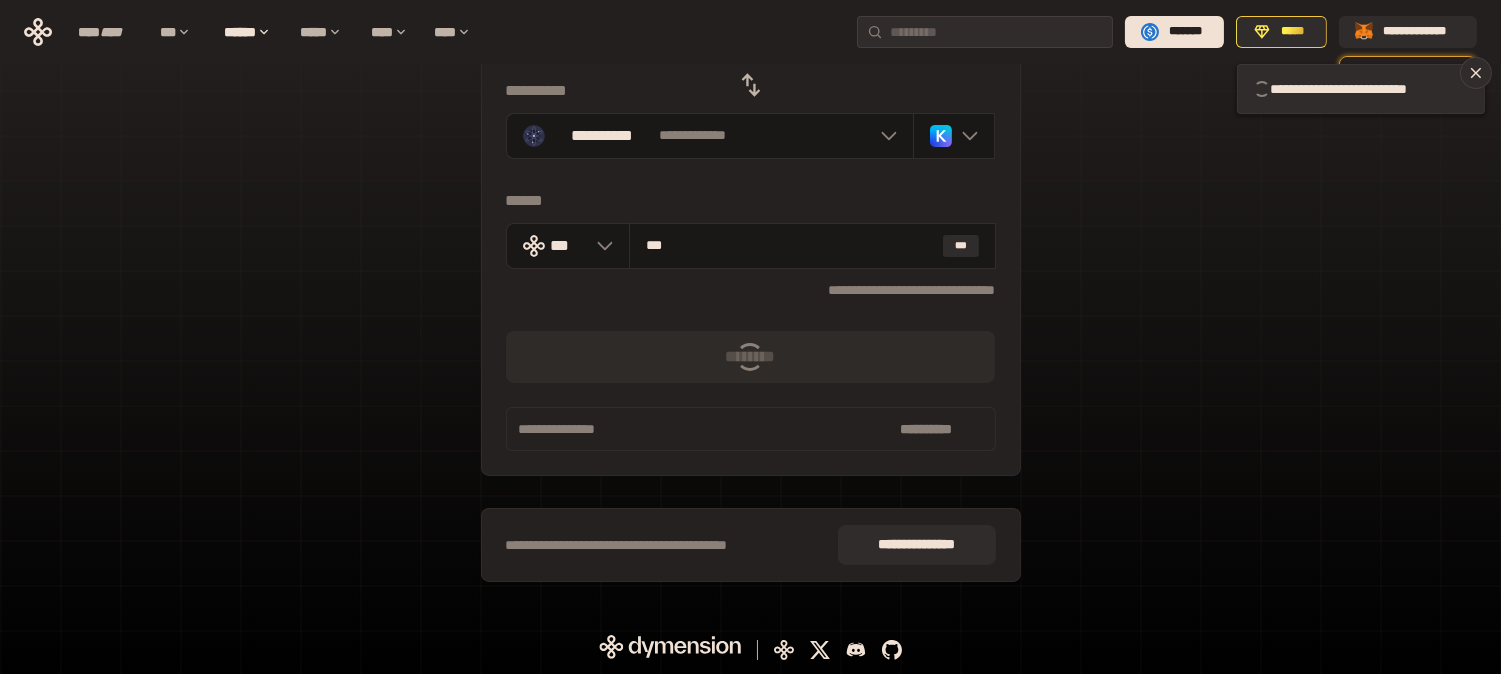type 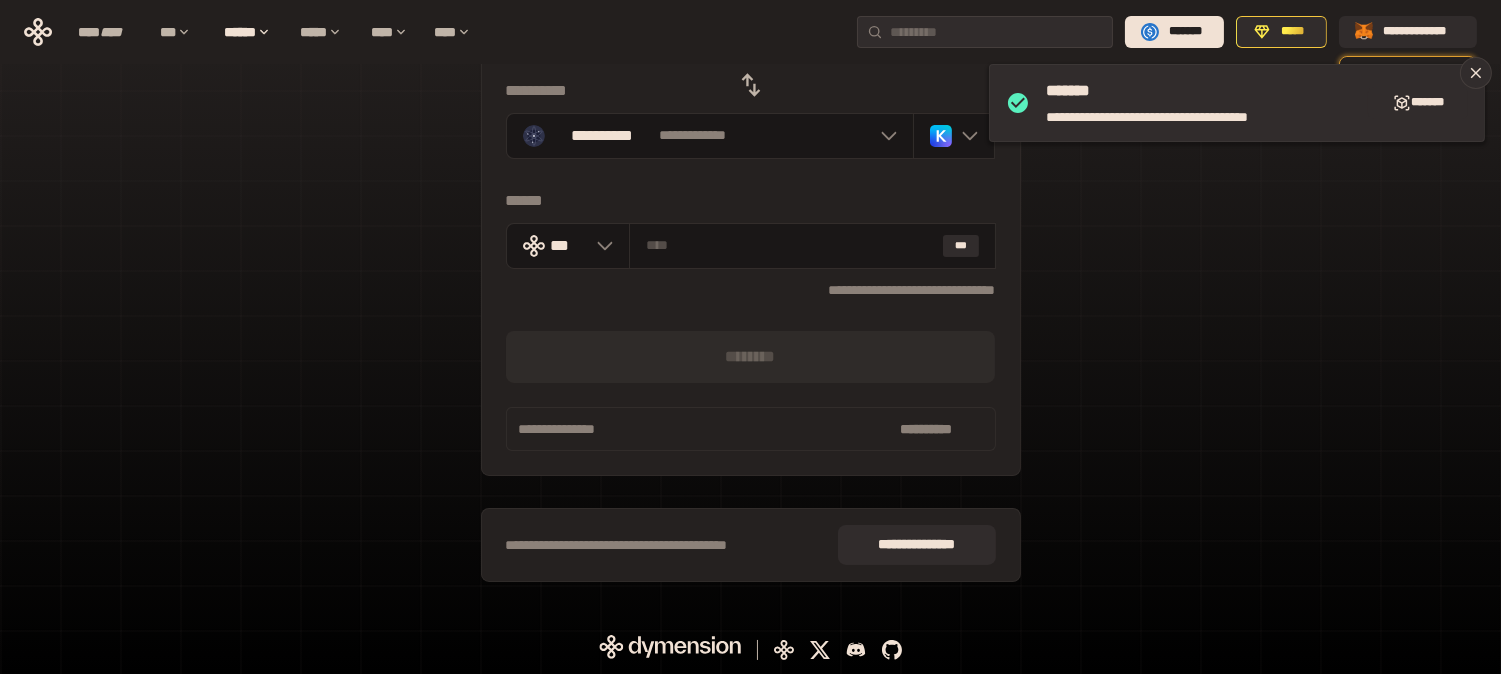click on "[FIRST] [LAST] [PHONE] [EMAIL]" at bounding box center [750, 245] 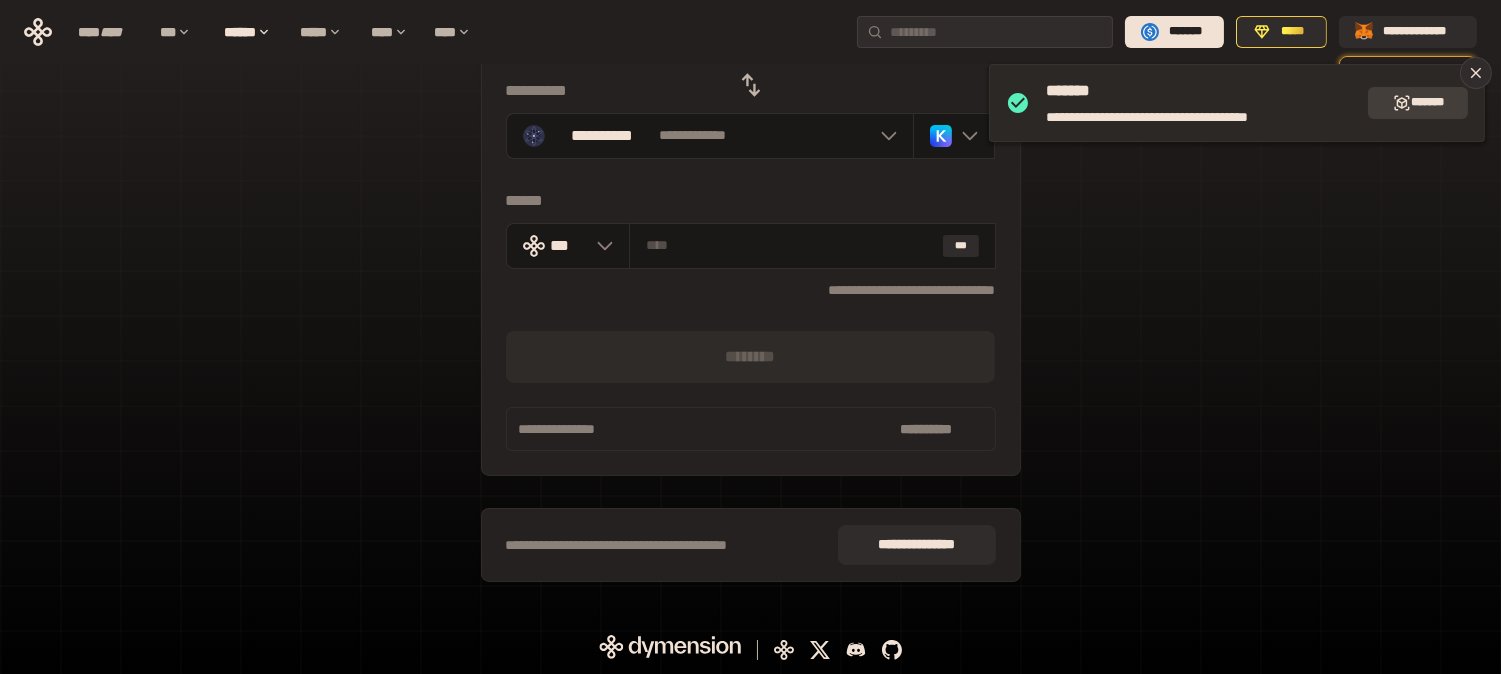 click on "*******" at bounding box center [1418, 103] 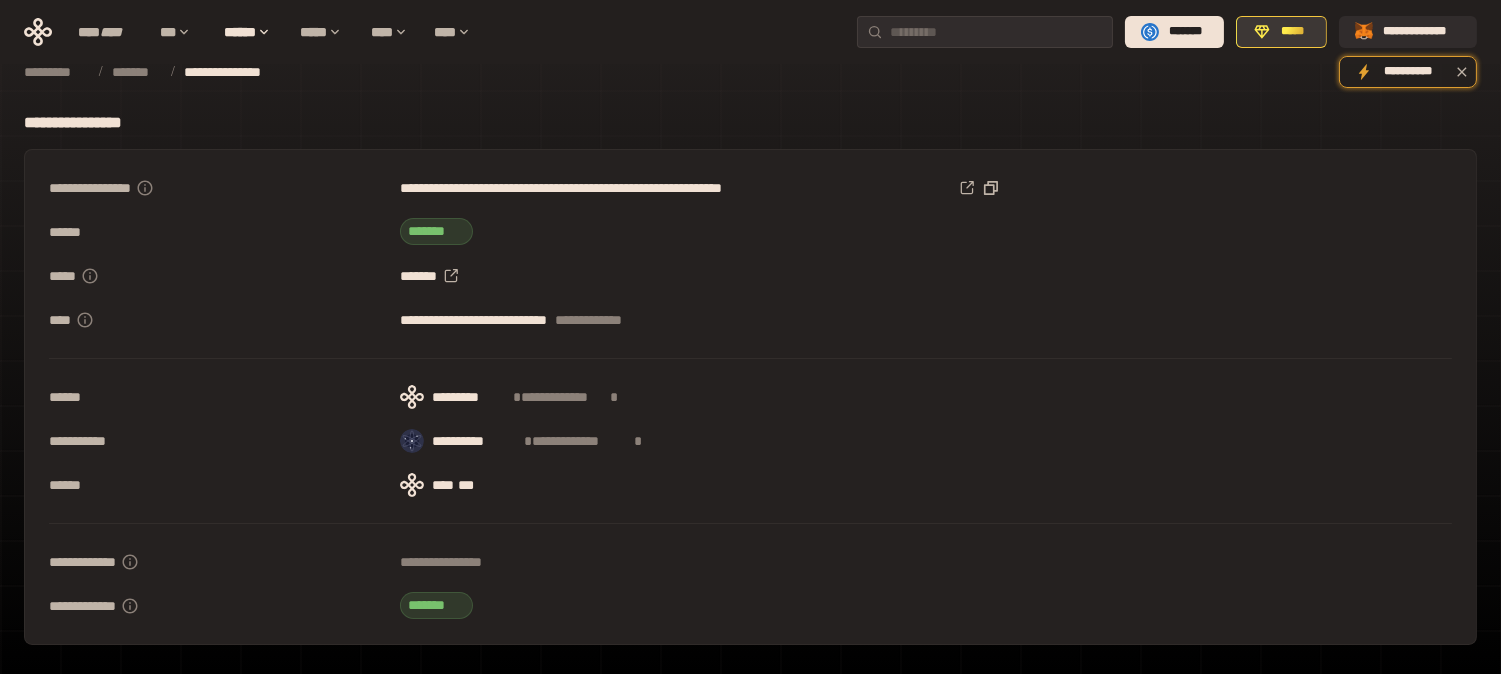 click on "*****" at bounding box center (1281, 32) 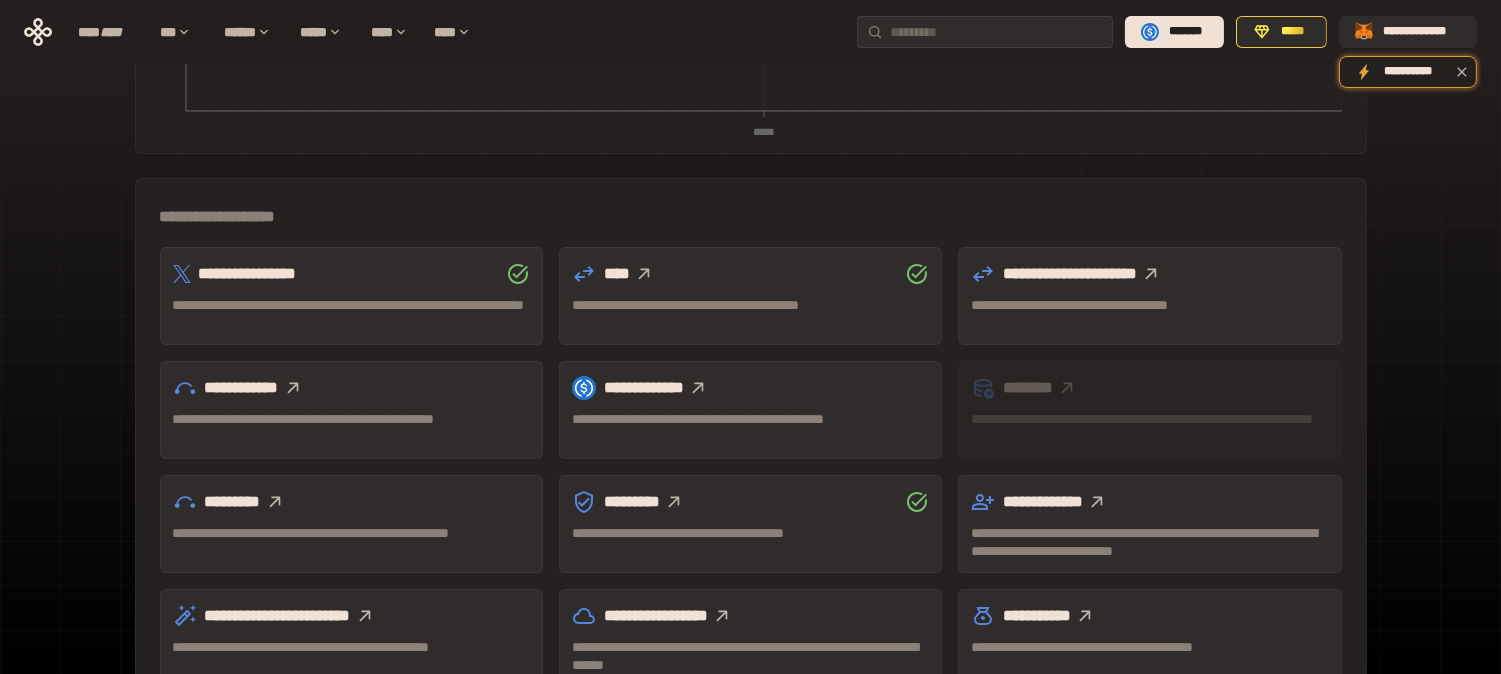 scroll, scrollTop: 488, scrollLeft: 0, axis: vertical 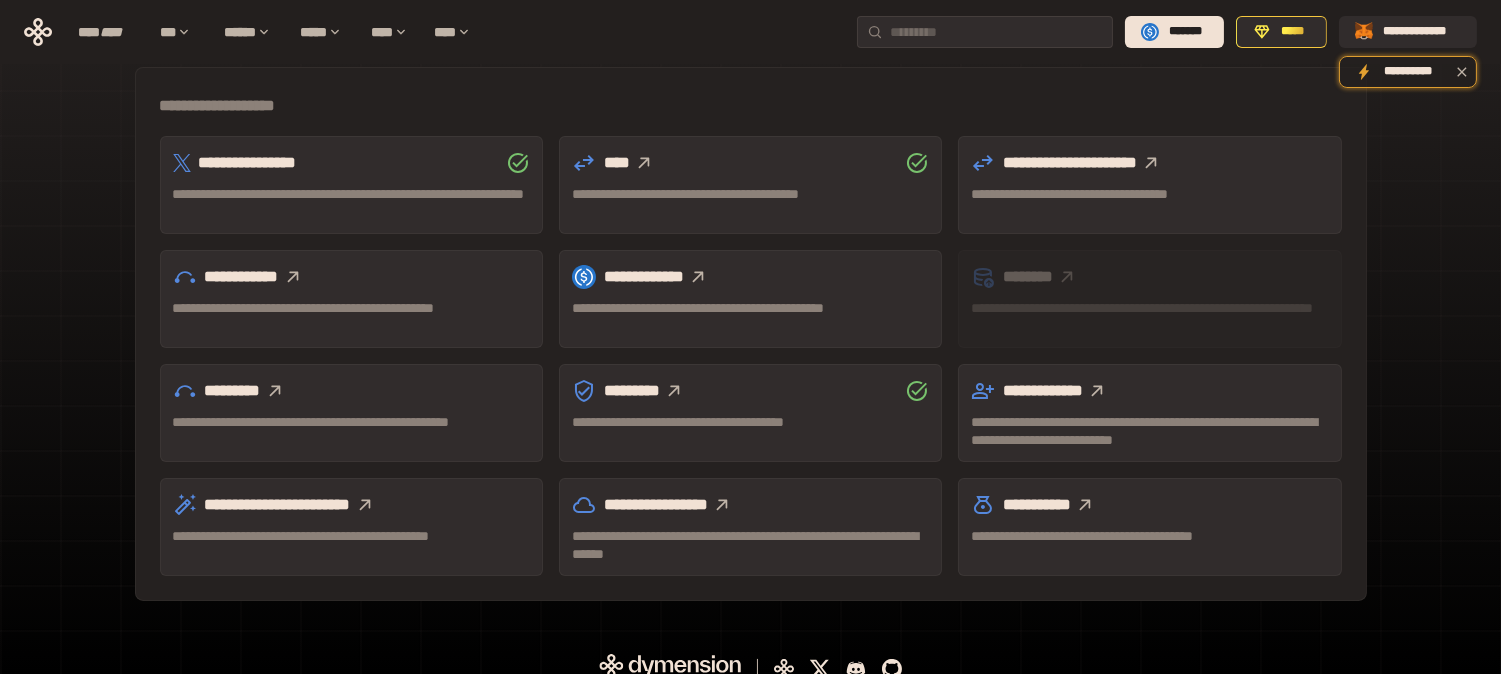 click 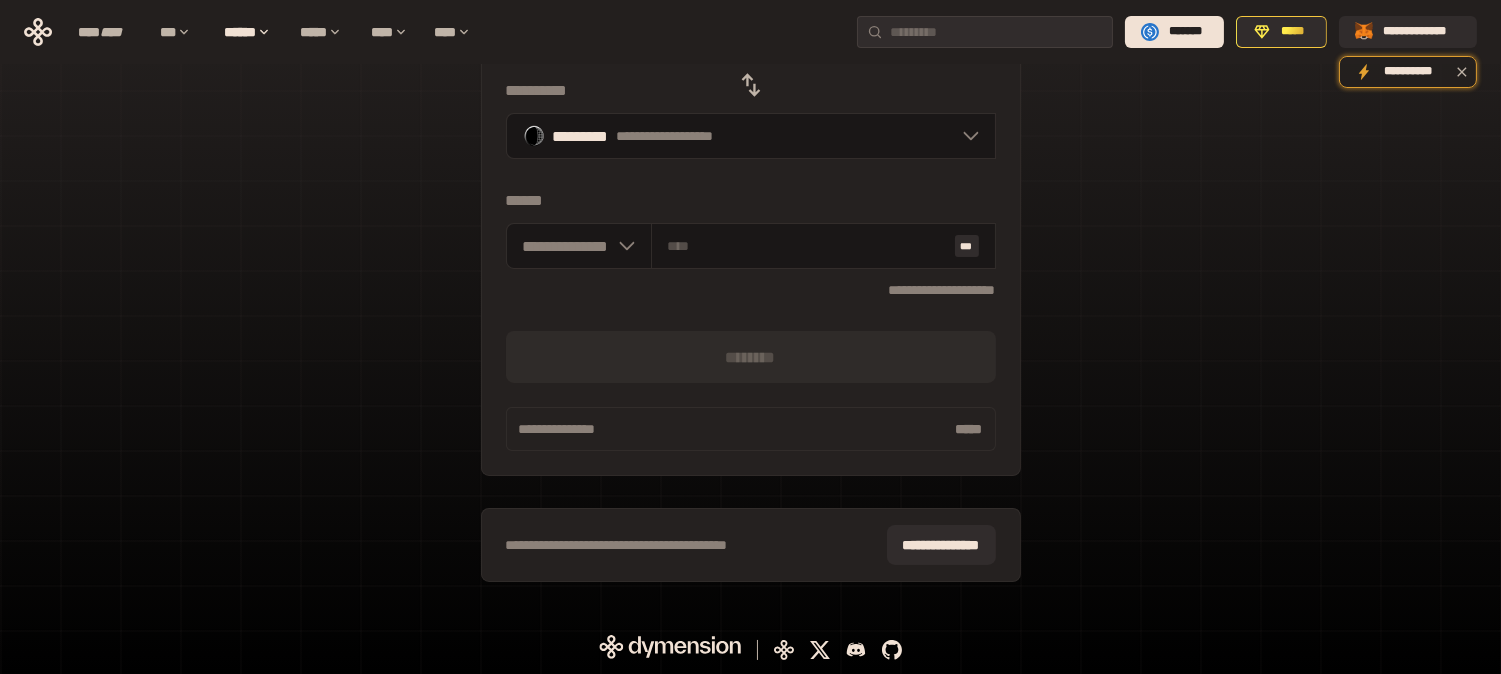scroll, scrollTop: 200, scrollLeft: 0, axis: vertical 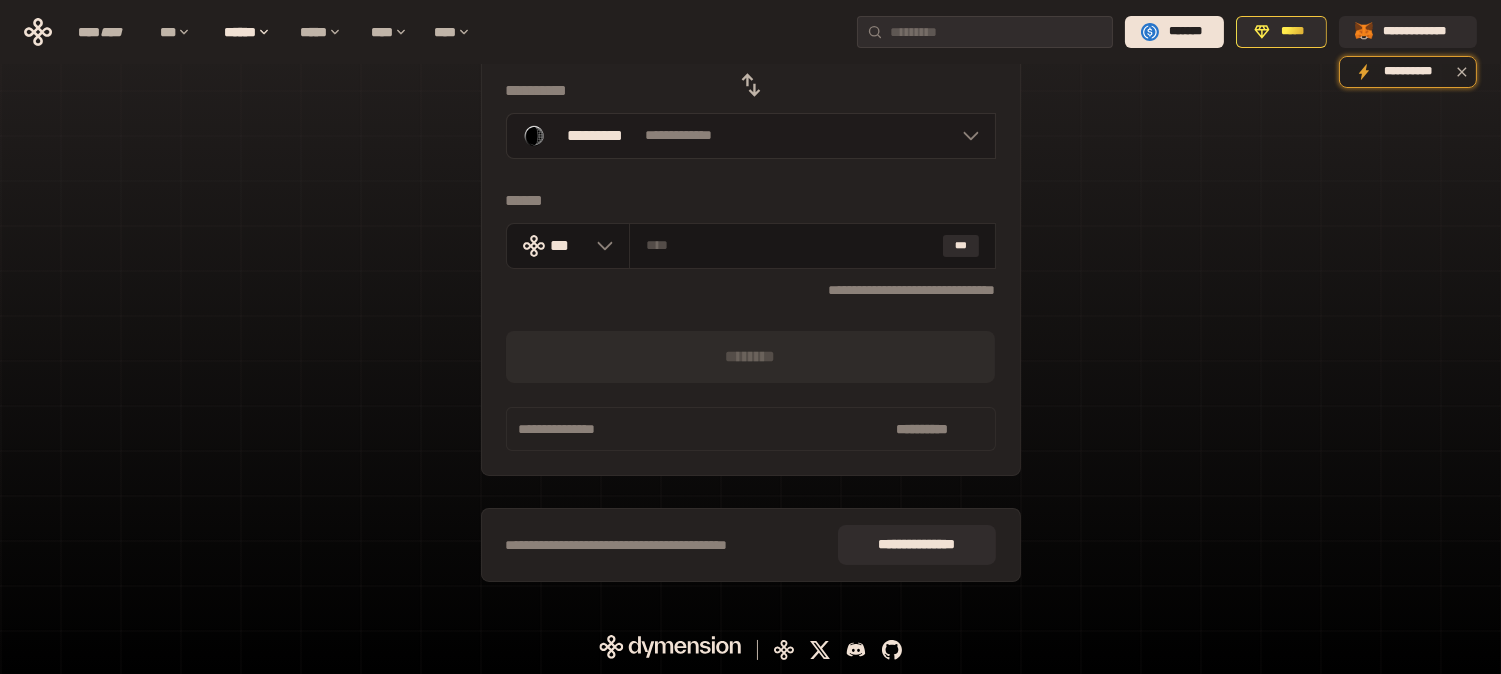 click on "**********" at bounding box center [751, 136] 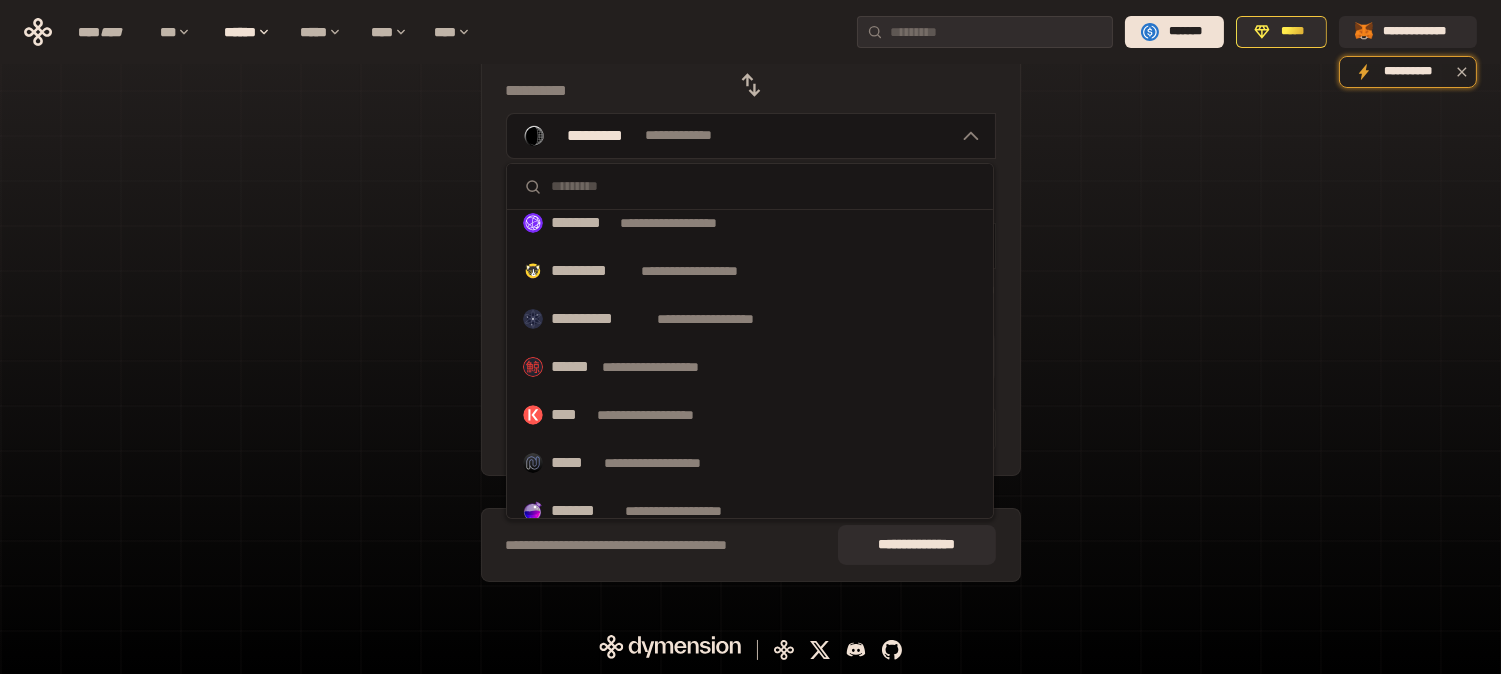 scroll, scrollTop: 1035, scrollLeft: 0, axis: vertical 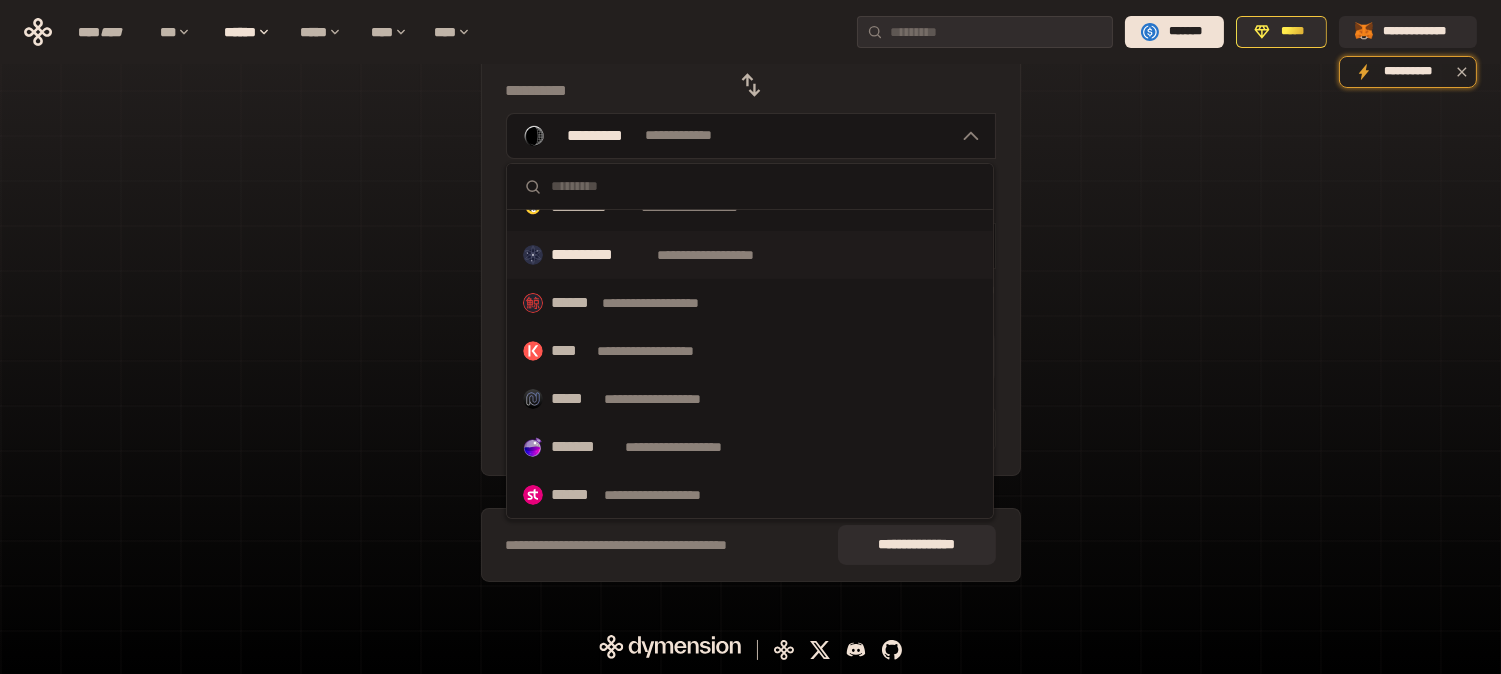 click on "**********" at bounding box center (724, 255) 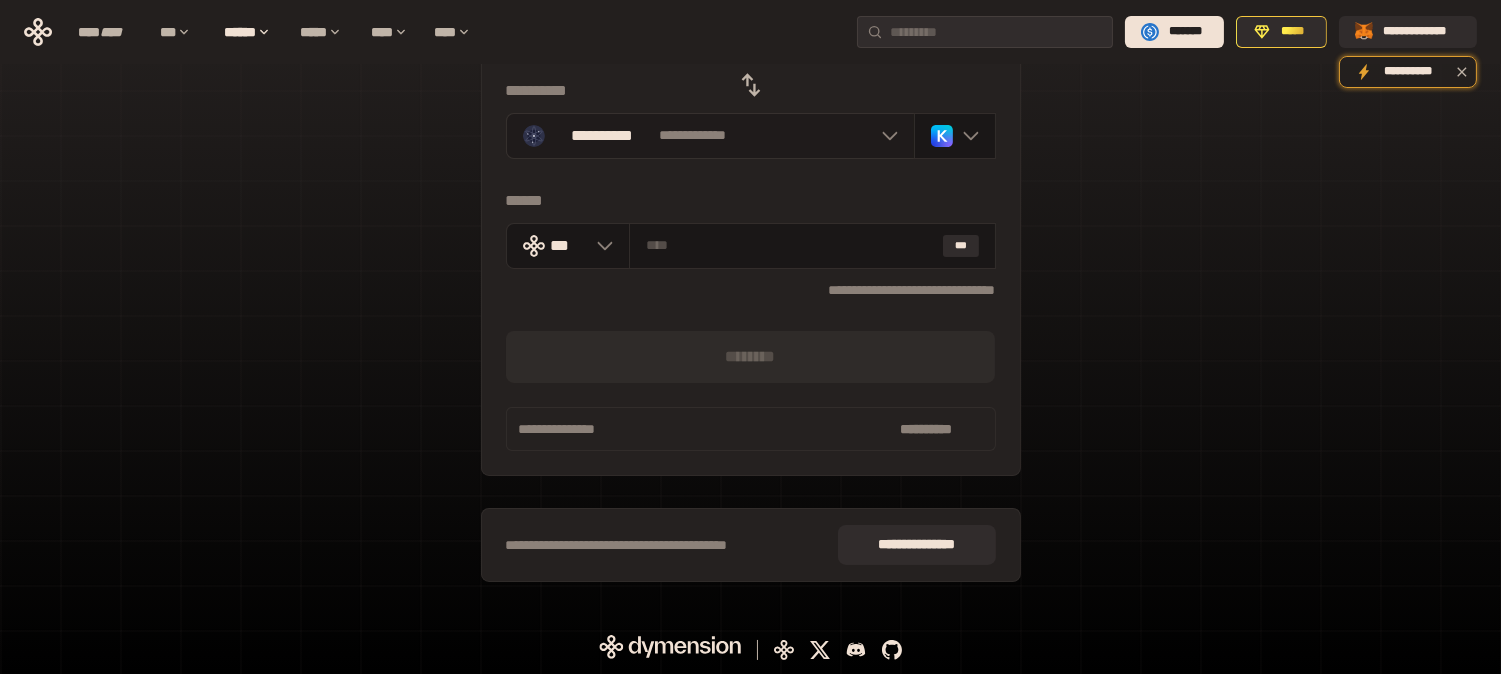 click 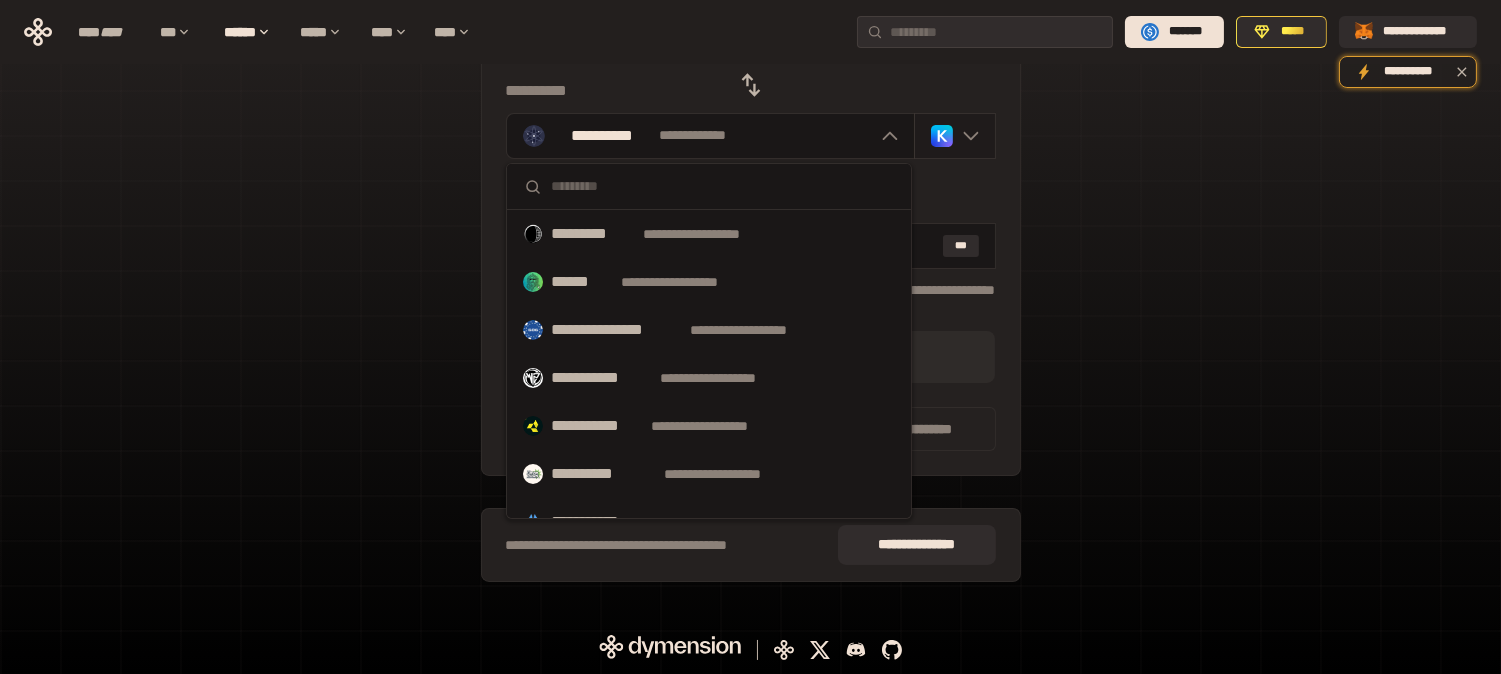 click 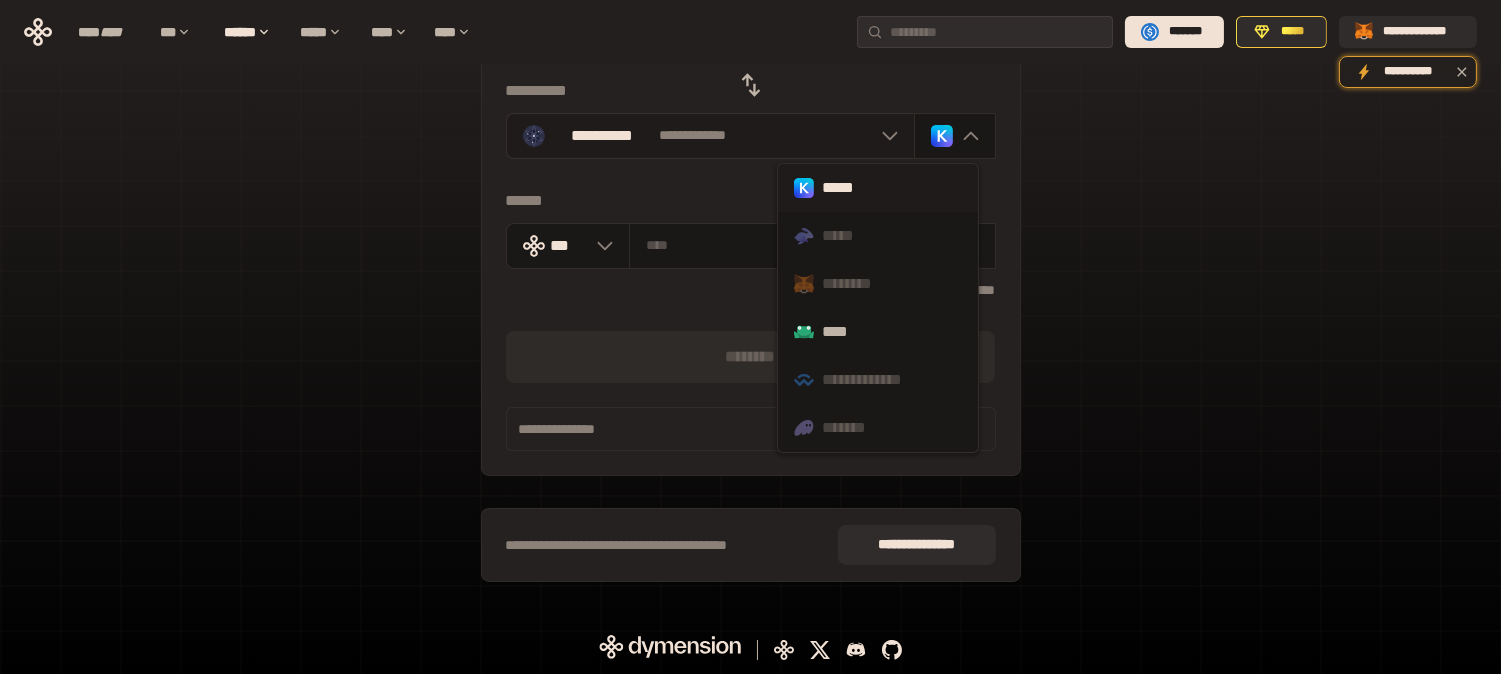 click on "**********" at bounding box center [710, 136] 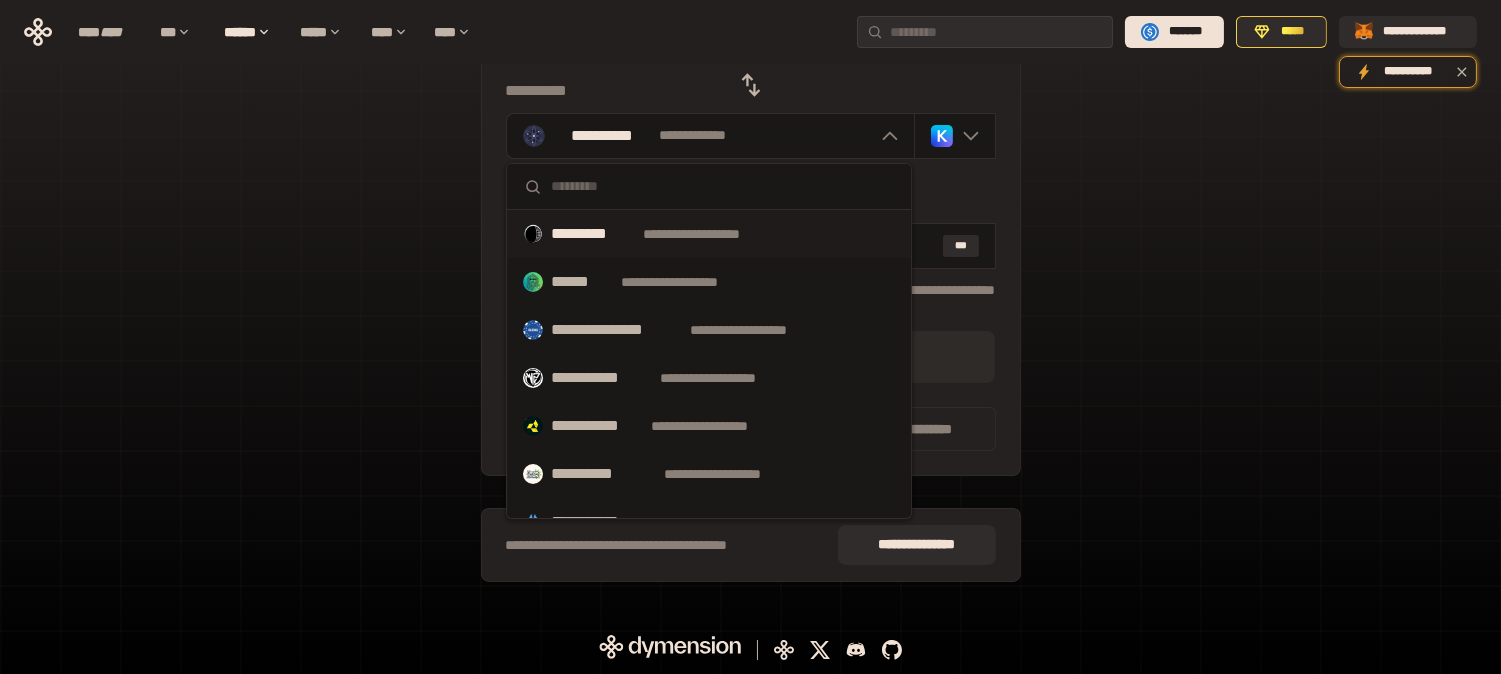 click on "**********" at bounding box center (710, 234) 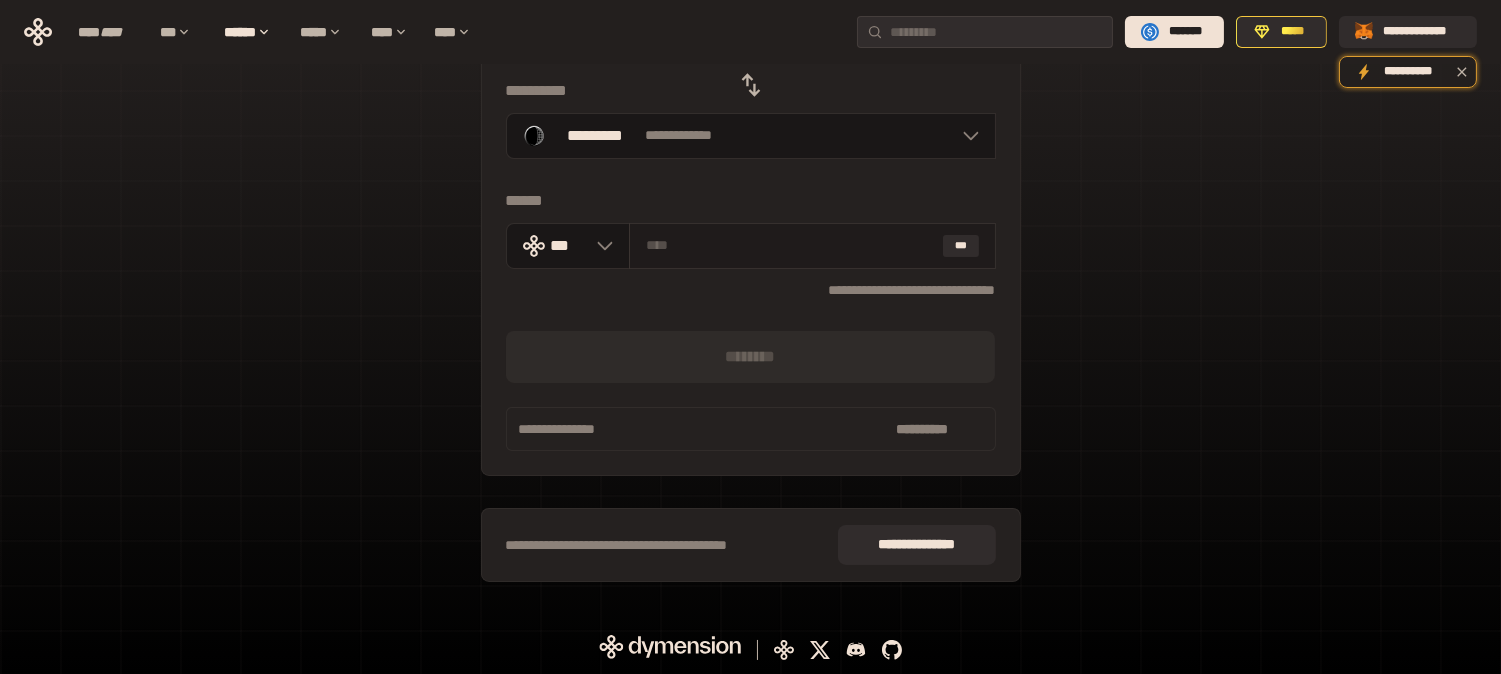click at bounding box center (790, 245) 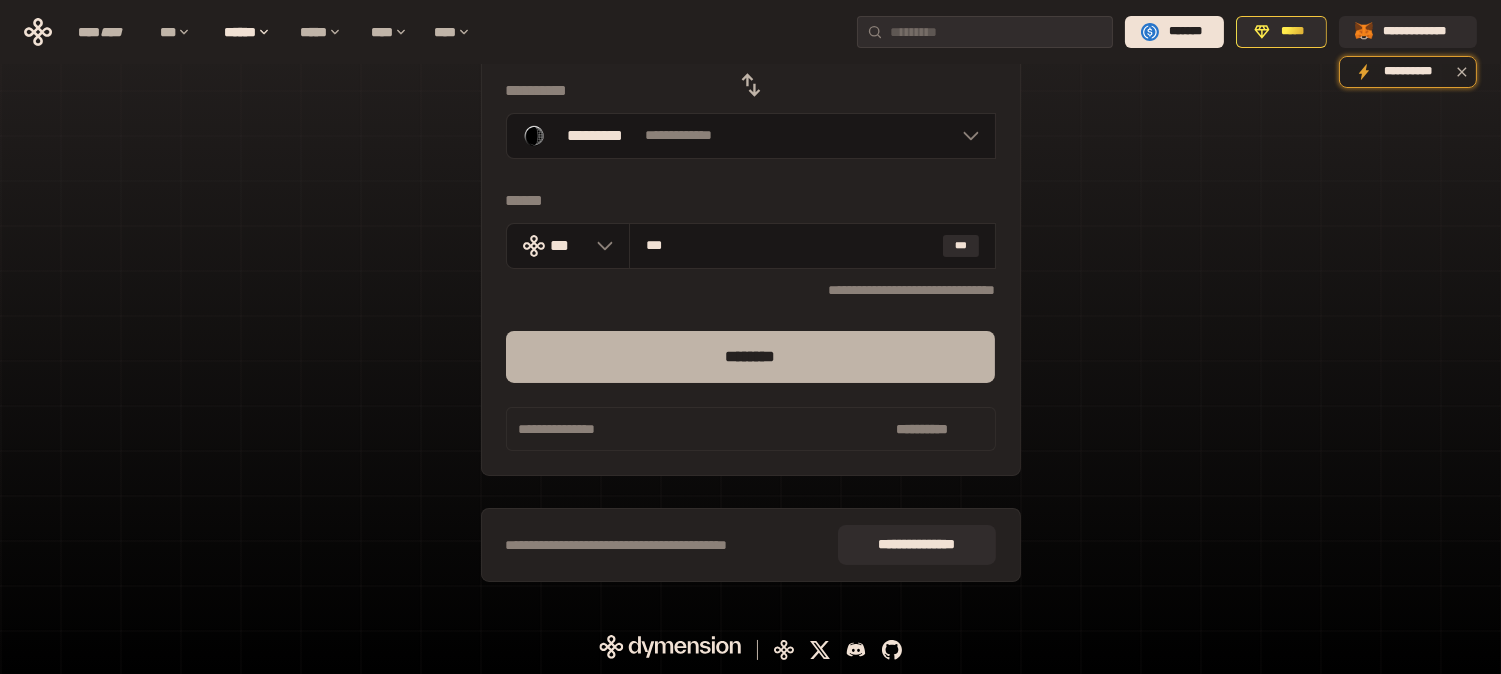 type on "***" 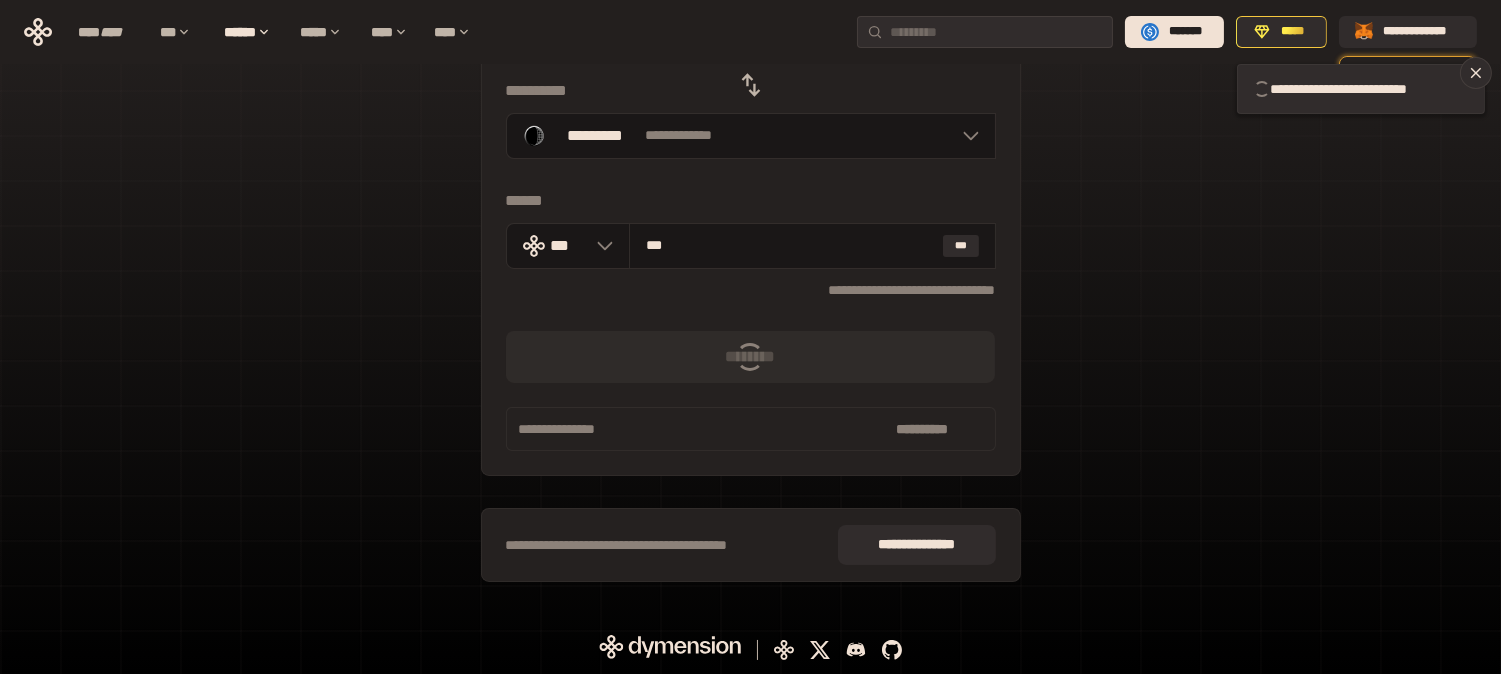type 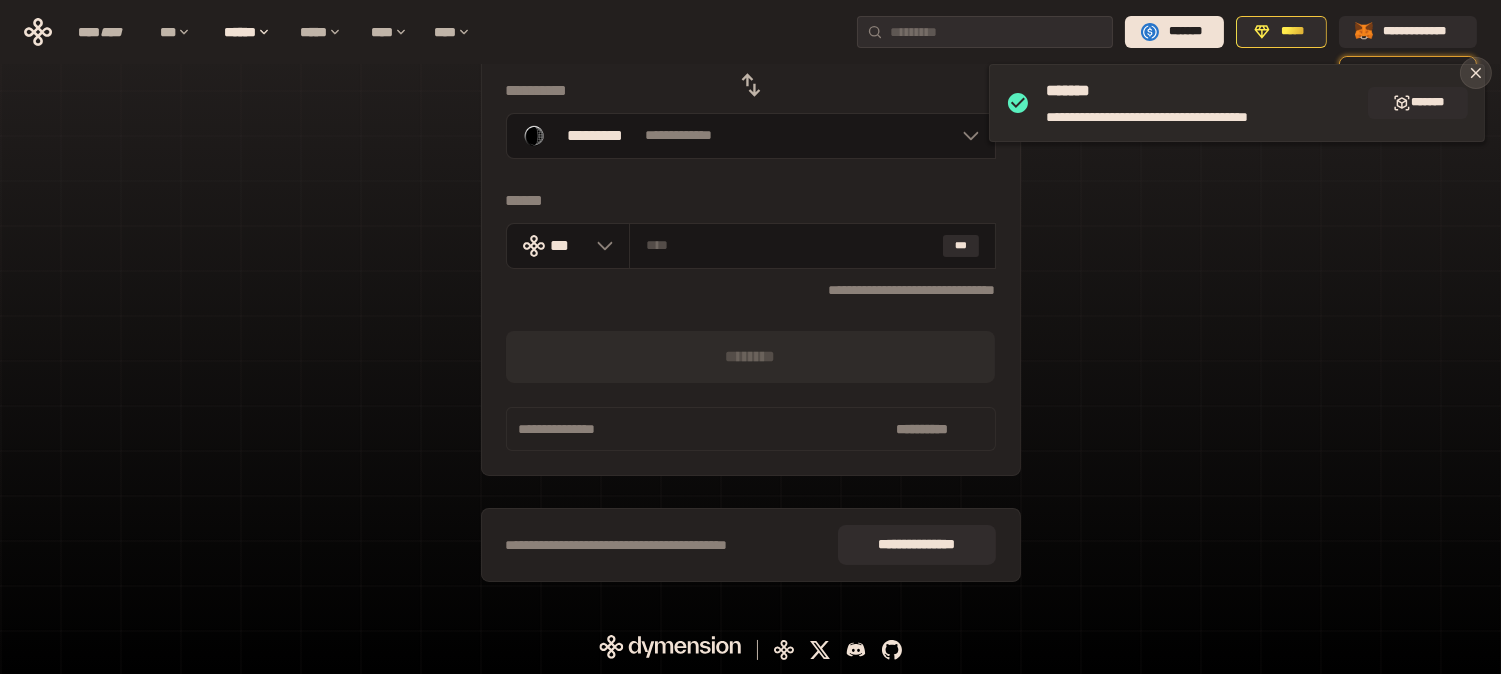 click 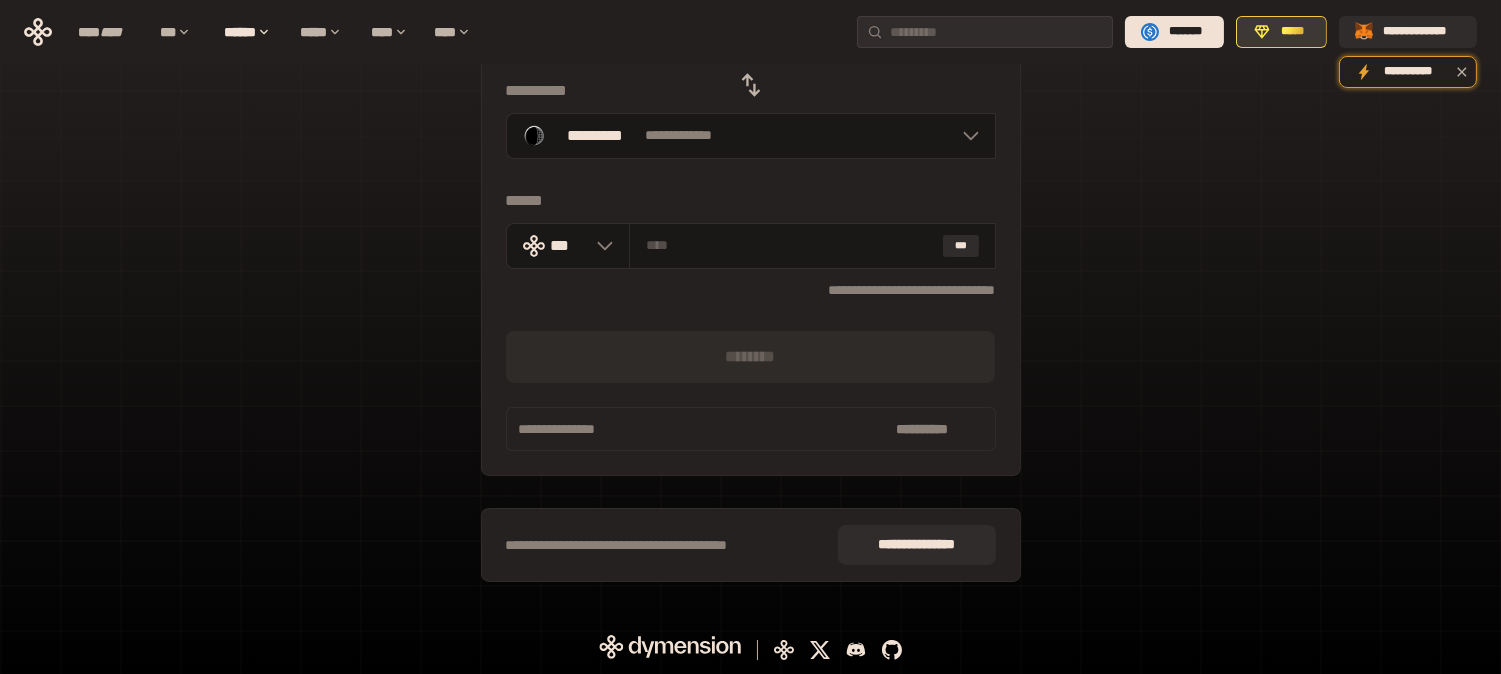 click on "*****" at bounding box center (1281, 32) 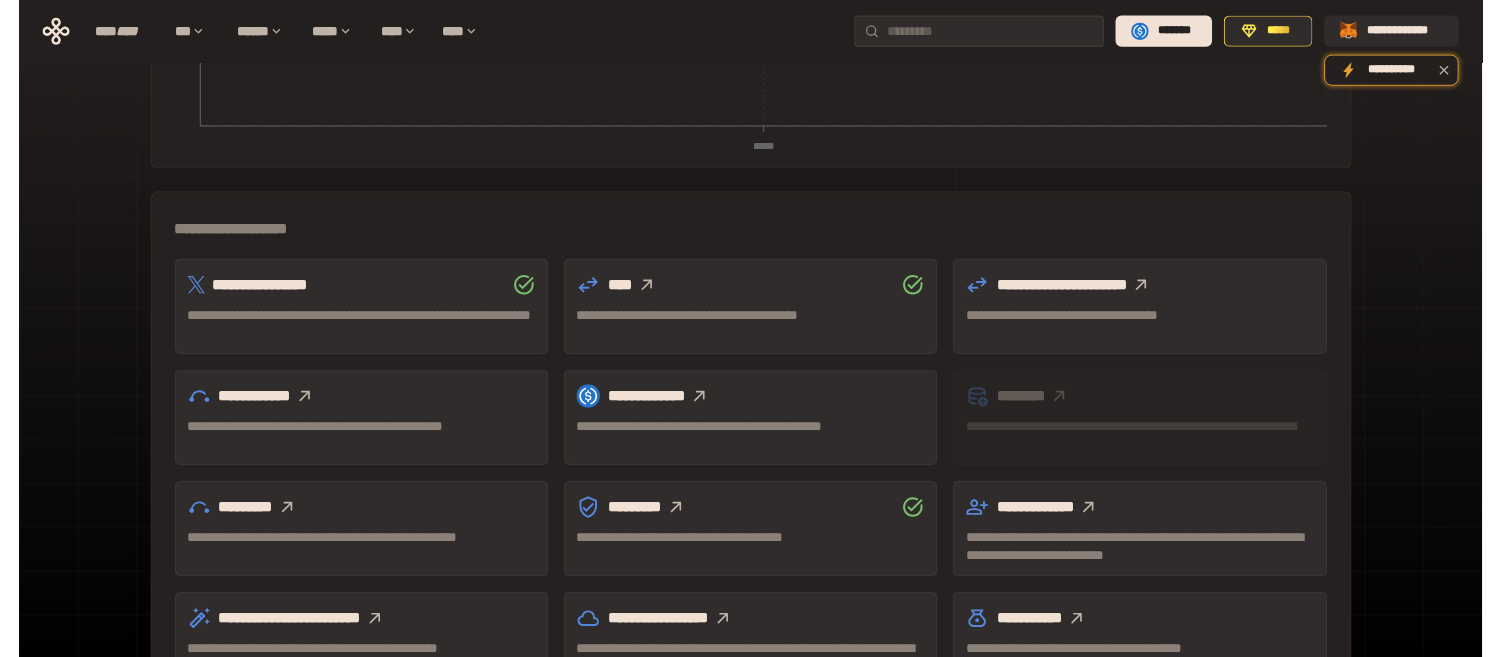 scroll, scrollTop: 473, scrollLeft: 0, axis: vertical 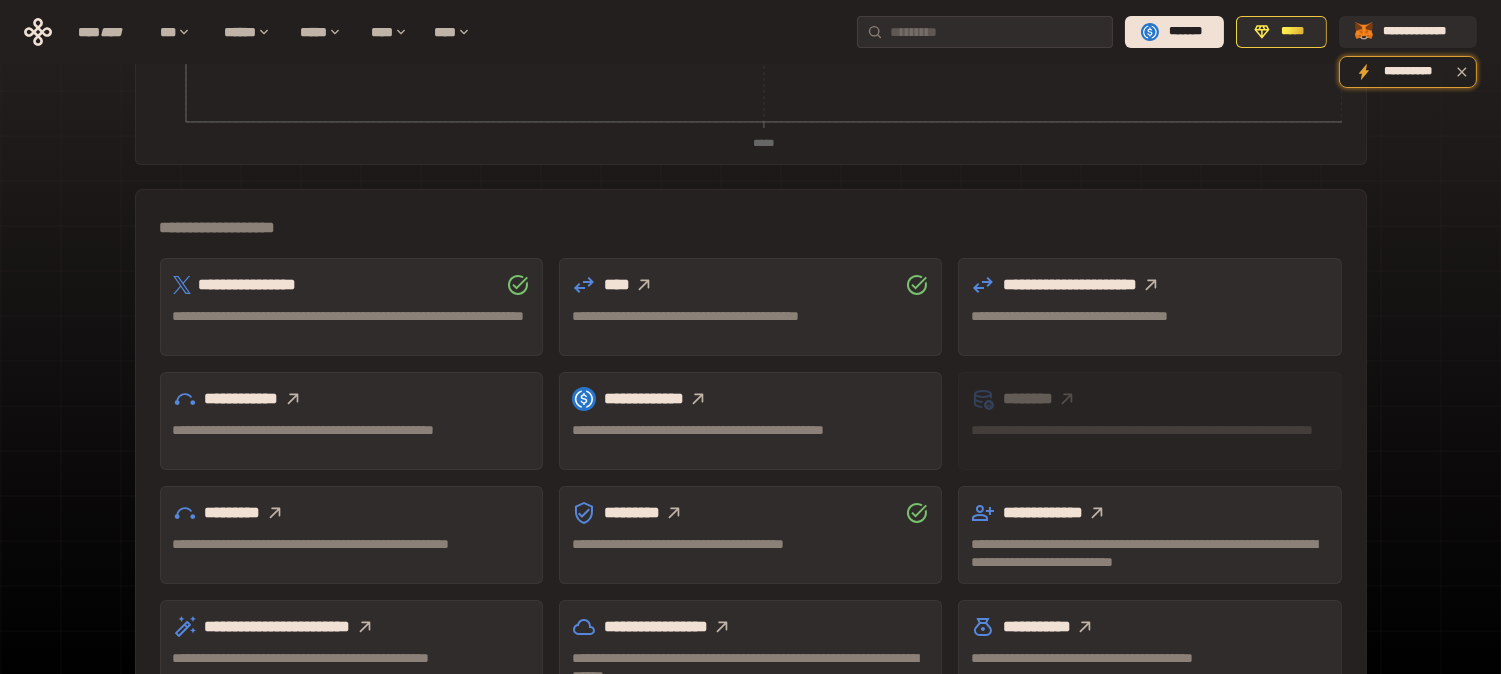click 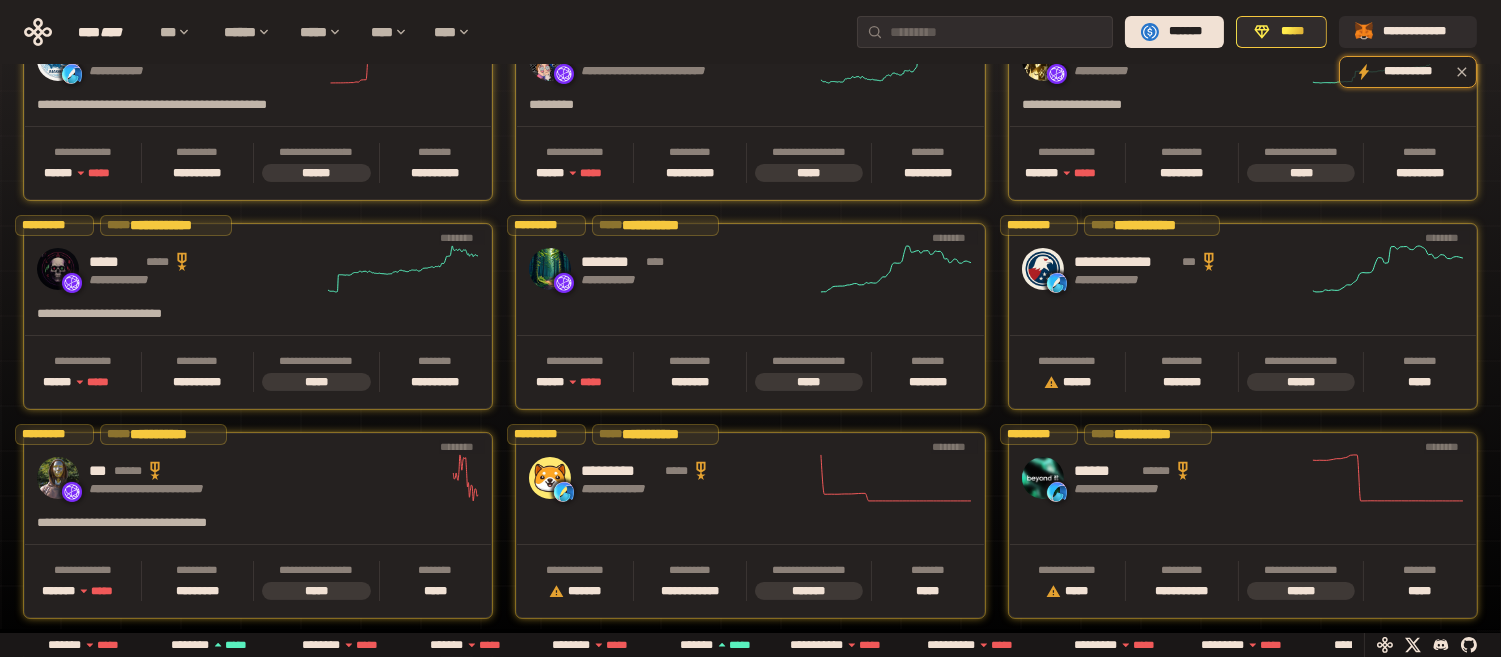 scroll, scrollTop: 0, scrollLeft: 435, axis: horizontal 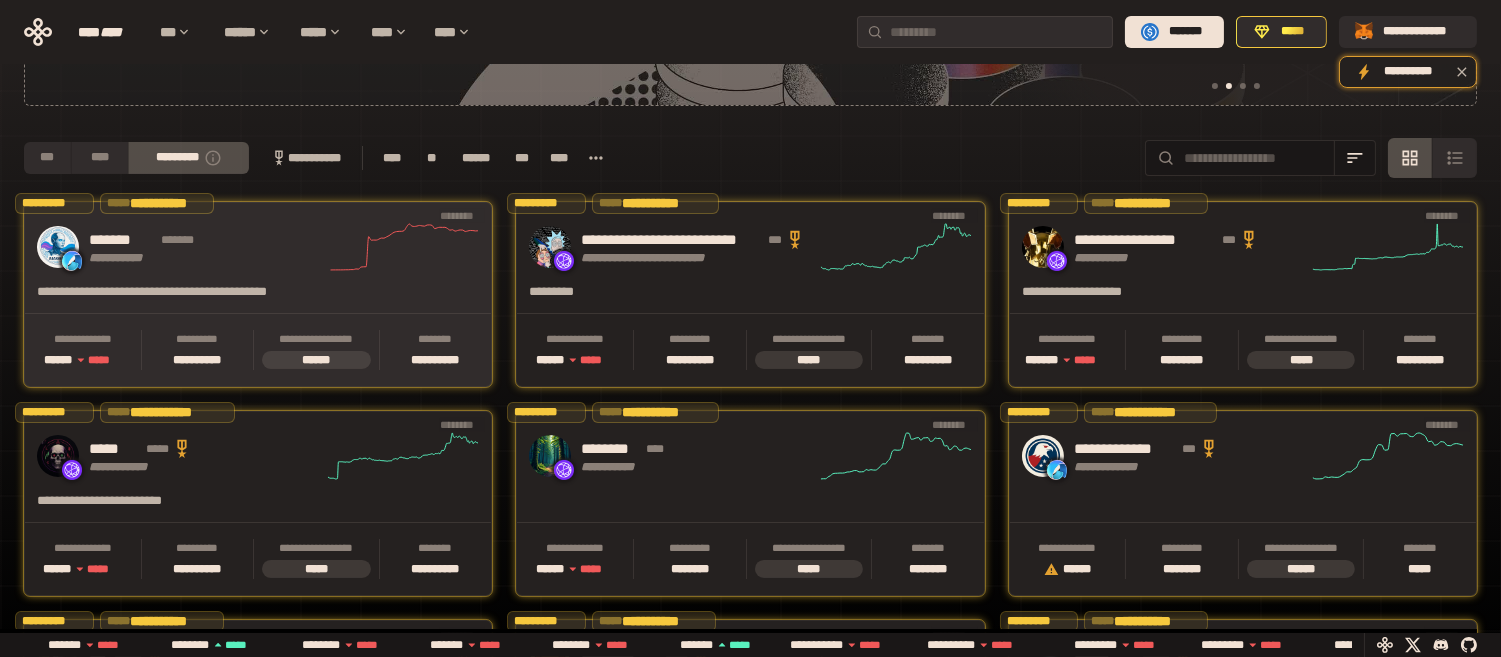 click on "**********" at bounding box center [198, 298] 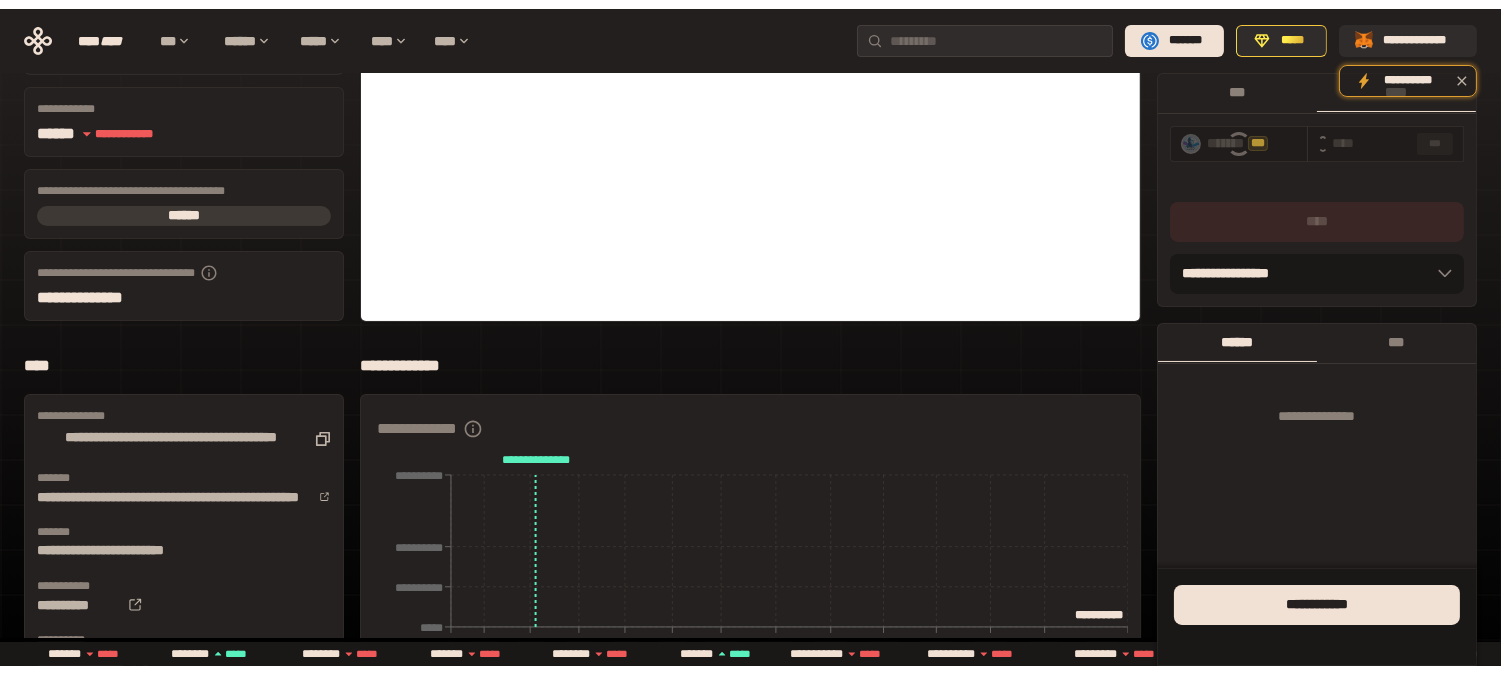 scroll, scrollTop: 0, scrollLeft: 0, axis: both 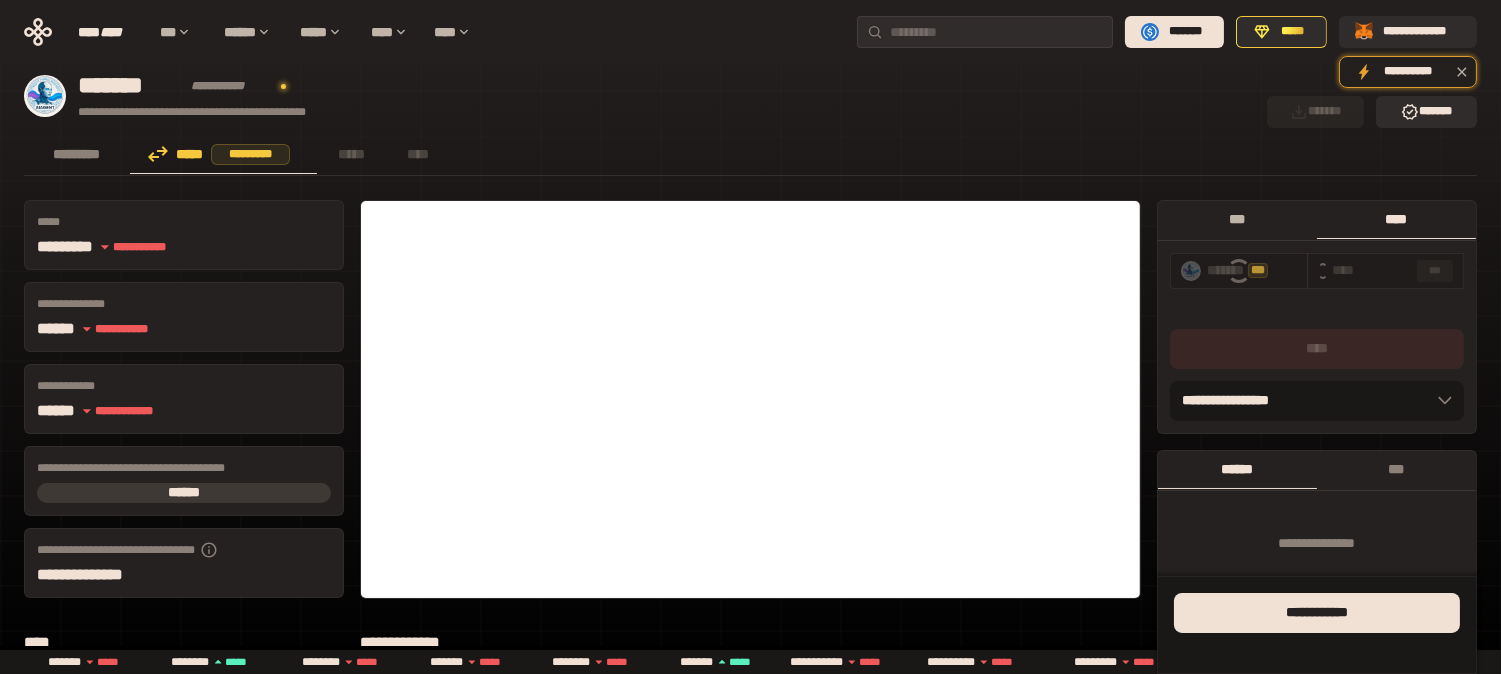 click on "***" at bounding box center [1237, 219] 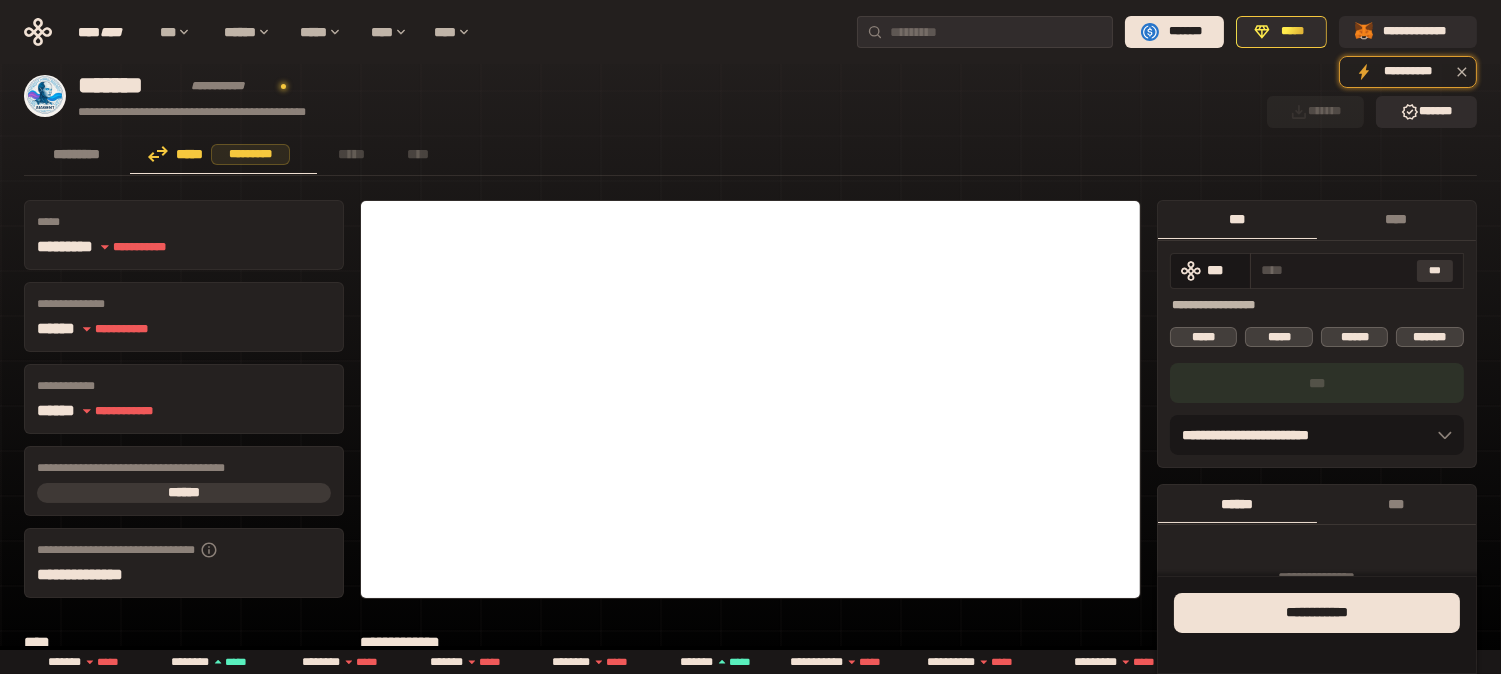 click on "***" at bounding box center (1435, 271) 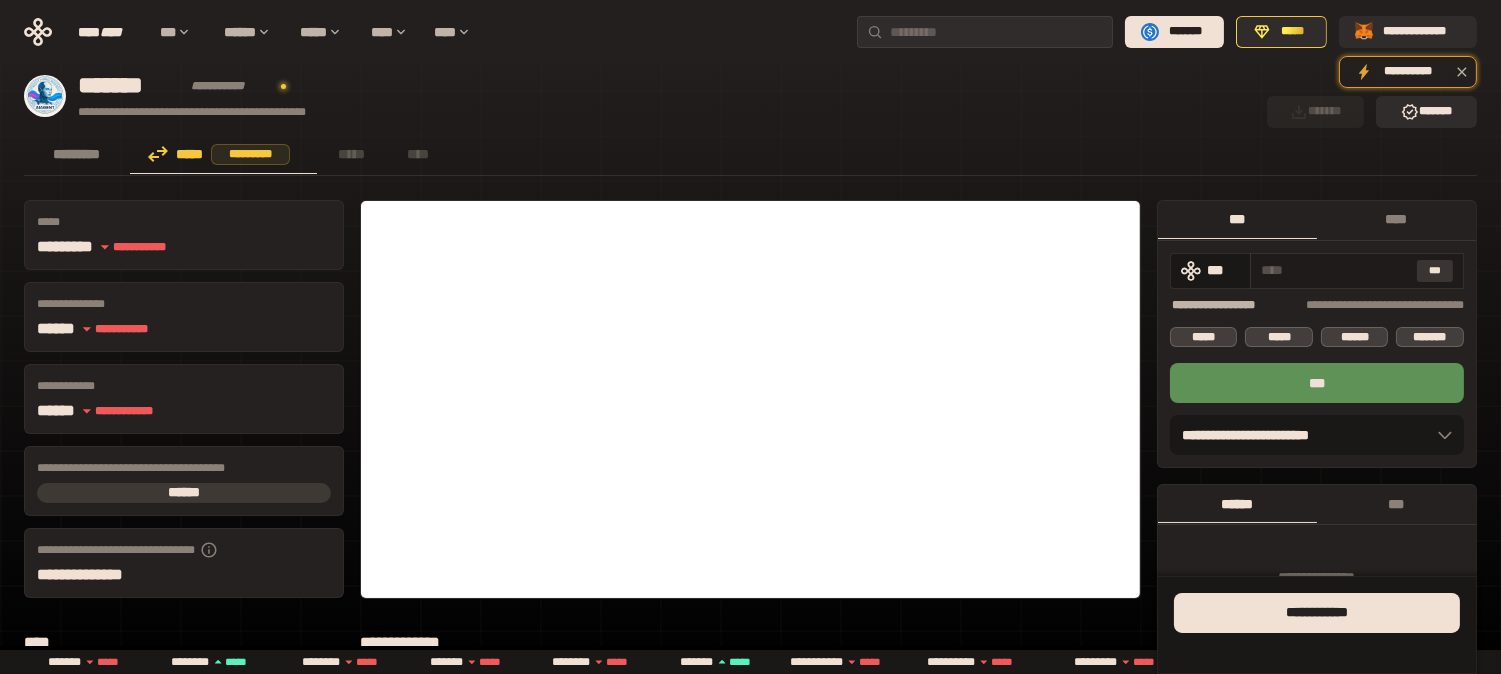 click on "***" at bounding box center [1435, 271] 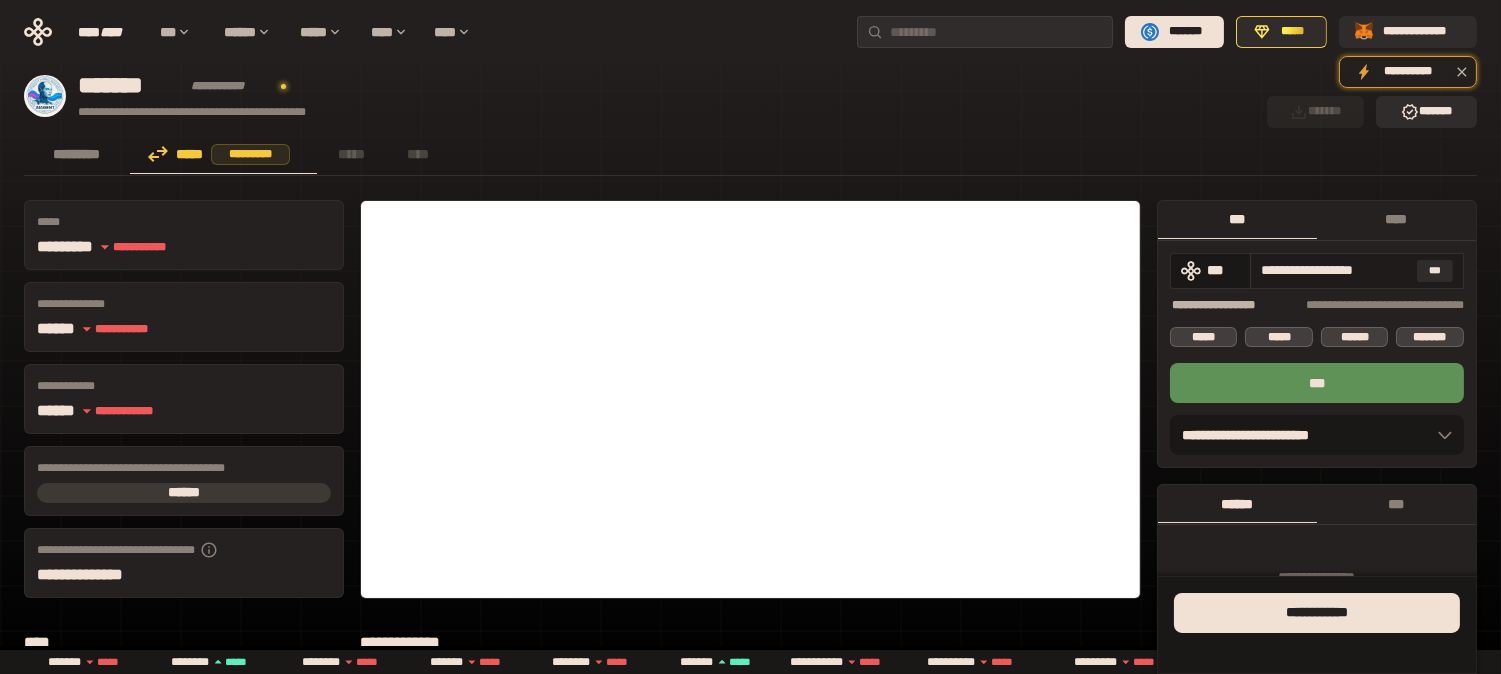 click on "**********" at bounding box center [1335, 270] 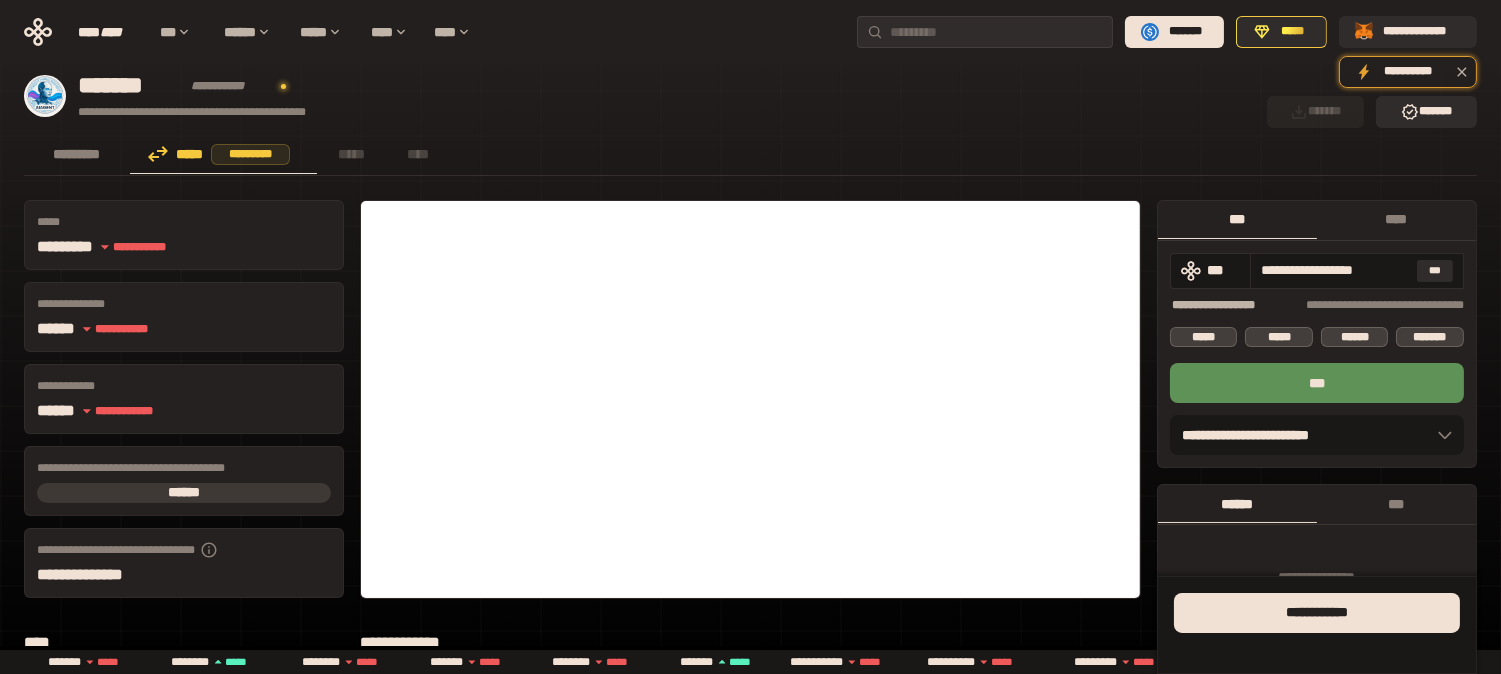 drag, startPoint x: 1275, startPoint y: 267, endPoint x: 1516, endPoint y: 291, distance: 242.19208 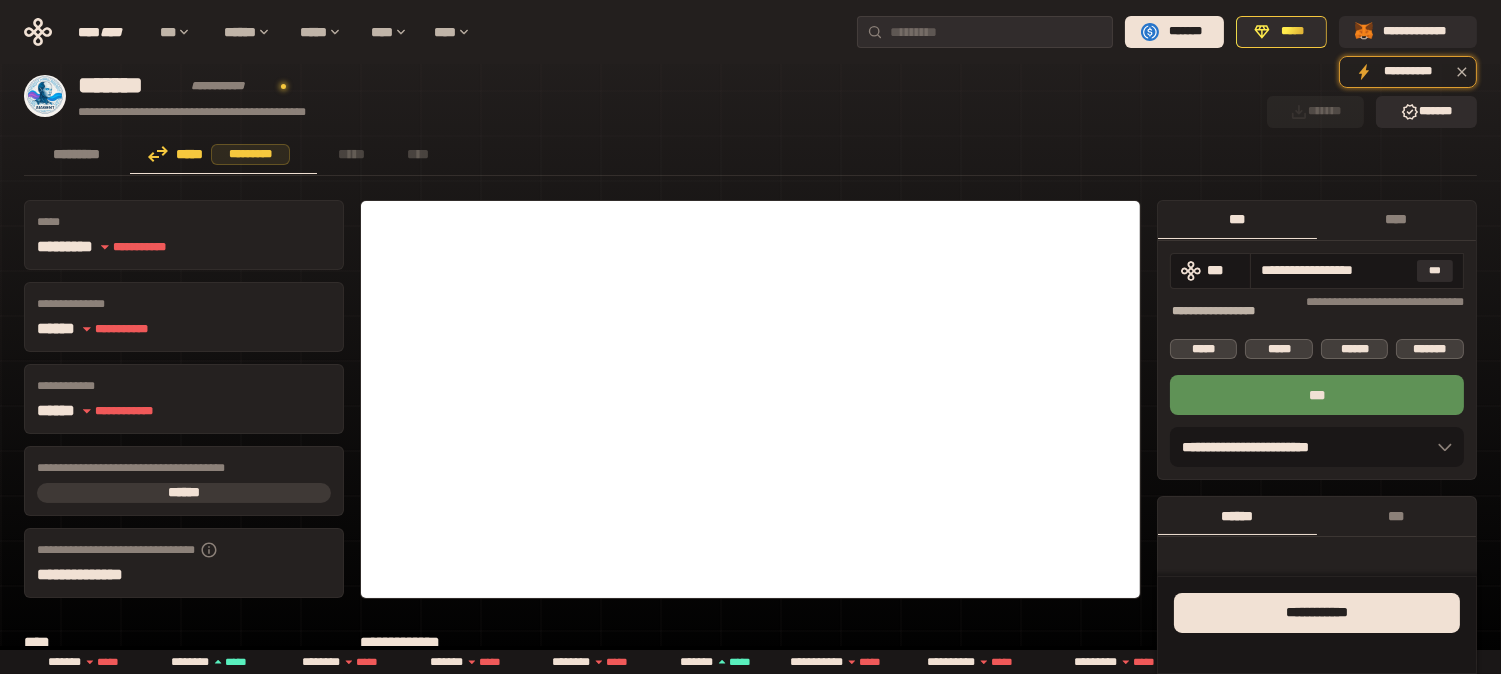 scroll, scrollTop: 0, scrollLeft: 1, axis: horizontal 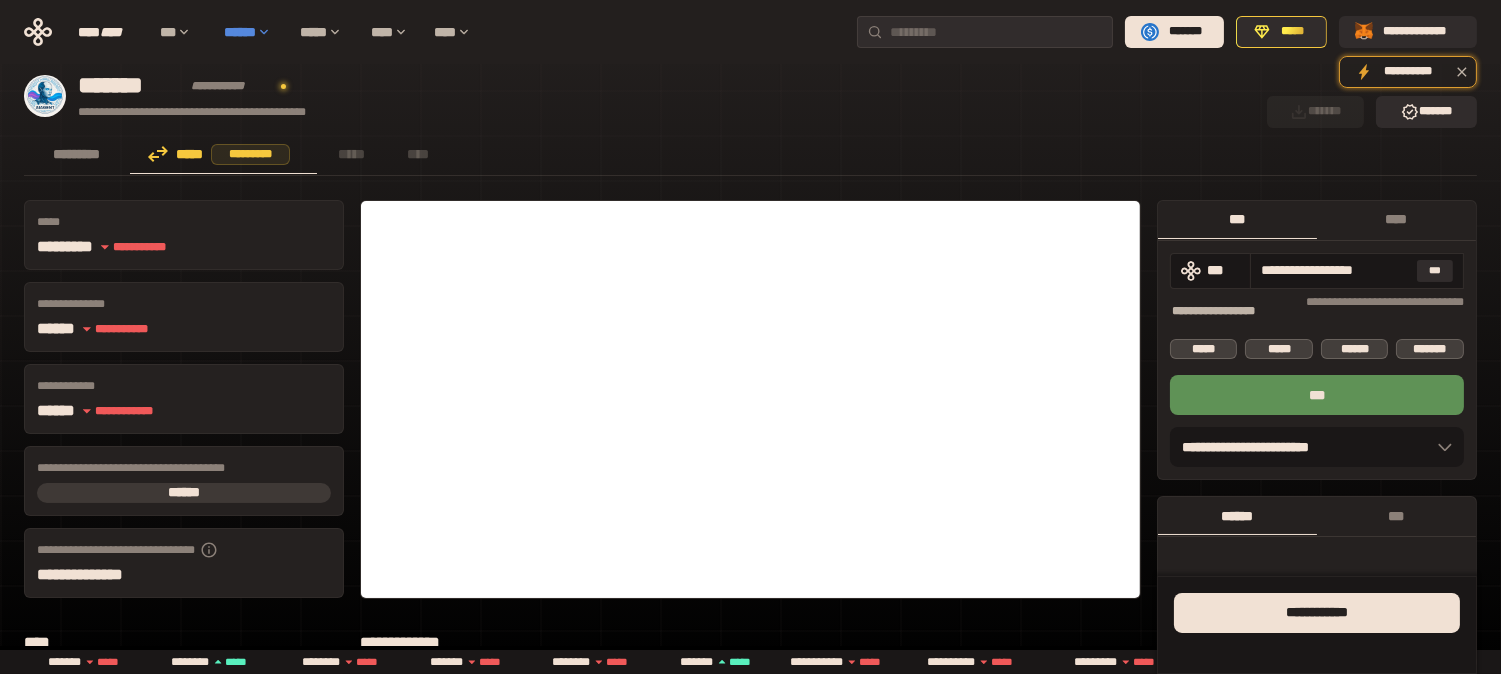 click on "***" at bounding box center (182, 32) 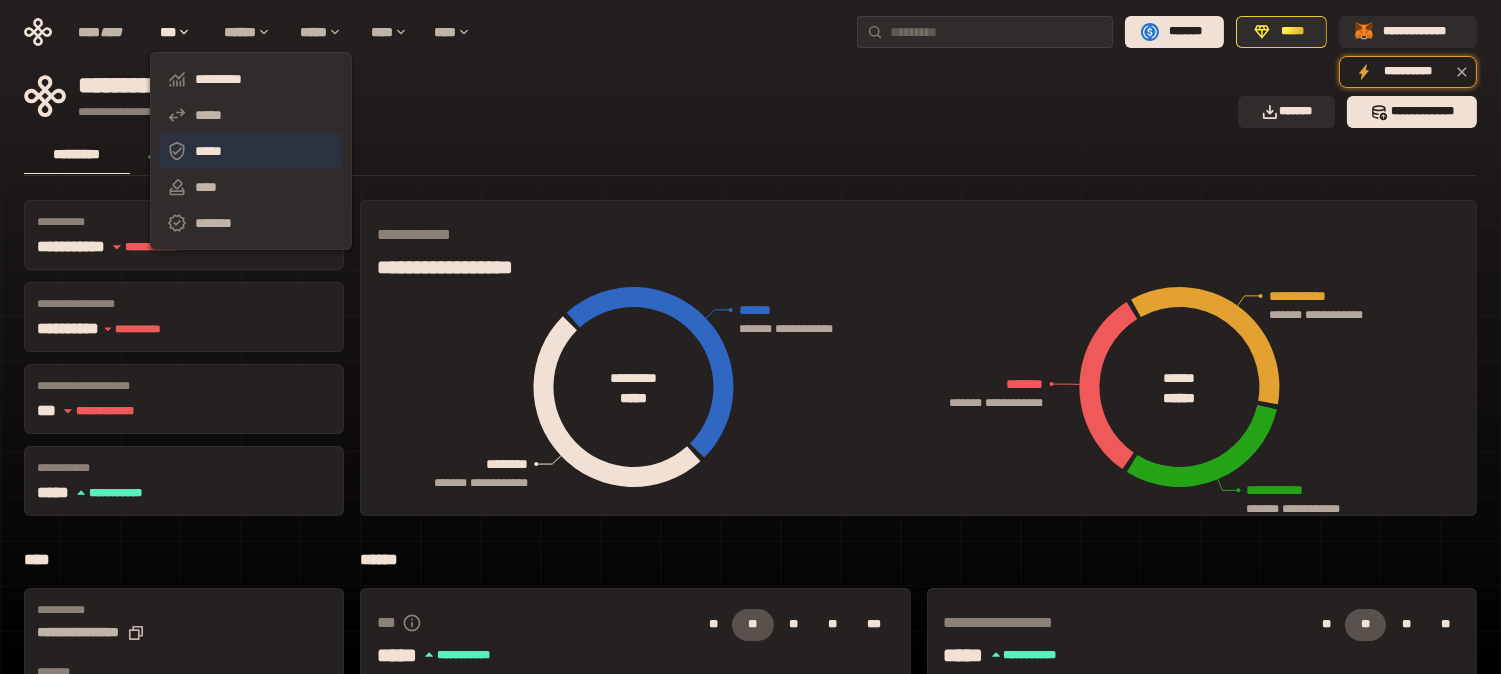 click on "*****" at bounding box center (251, 151) 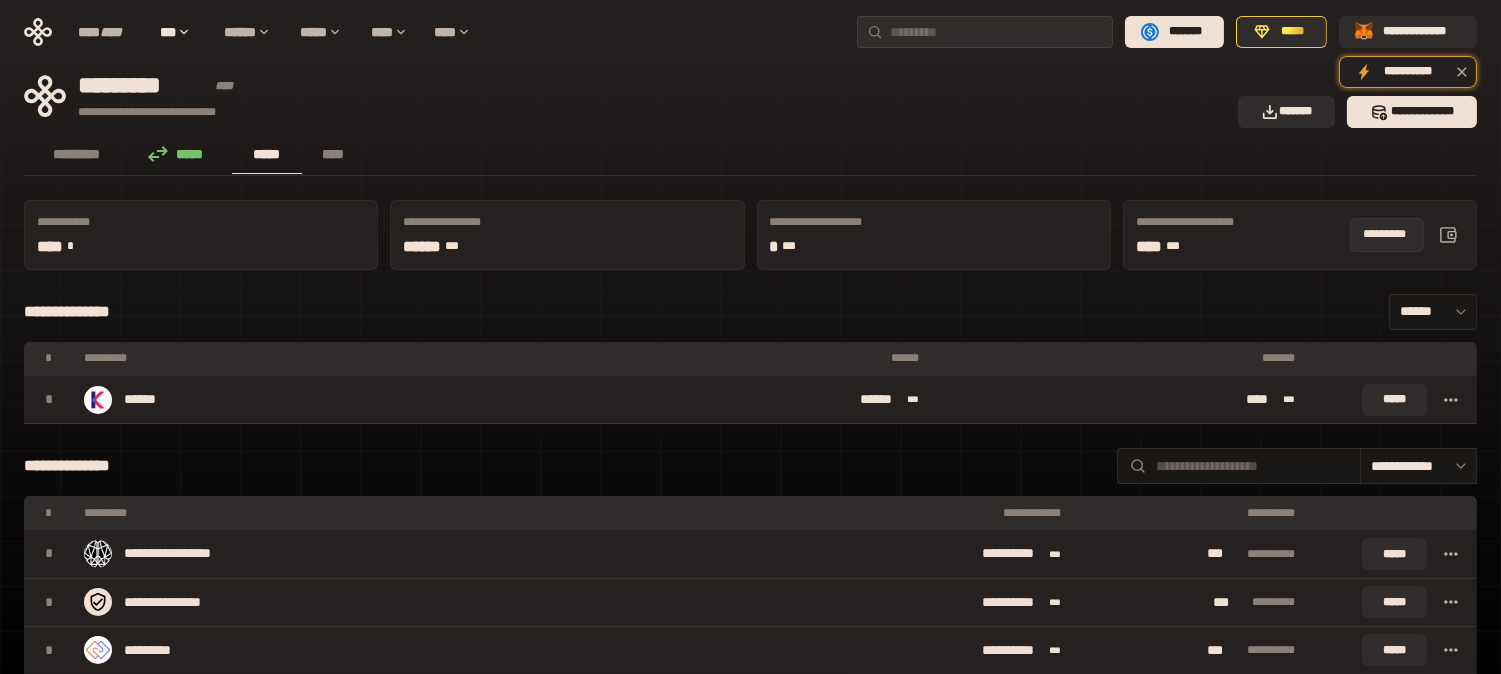 click 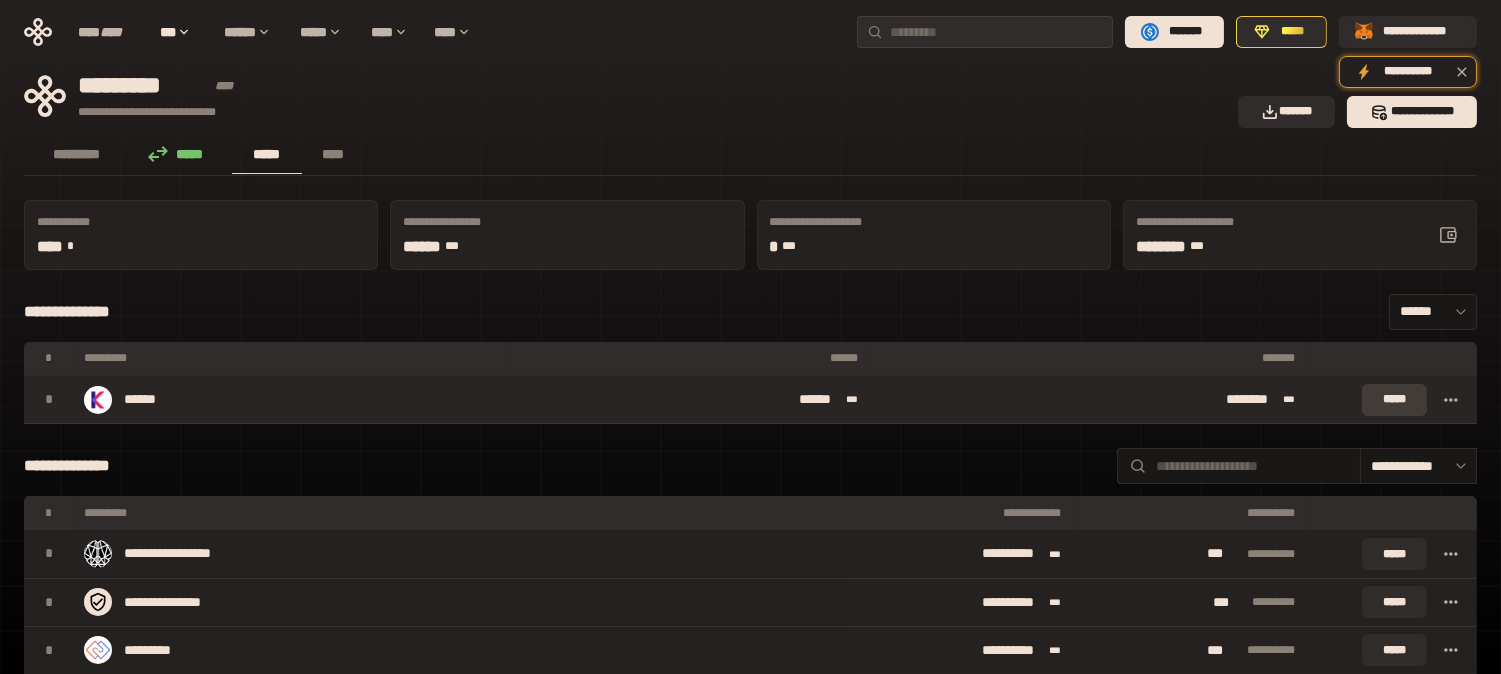 click on "*****" at bounding box center (1394, 400) 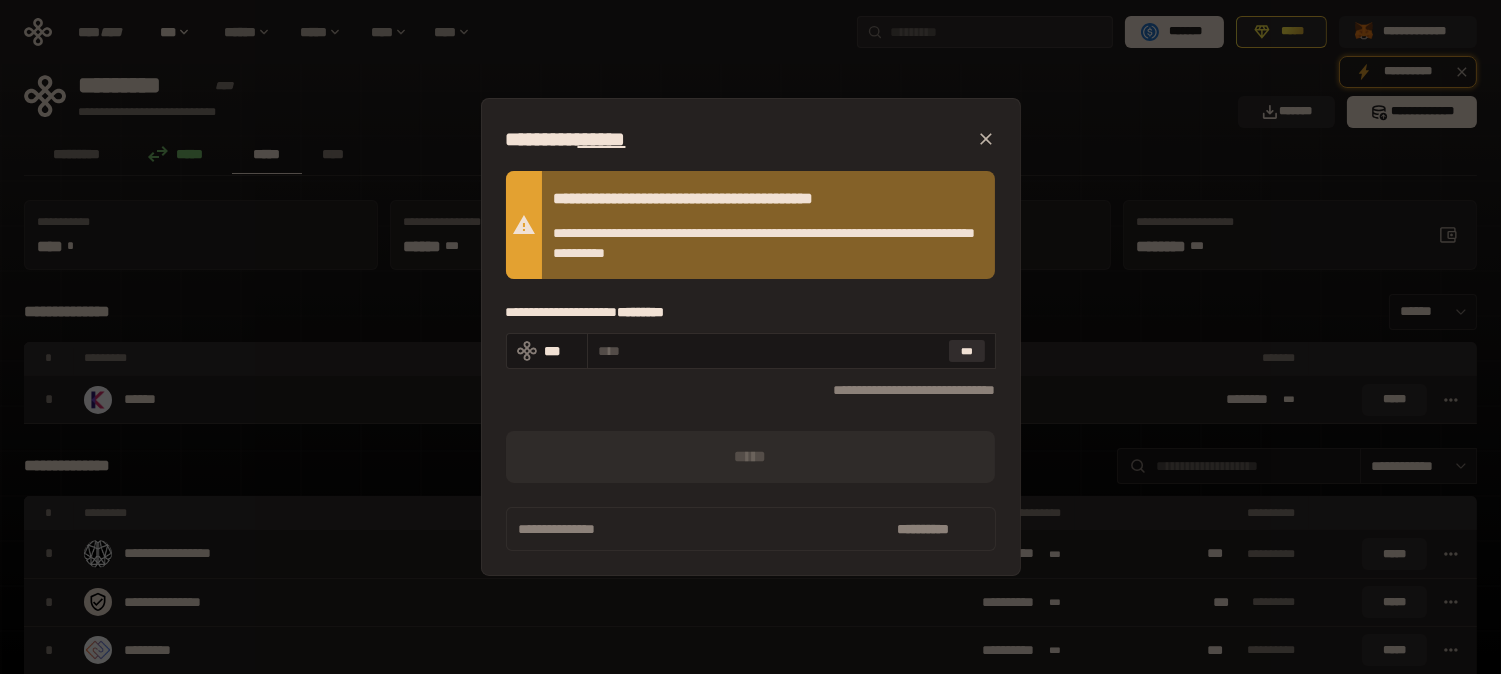click 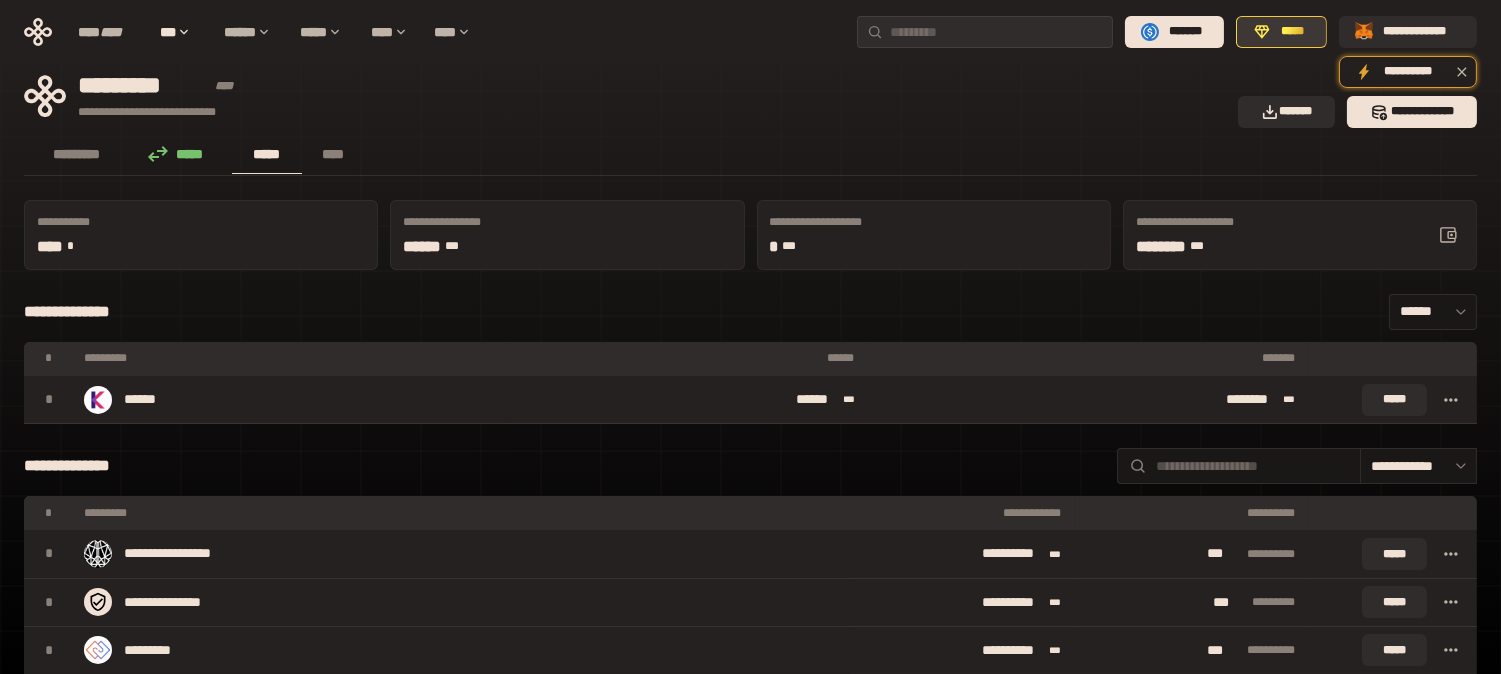 click on "*****" at bounding box center (1281, 32) 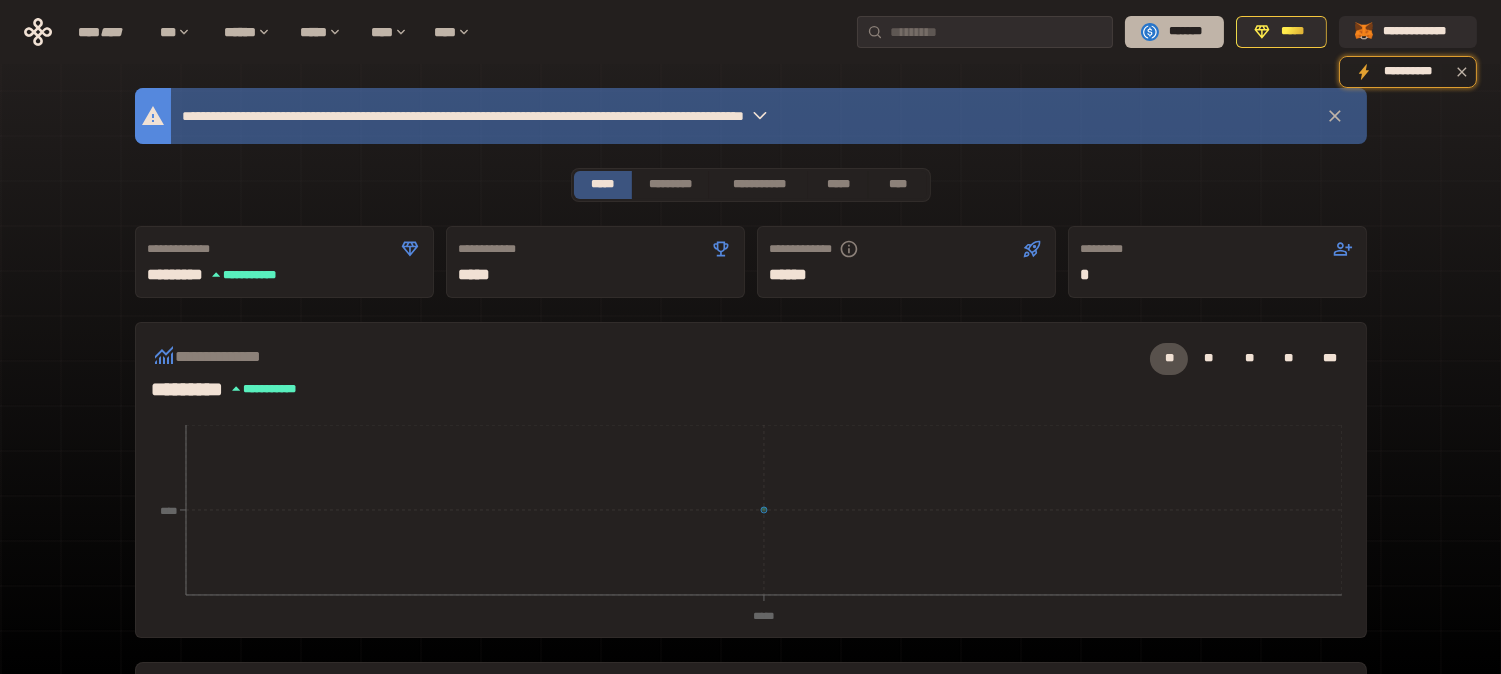 click 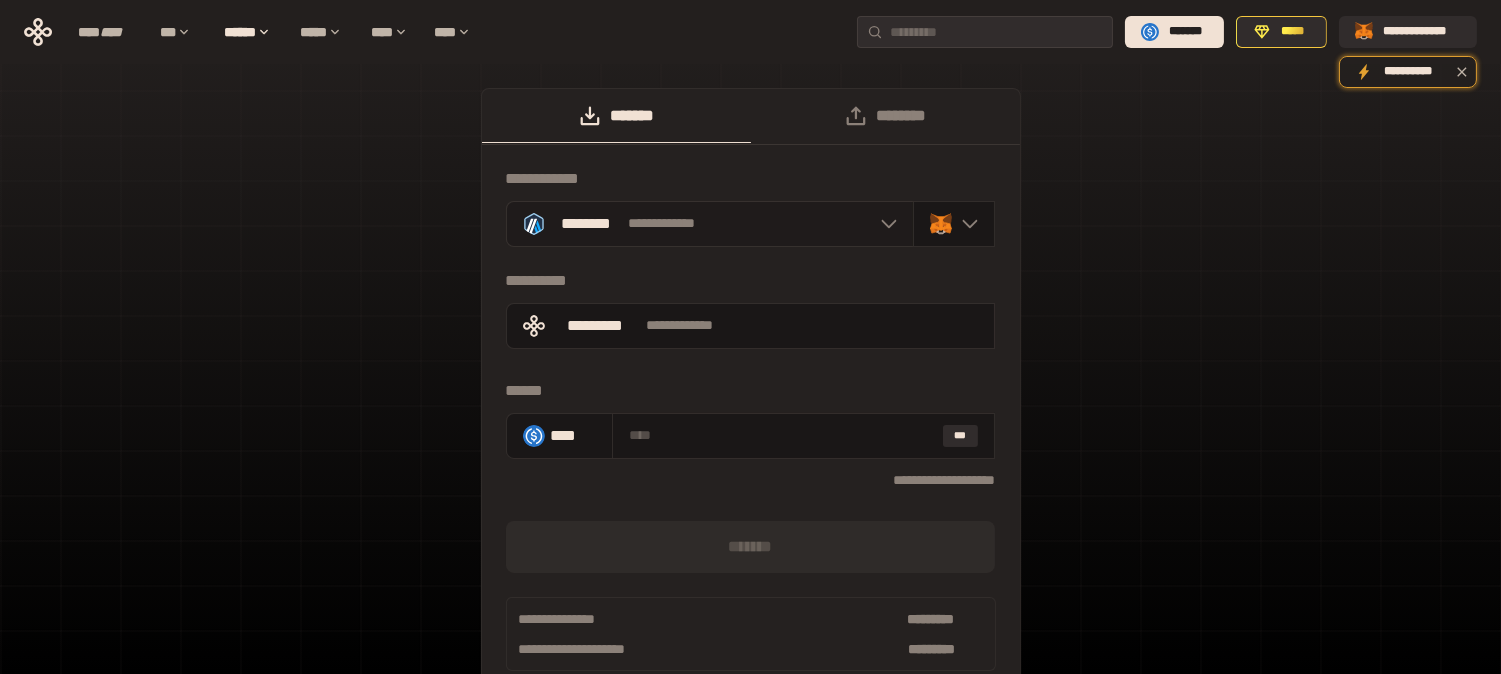 click 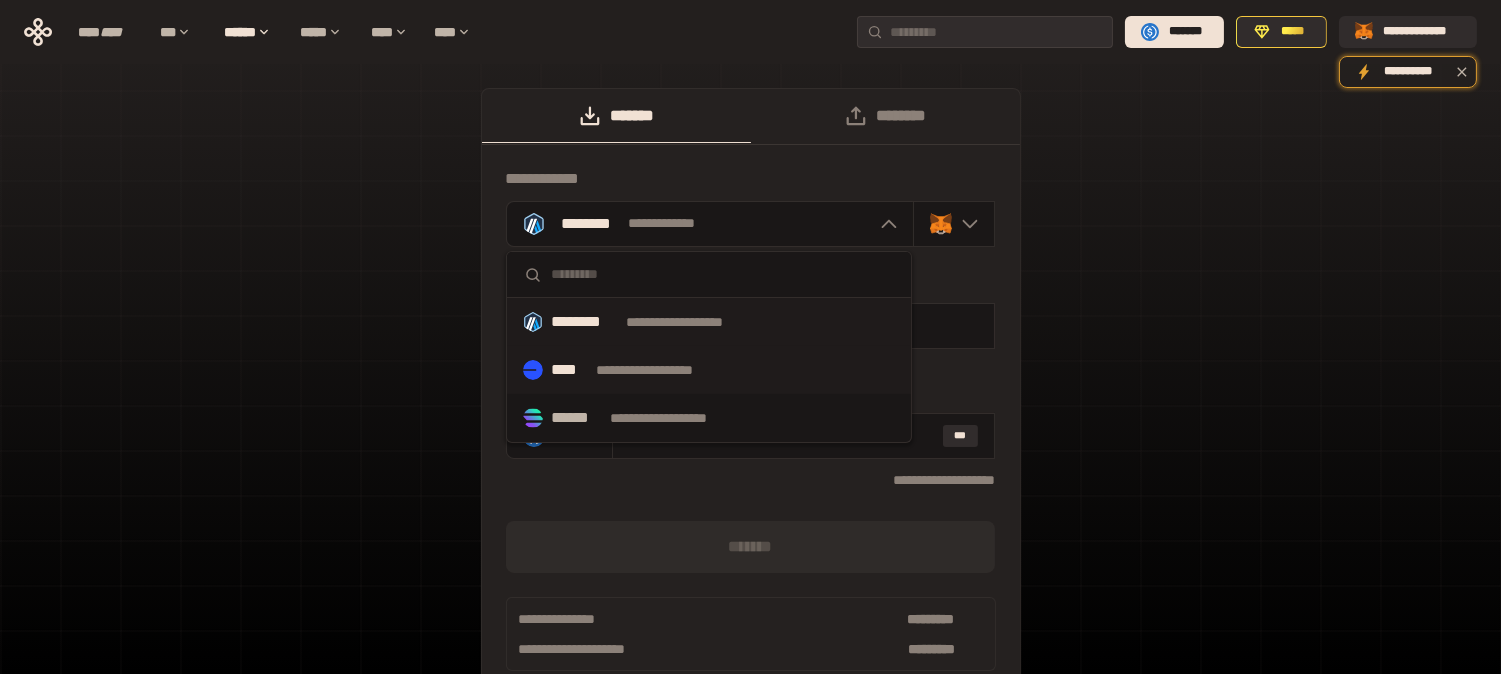 click on "**********" at bounding box center (663, 370) 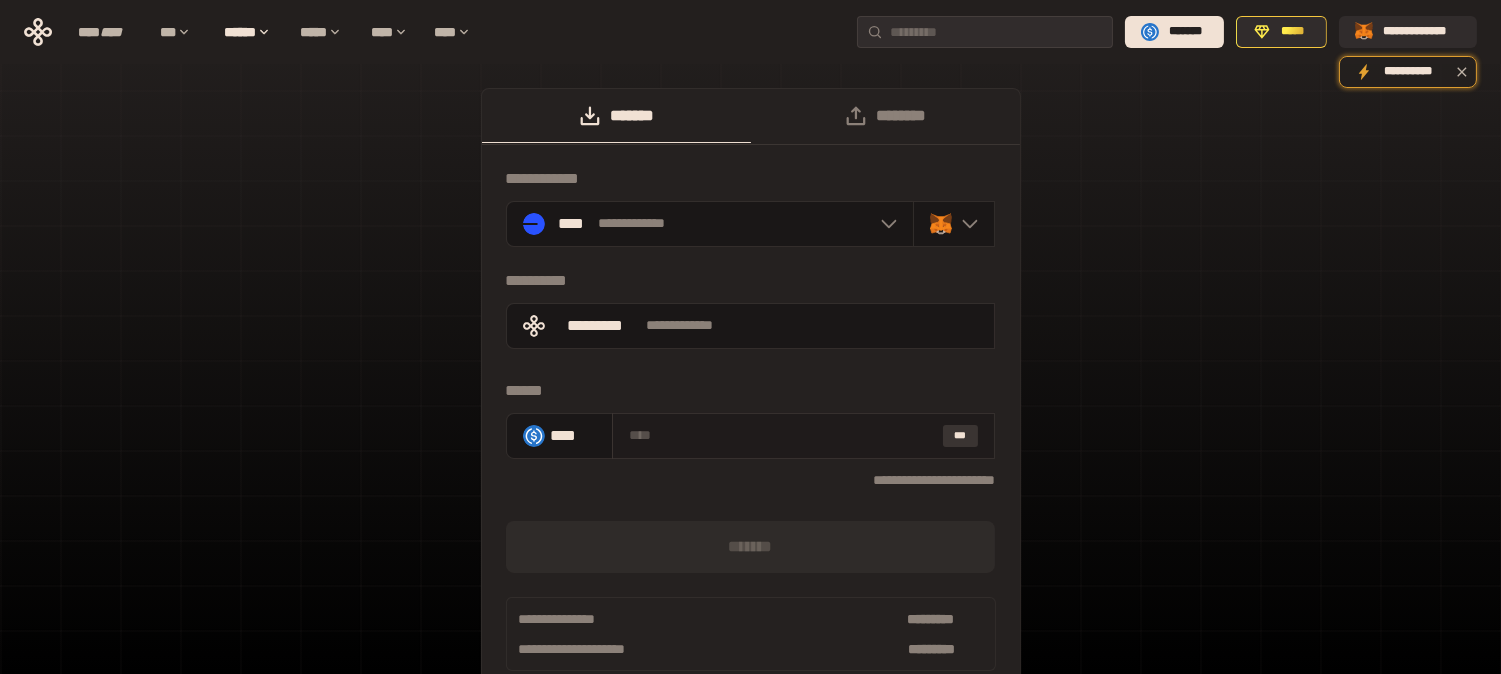 click on "***" at bounding box center [961, 436] 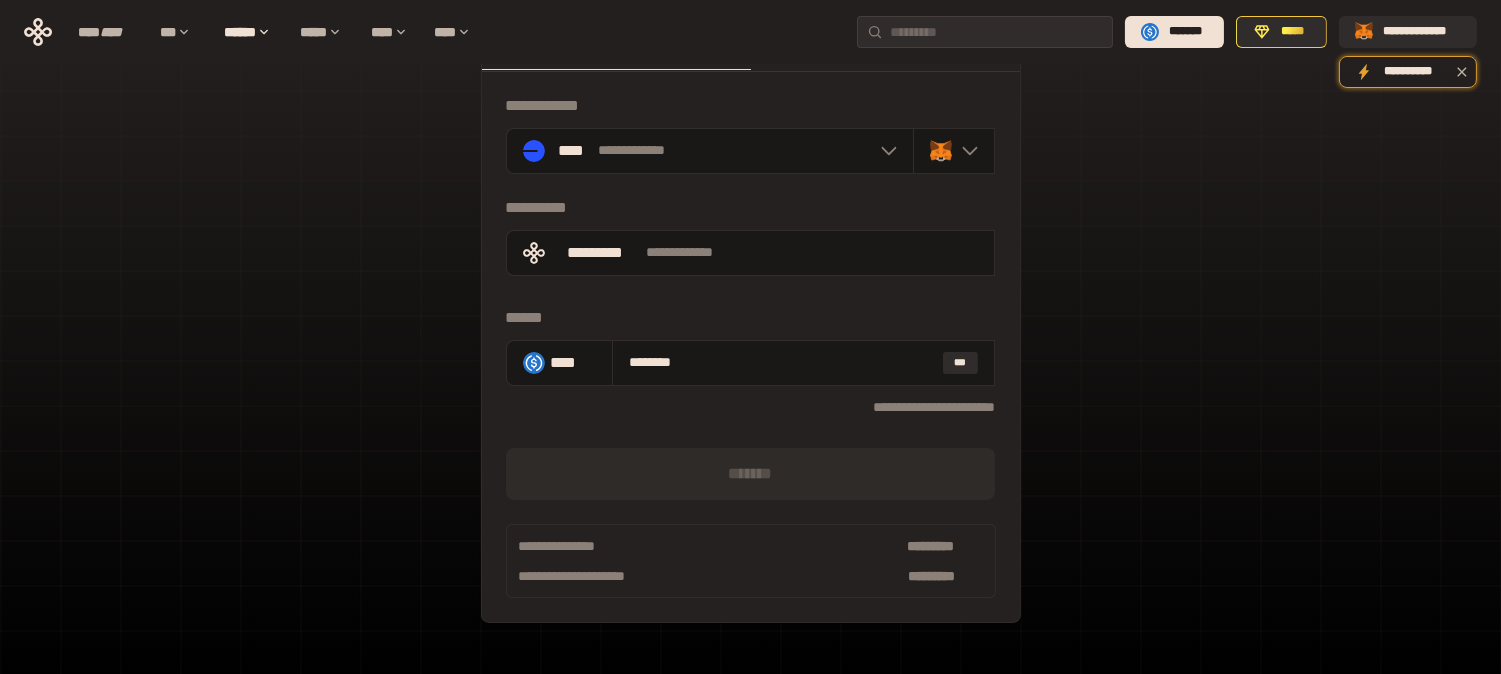 scroll, scrollTop: 113, scrollLeft: 0, axis: vertical 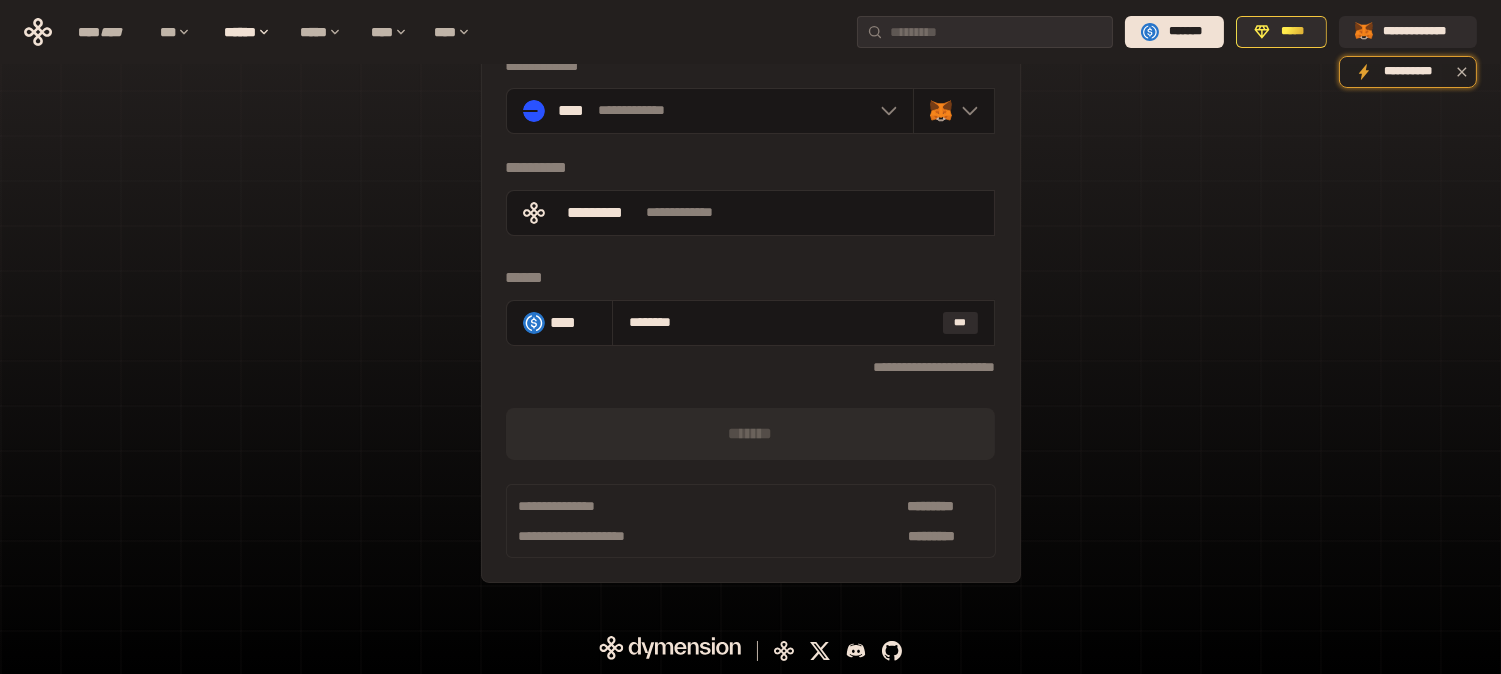 click on "*******" at bounding box center [751, 434] 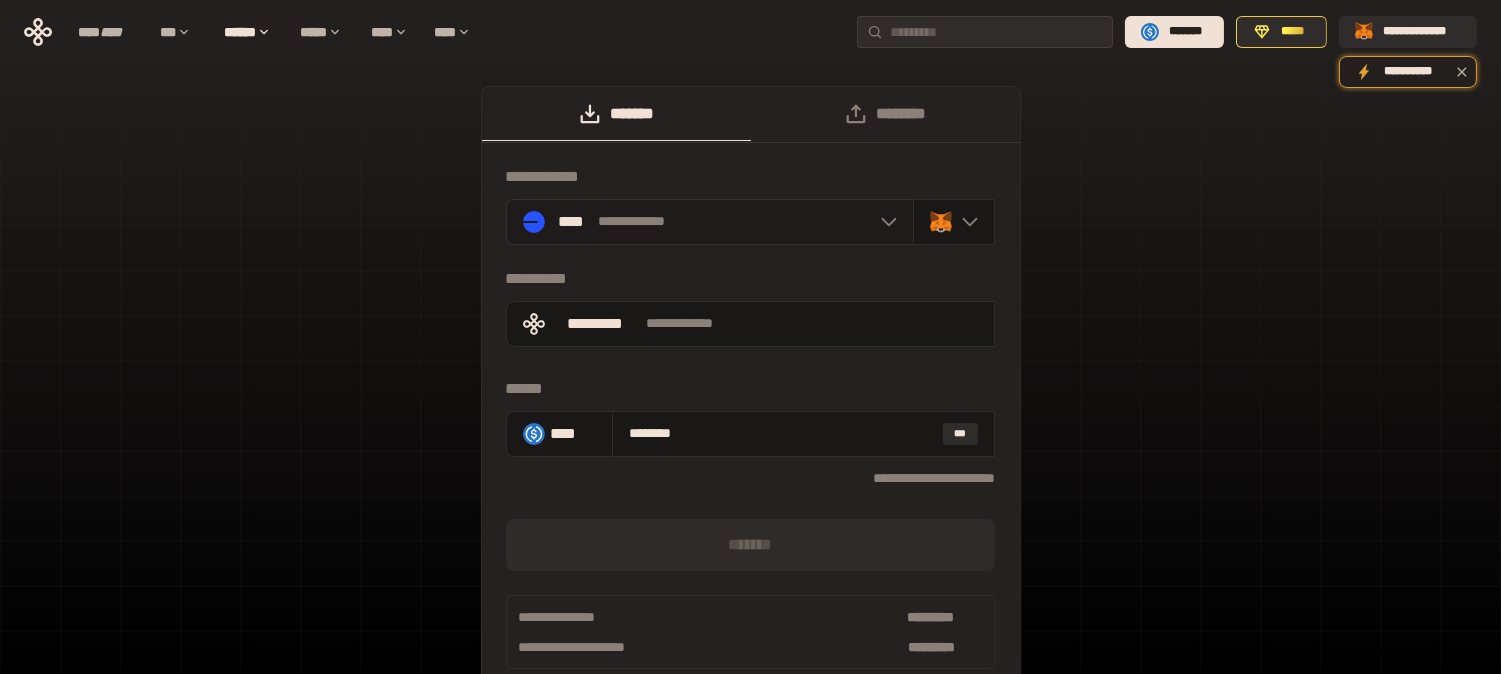 click at bounding box center [884, 222] 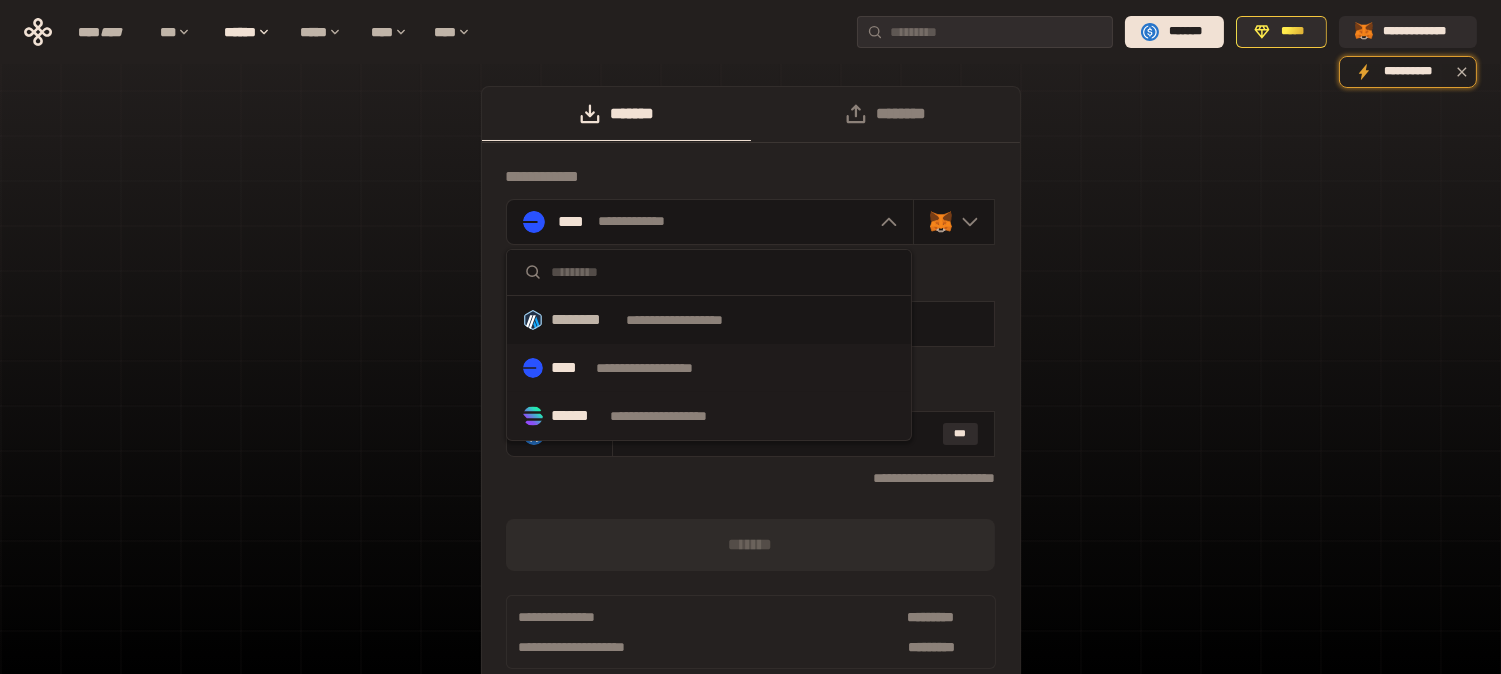 click on "**********" at bounding box center (677, 416) 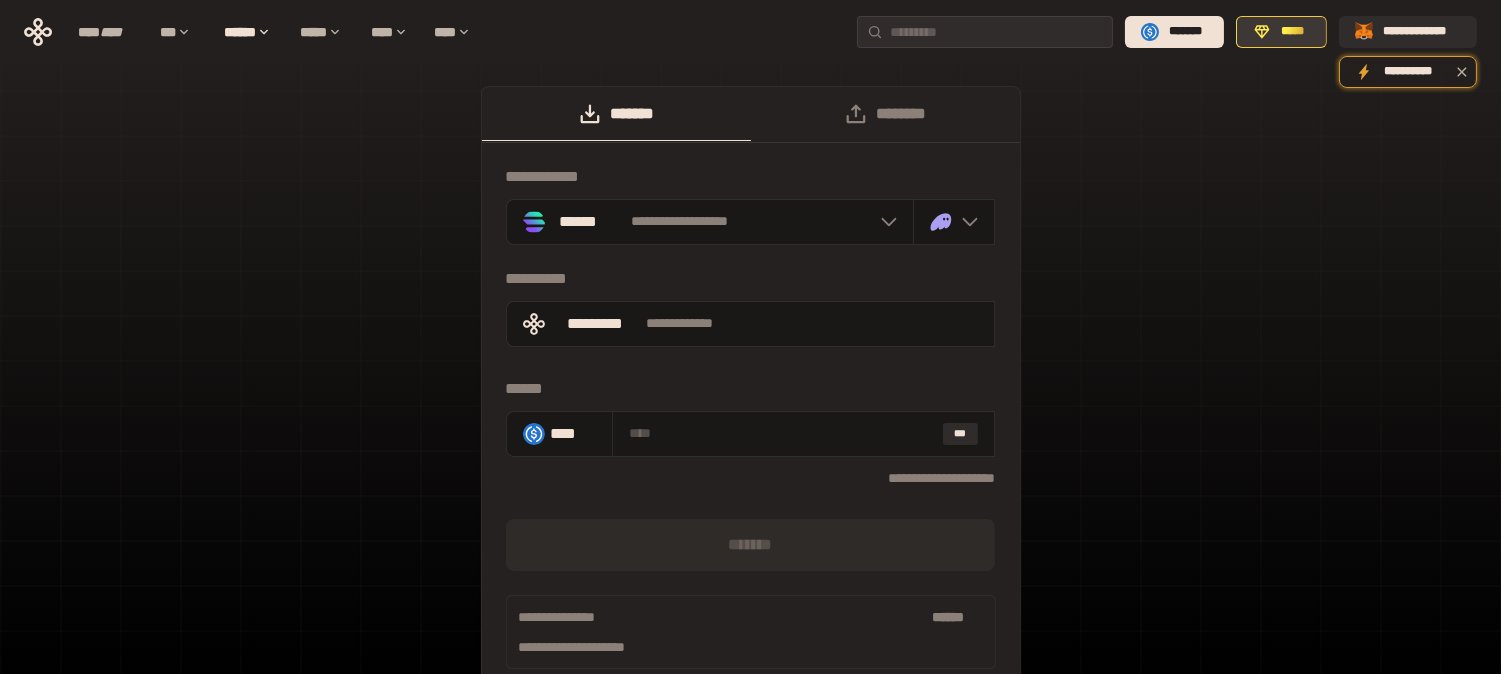 click on "*****" at bounding box center (1292, 32) 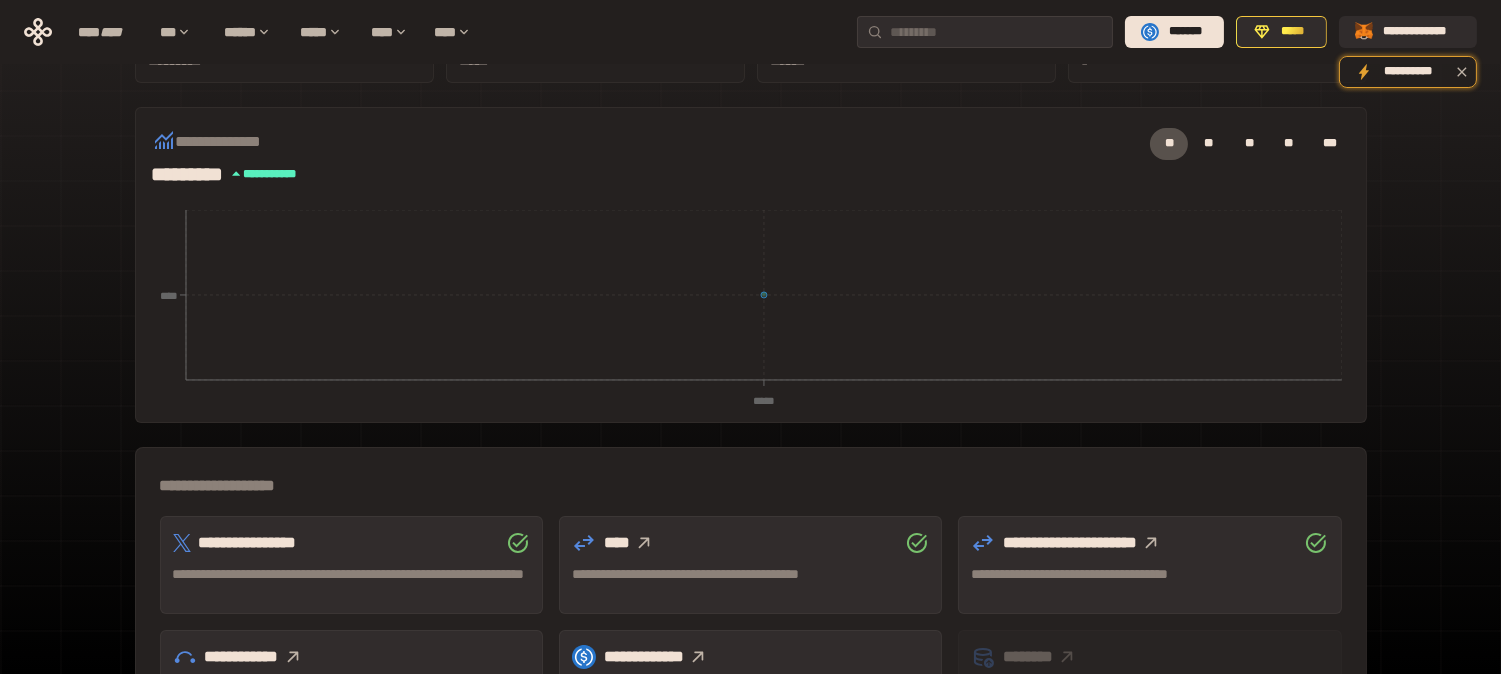 scroll, scrollTop: 371, scrollLeft: 0, axis: vertical 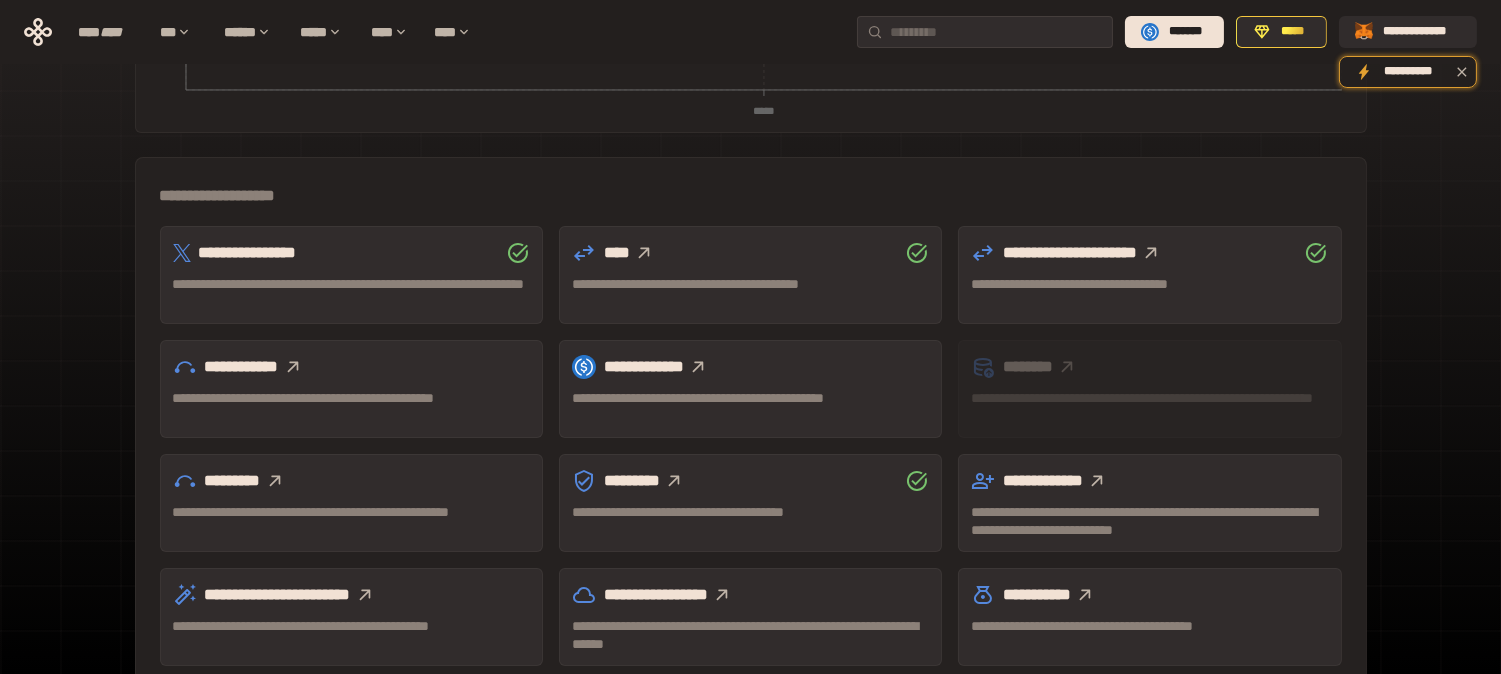 click 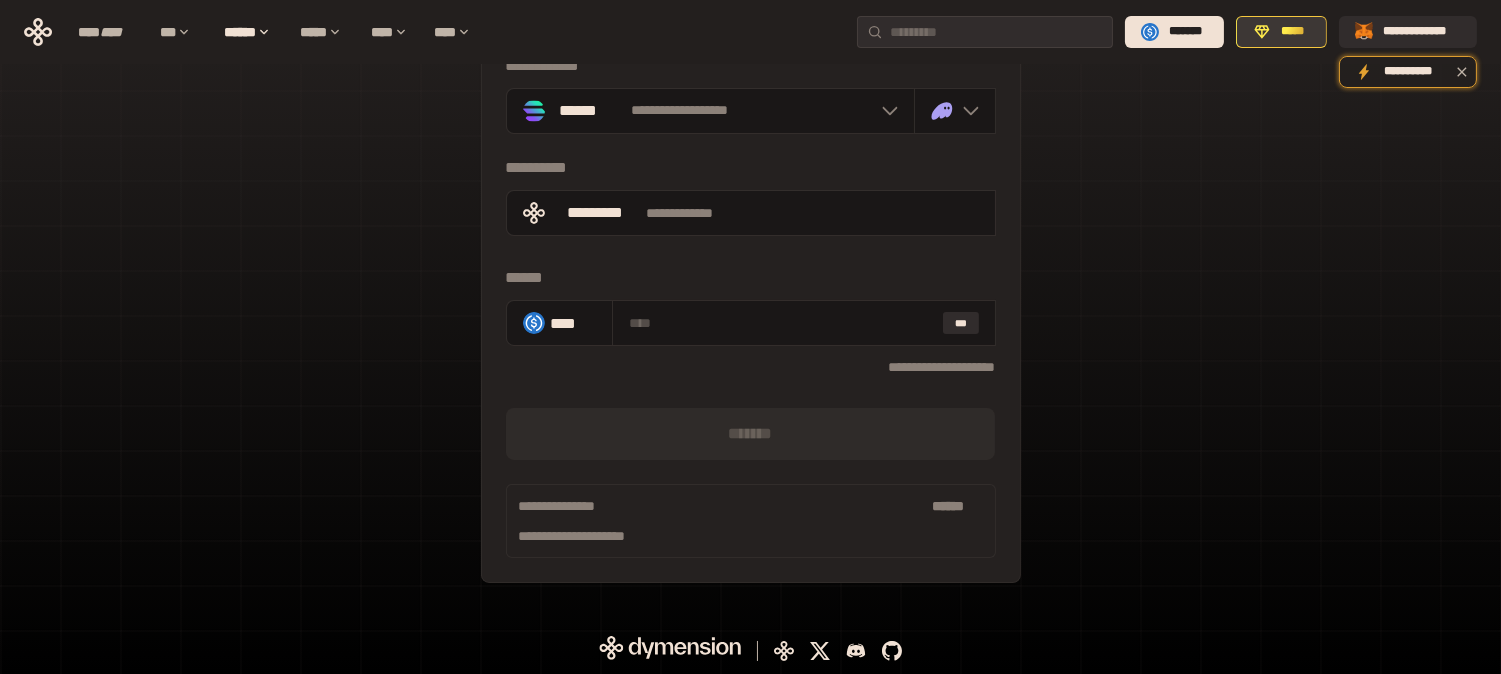 click on "*****" at bounding box center (1281, 32) 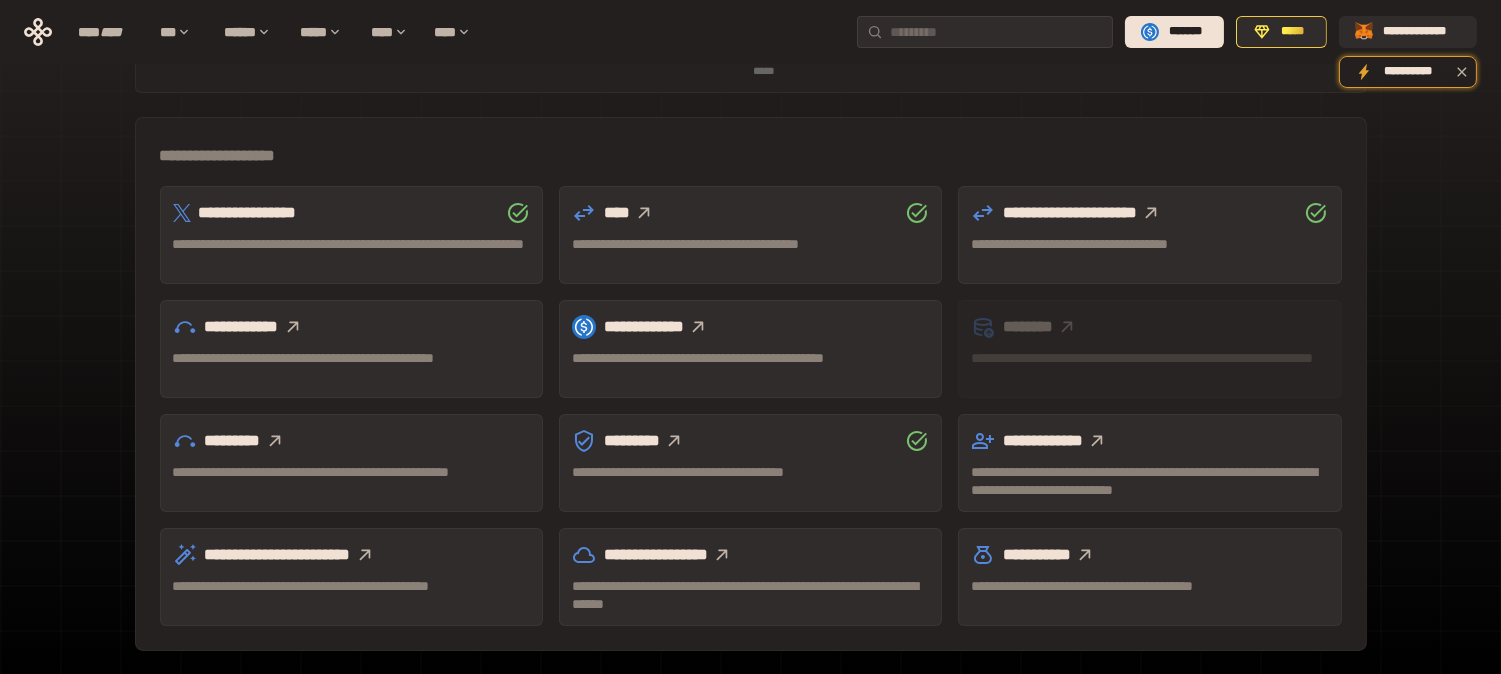 scroll, scrollTop: 567, scrollLeft: 0, axis: vertical 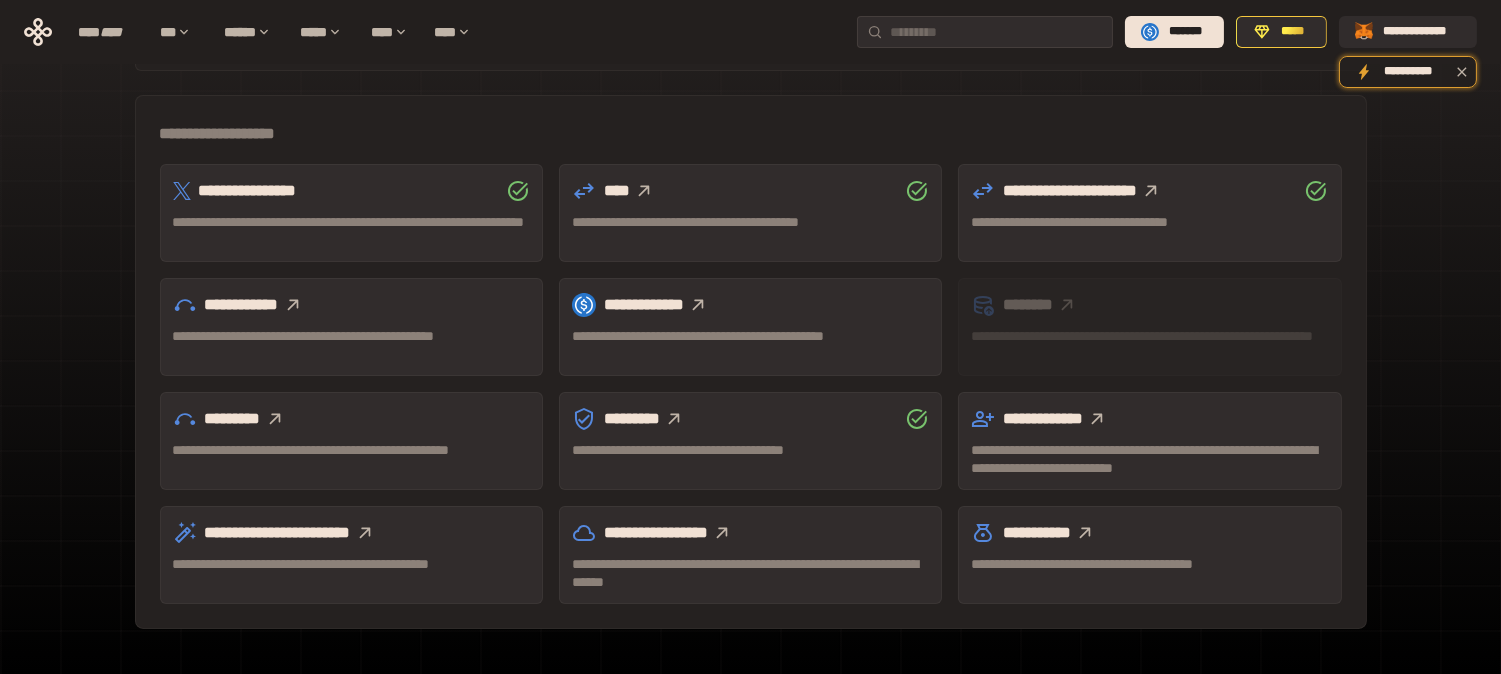 click 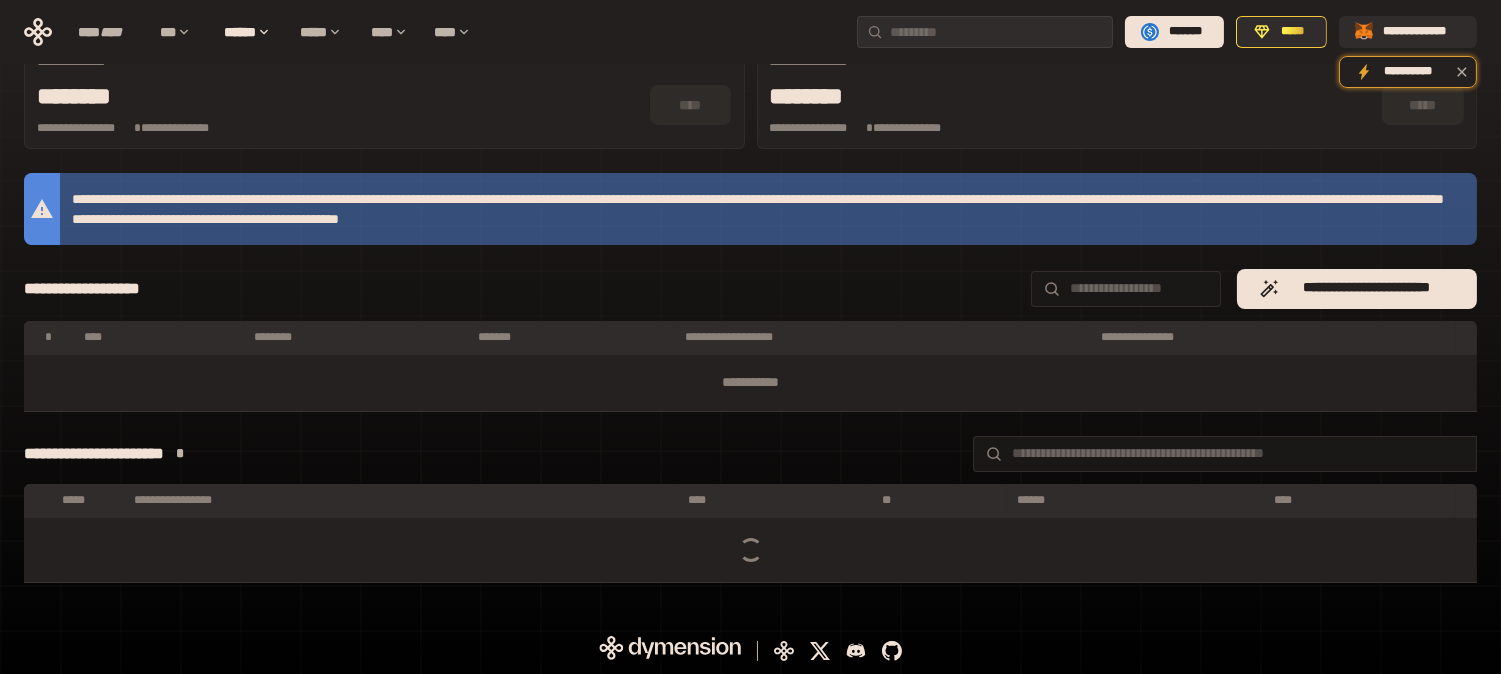 scroll, scrollTop: 567, scrollLeft: 0, axis: vertical 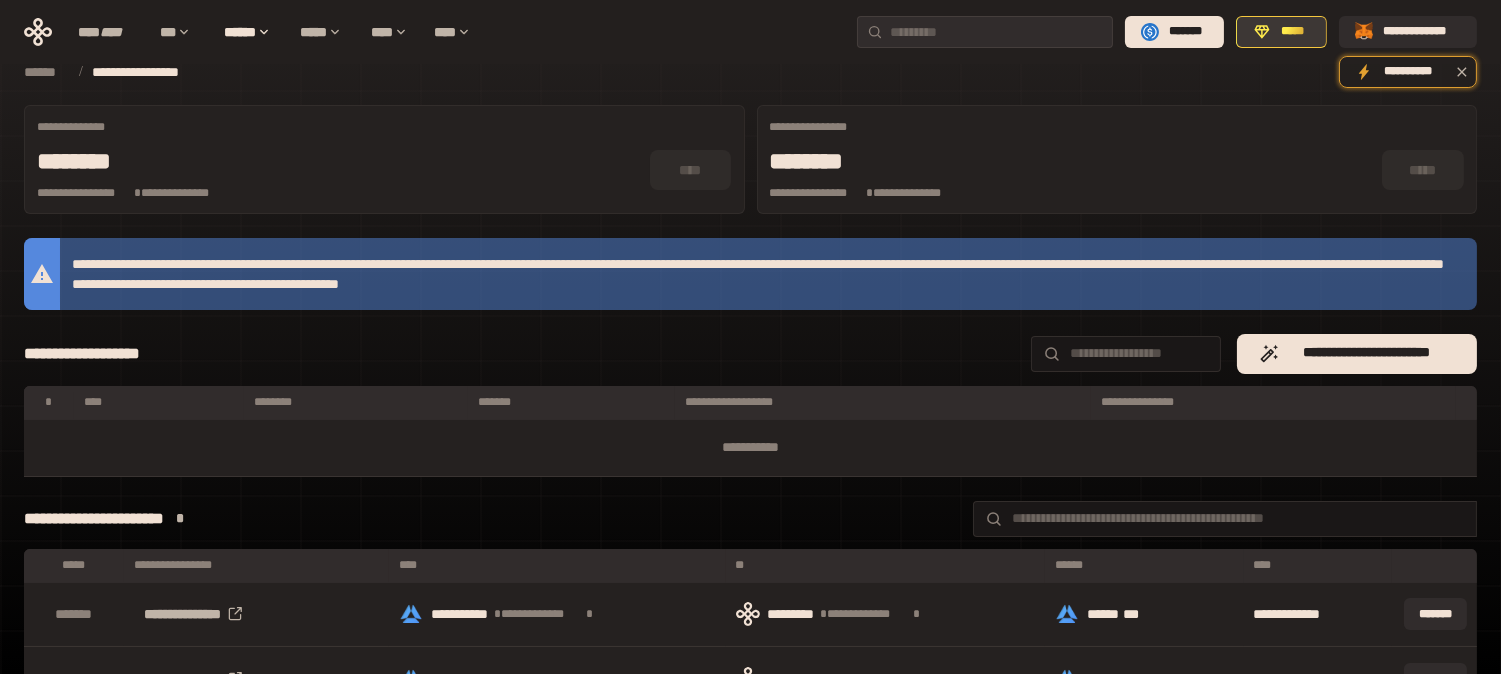 click on "*****" at bounding box center [1292, 32] 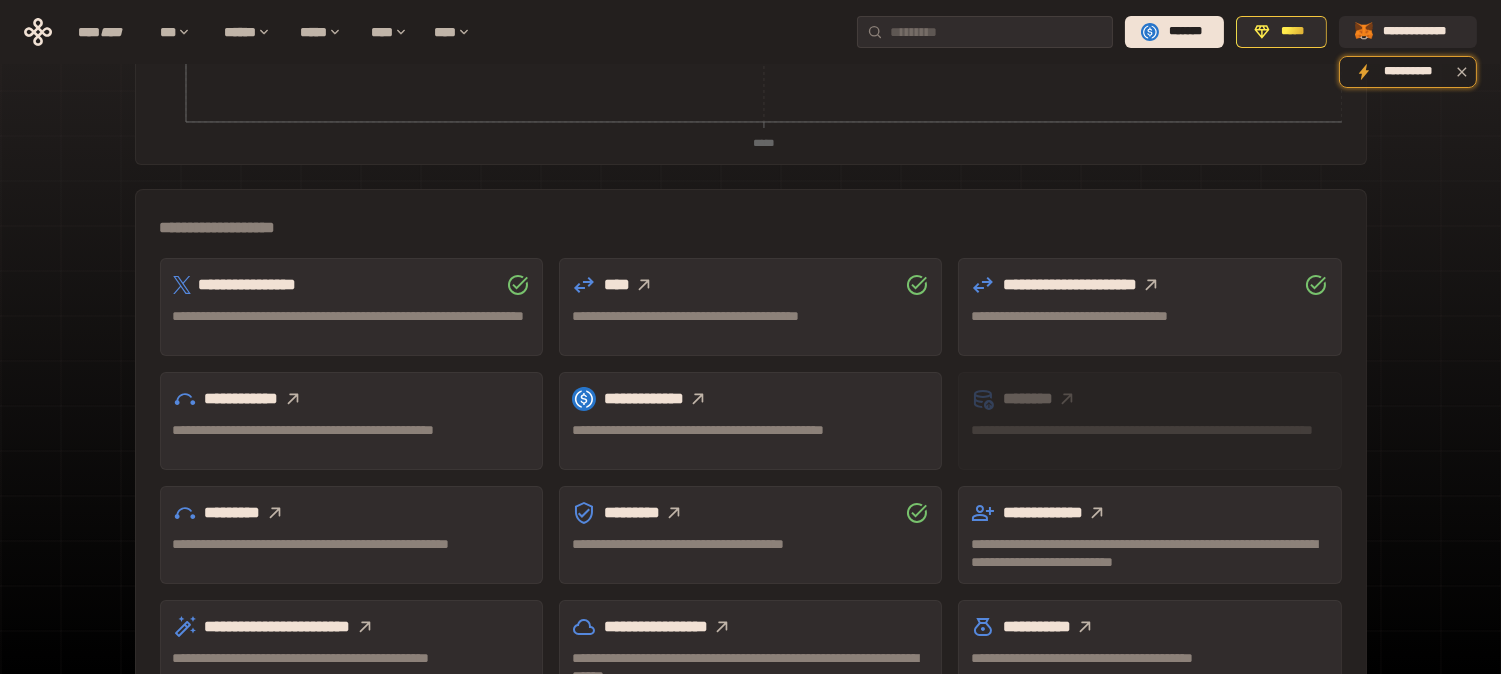scroll, scrollTop: 477, scrollLeft: 0, axis: vertical 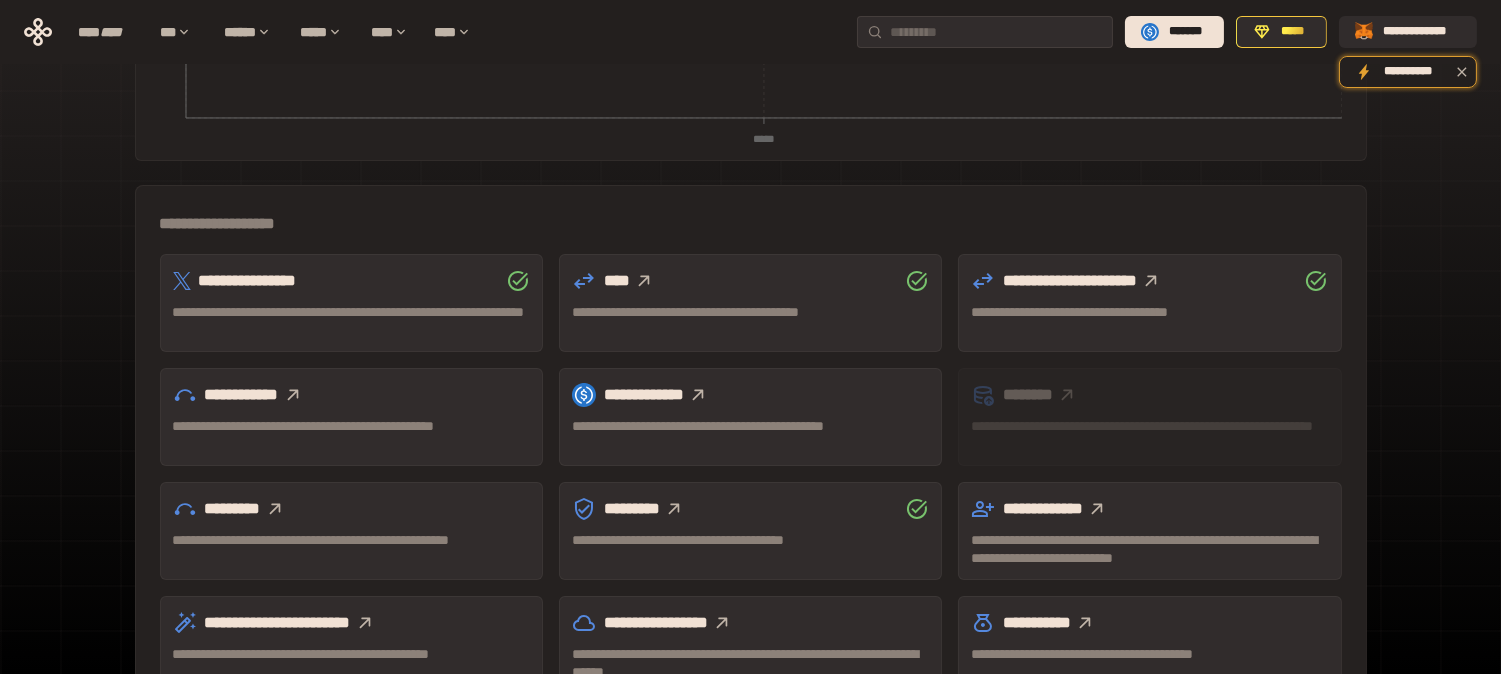 click 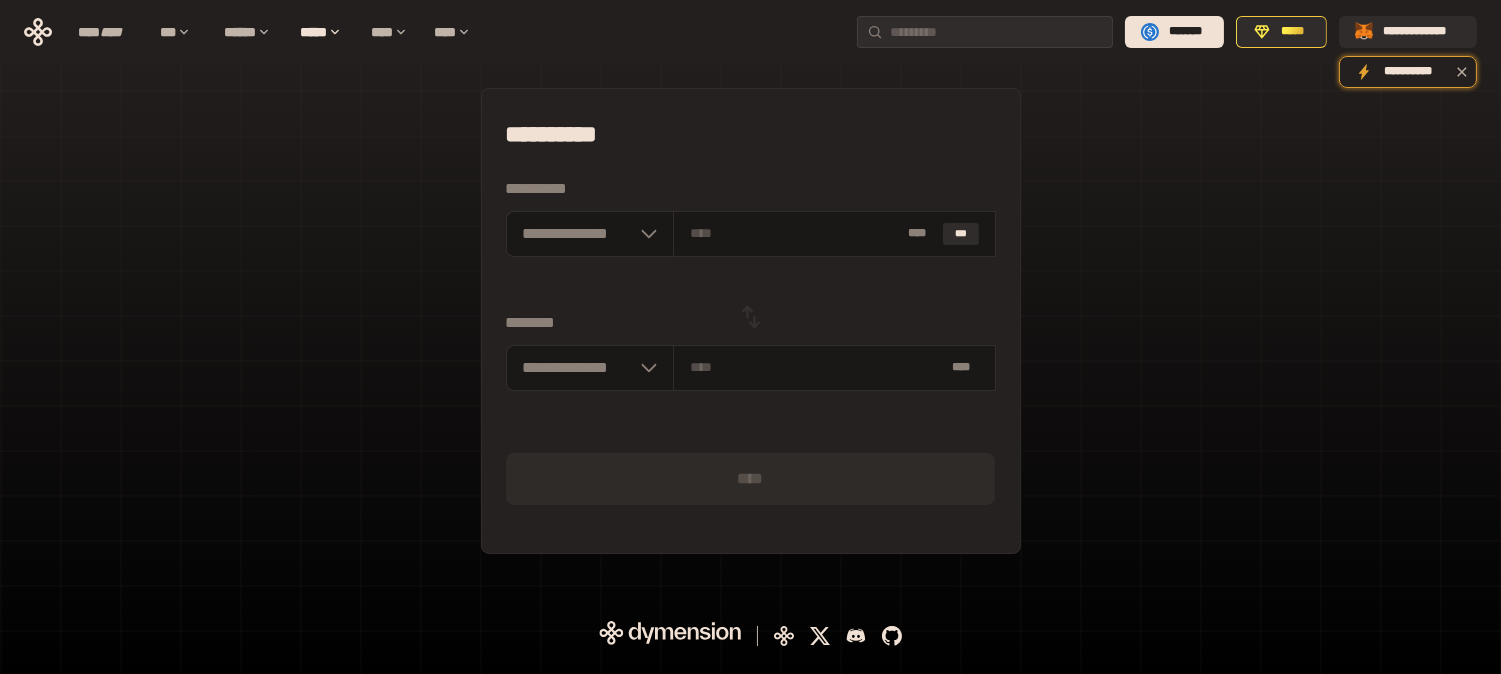 scroll, scrollTop: 0, scrollLeft: 0, axis: both 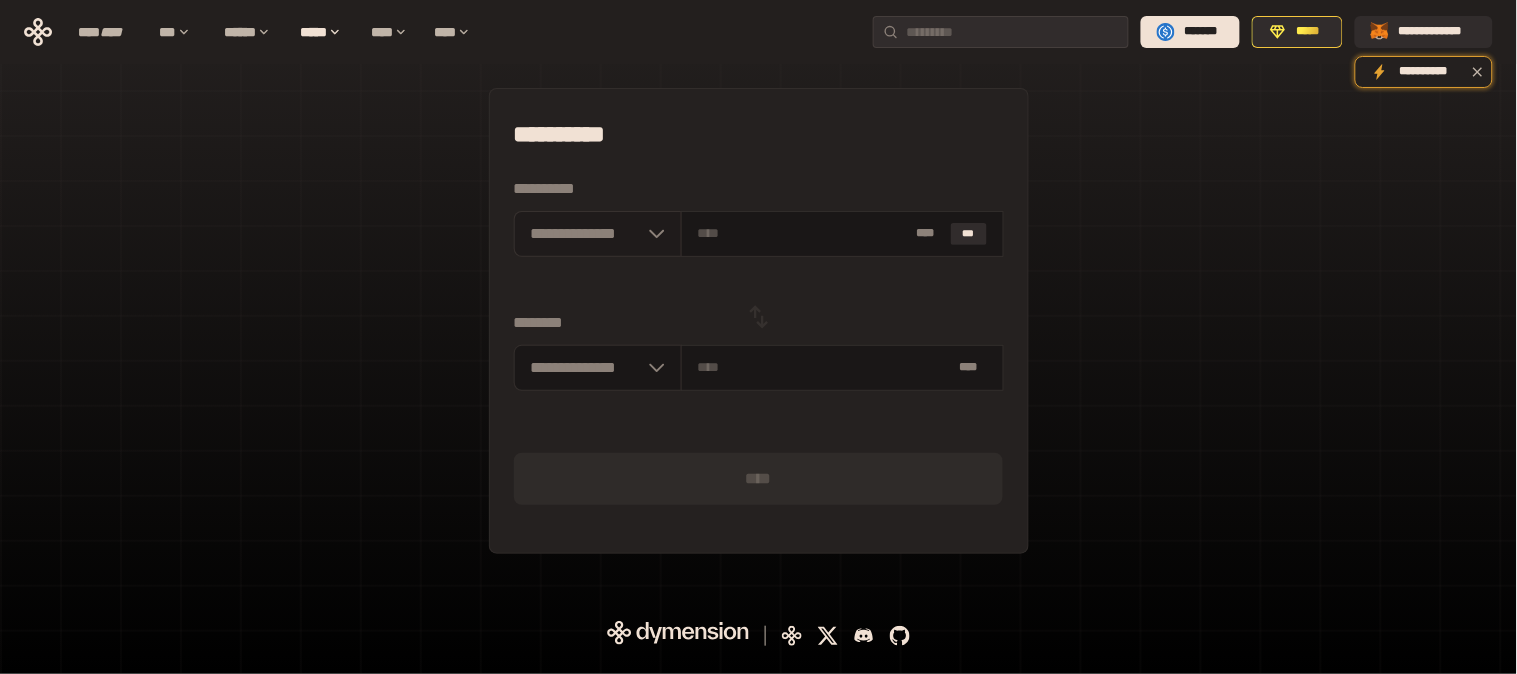 click on "**********" at bounding box center [598, 234] 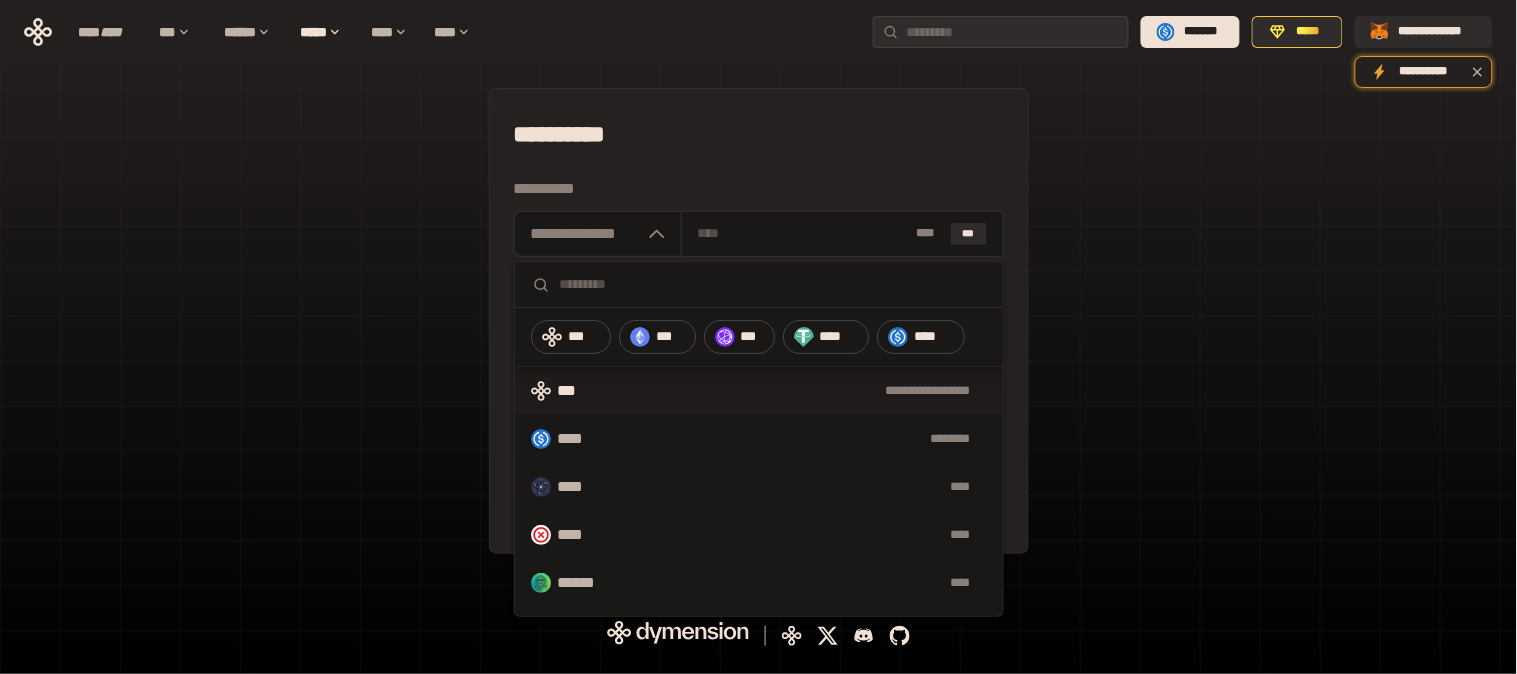 click on "**********" at bounding box center [759, 391] 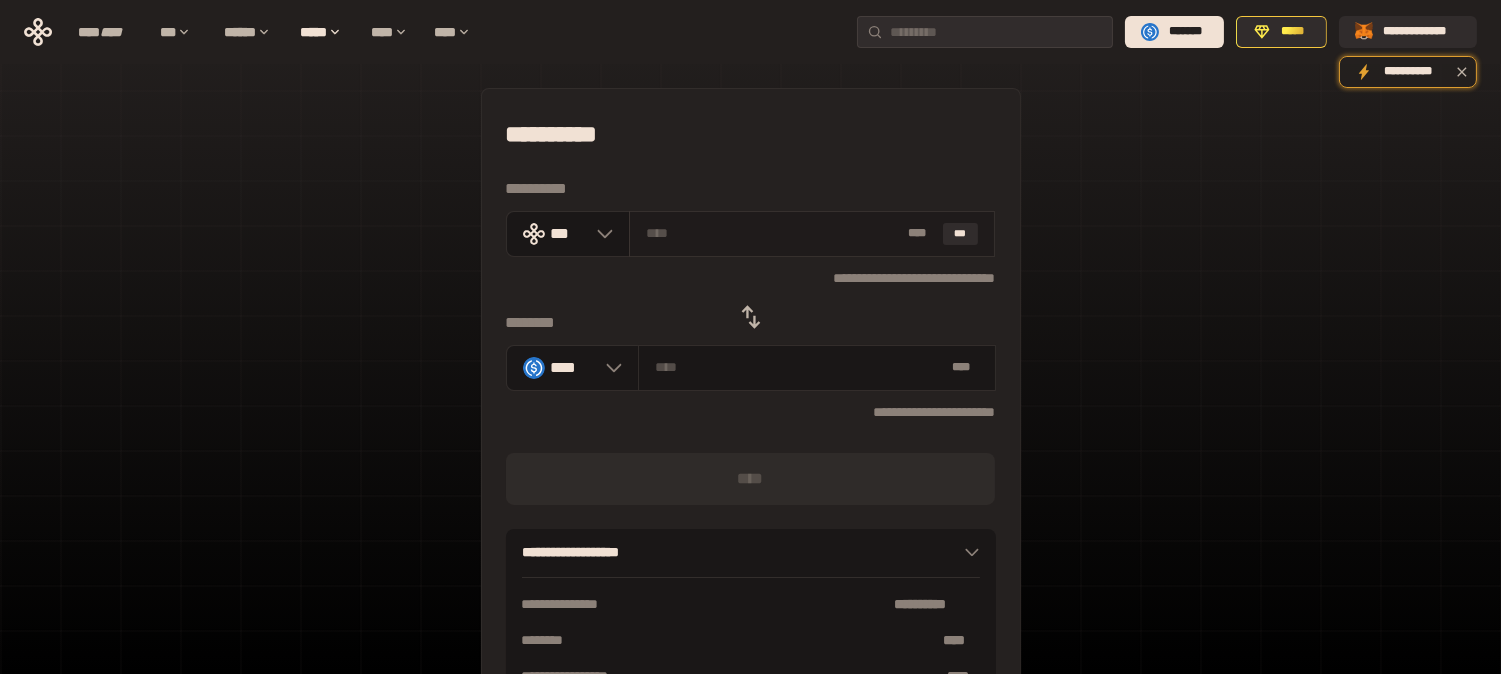 click at bounding box center [772, 233] 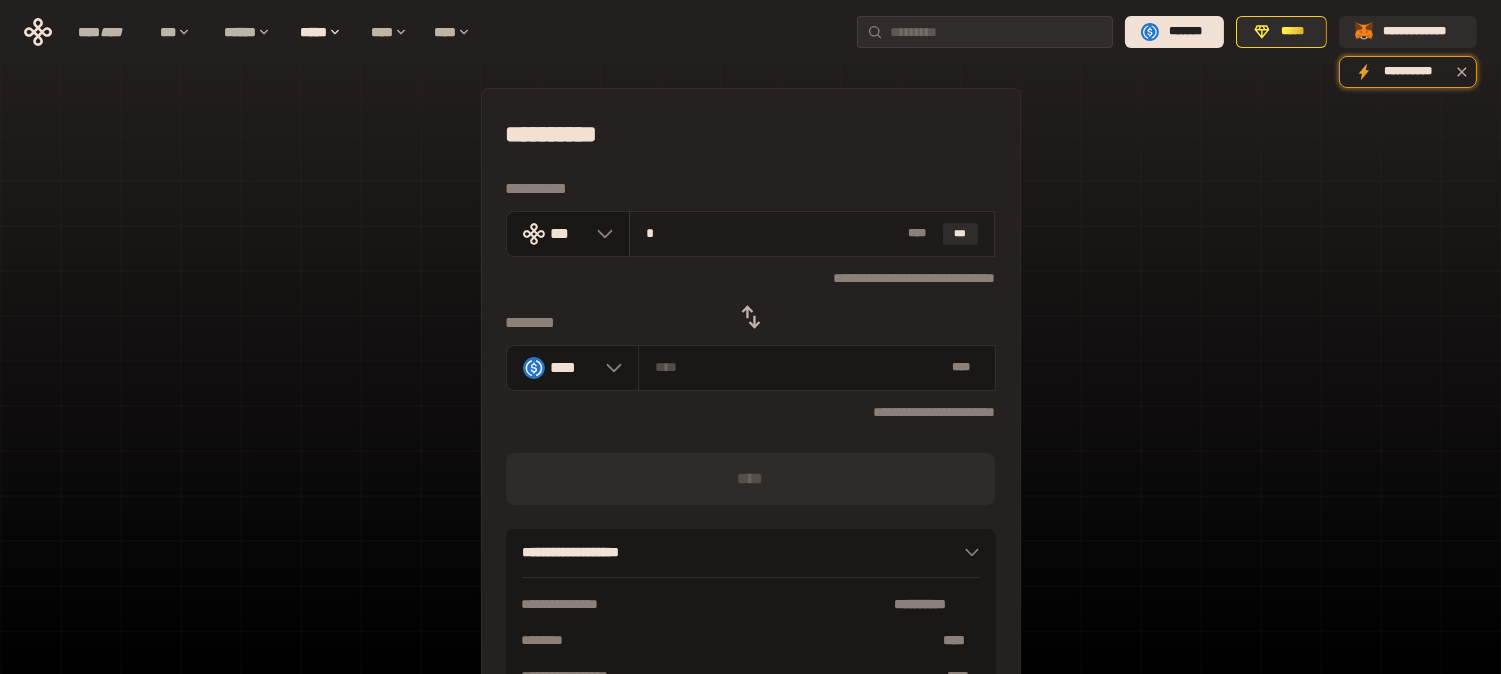 type on "********" 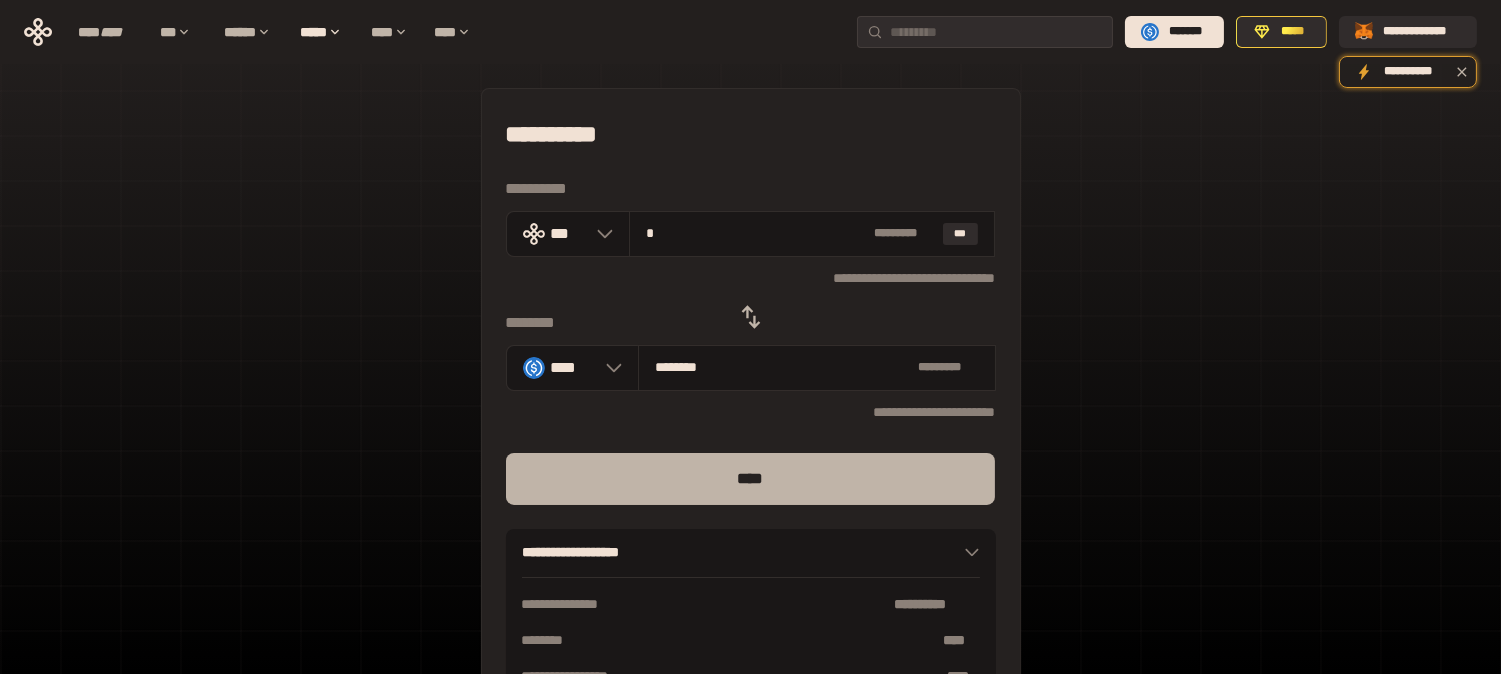 type on "*" 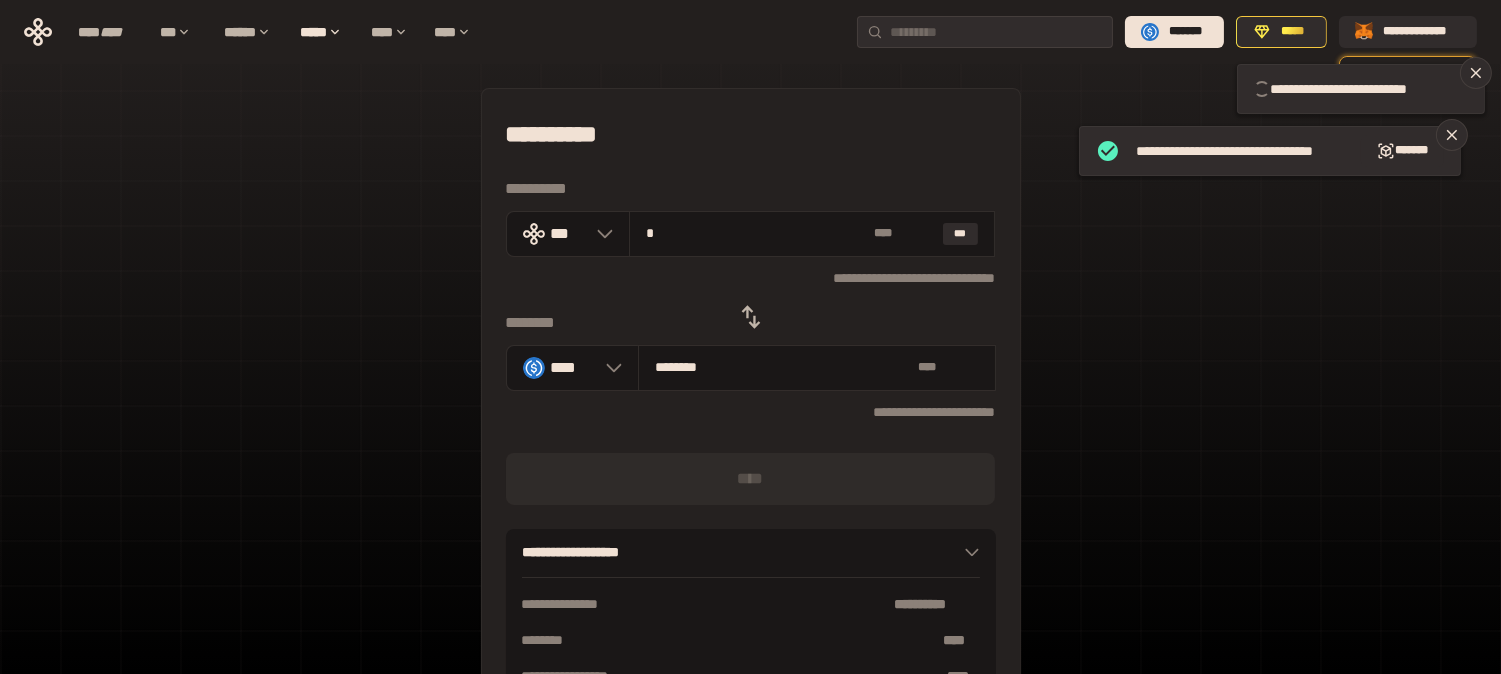 type 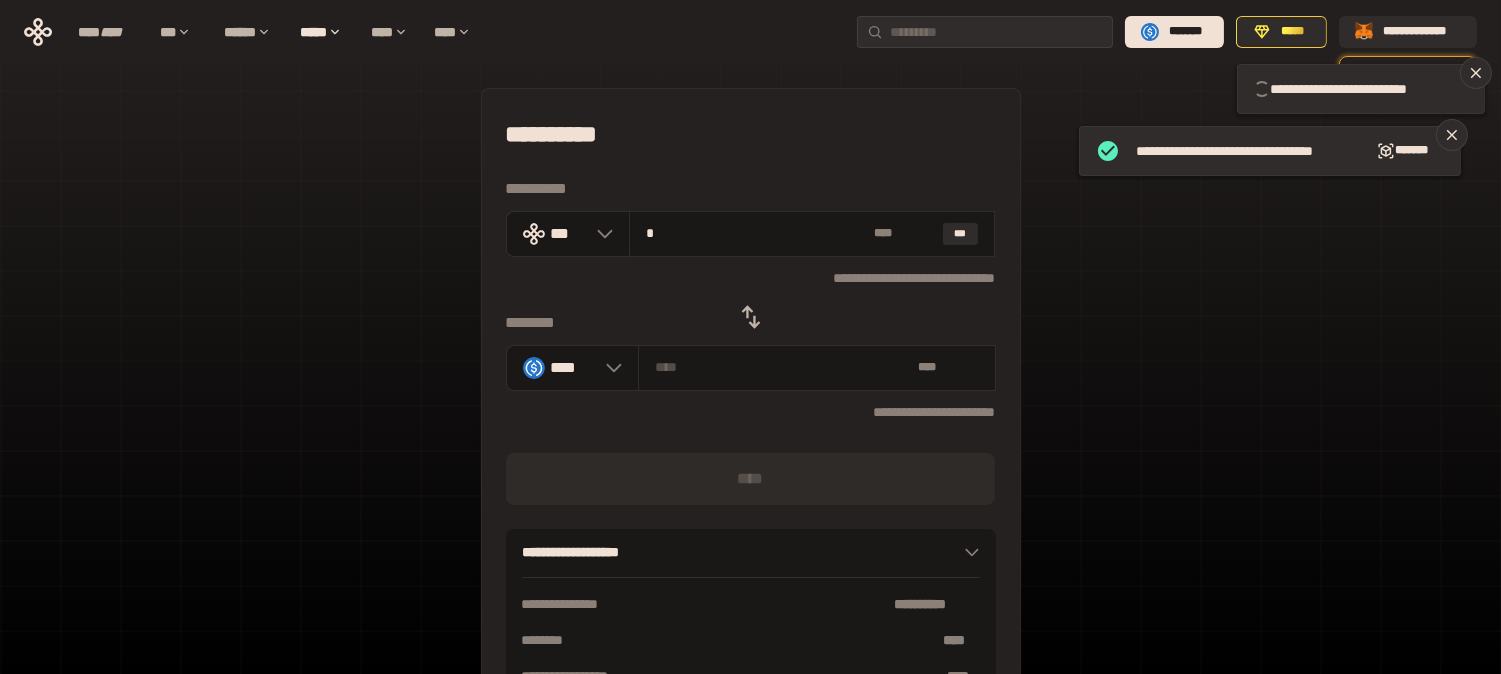 type 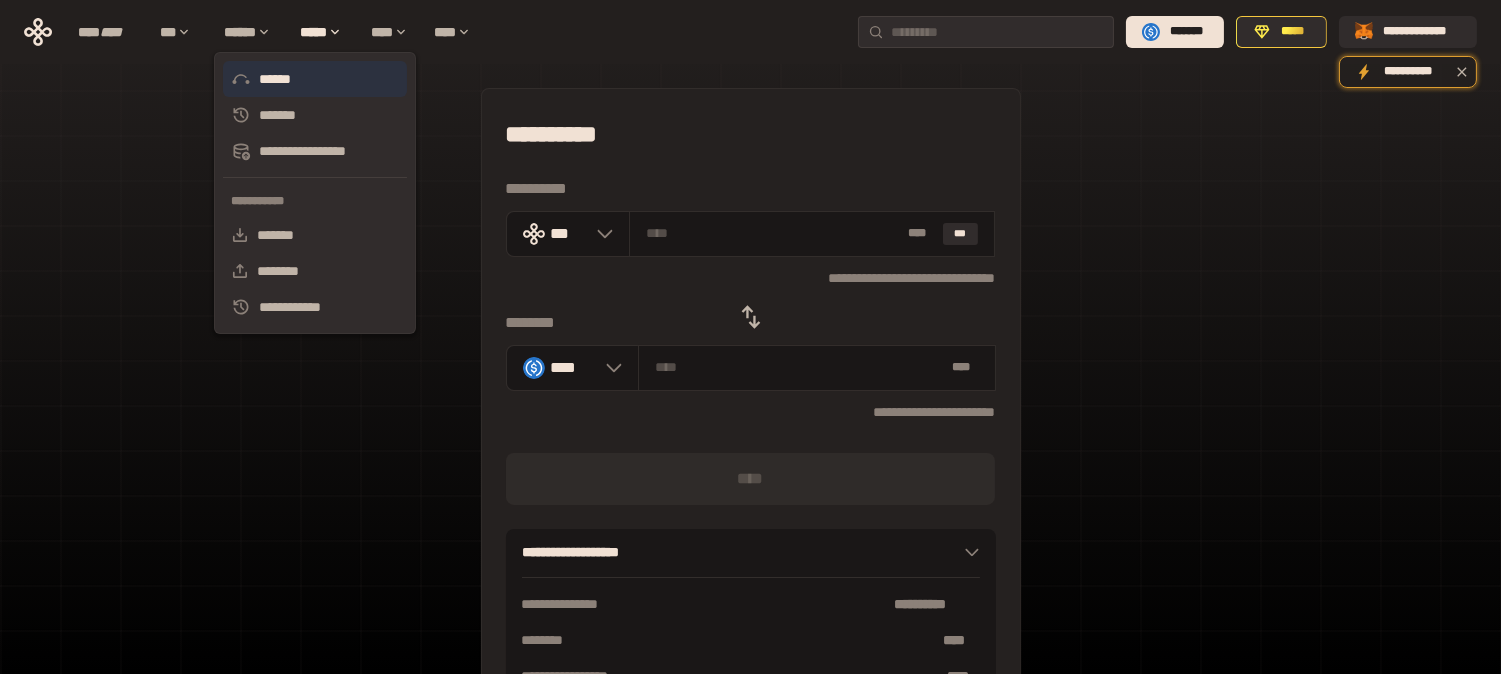 click on "******" at bounding box center (315, 79) 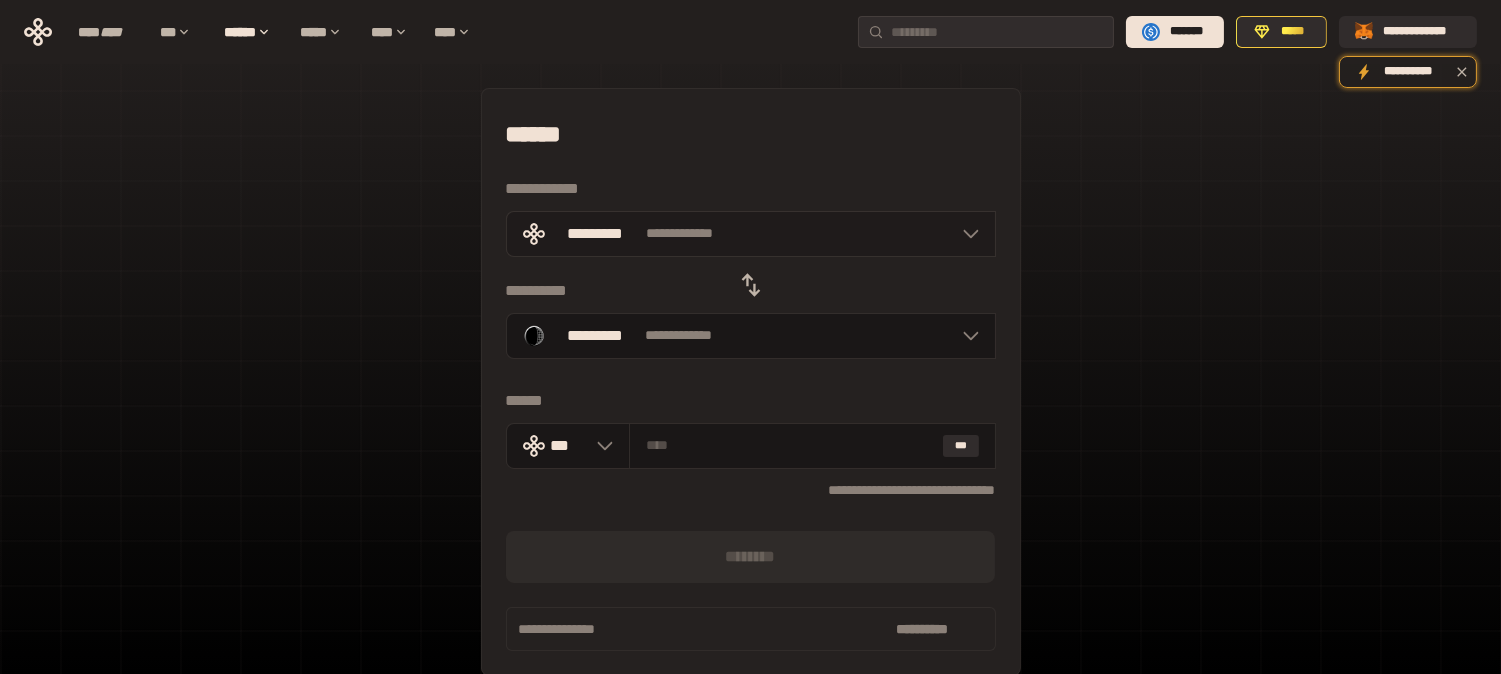 click on "**********" at bounding box center [751, 234] 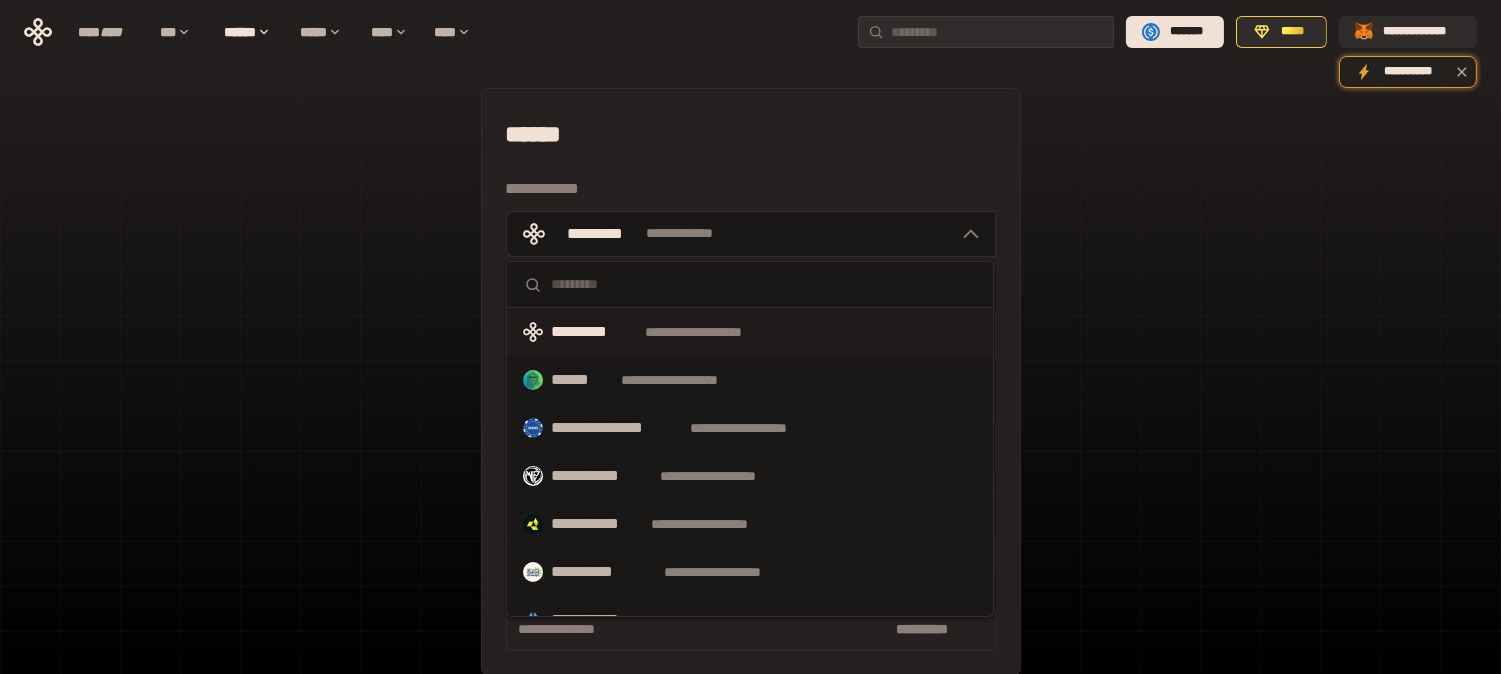scroll, scrollTop: 1036, scrollLeft: 0, axis: vertical 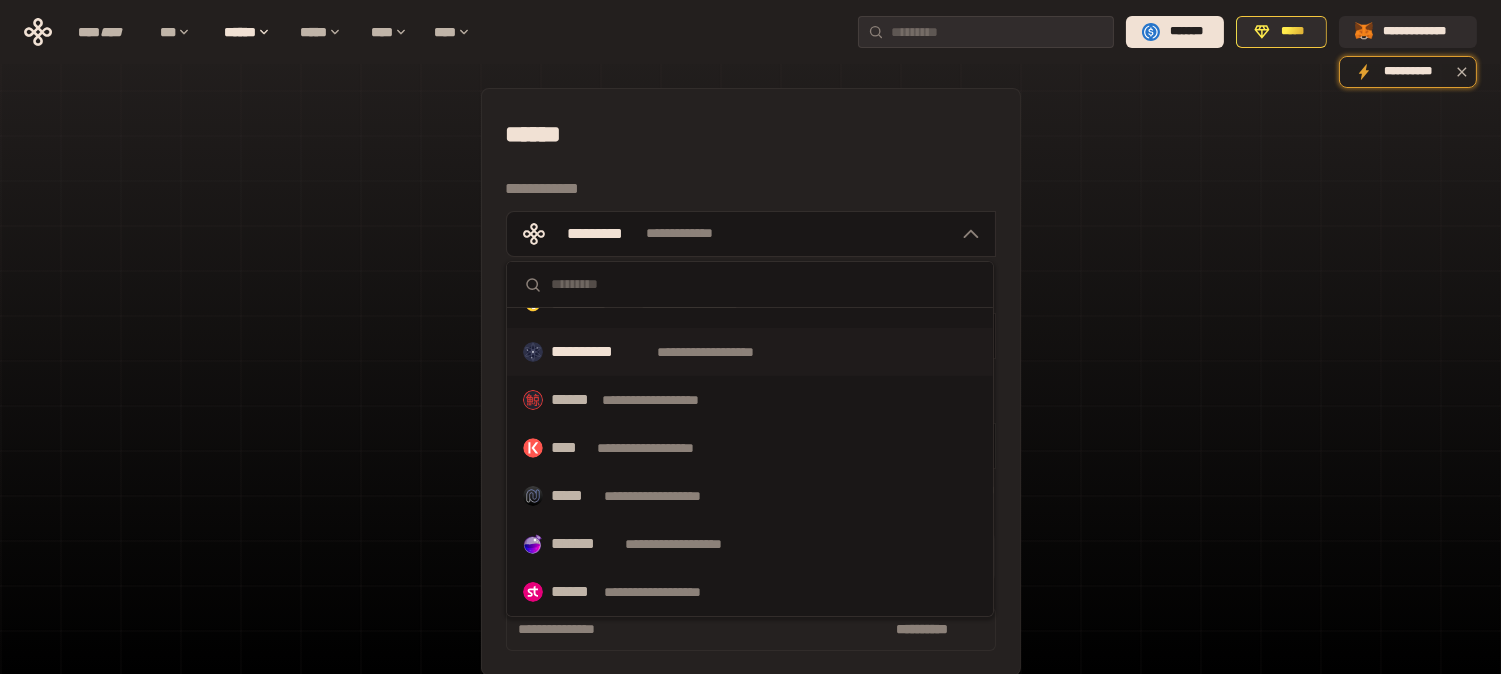 click on "**********" at bounding box center [600, 352] 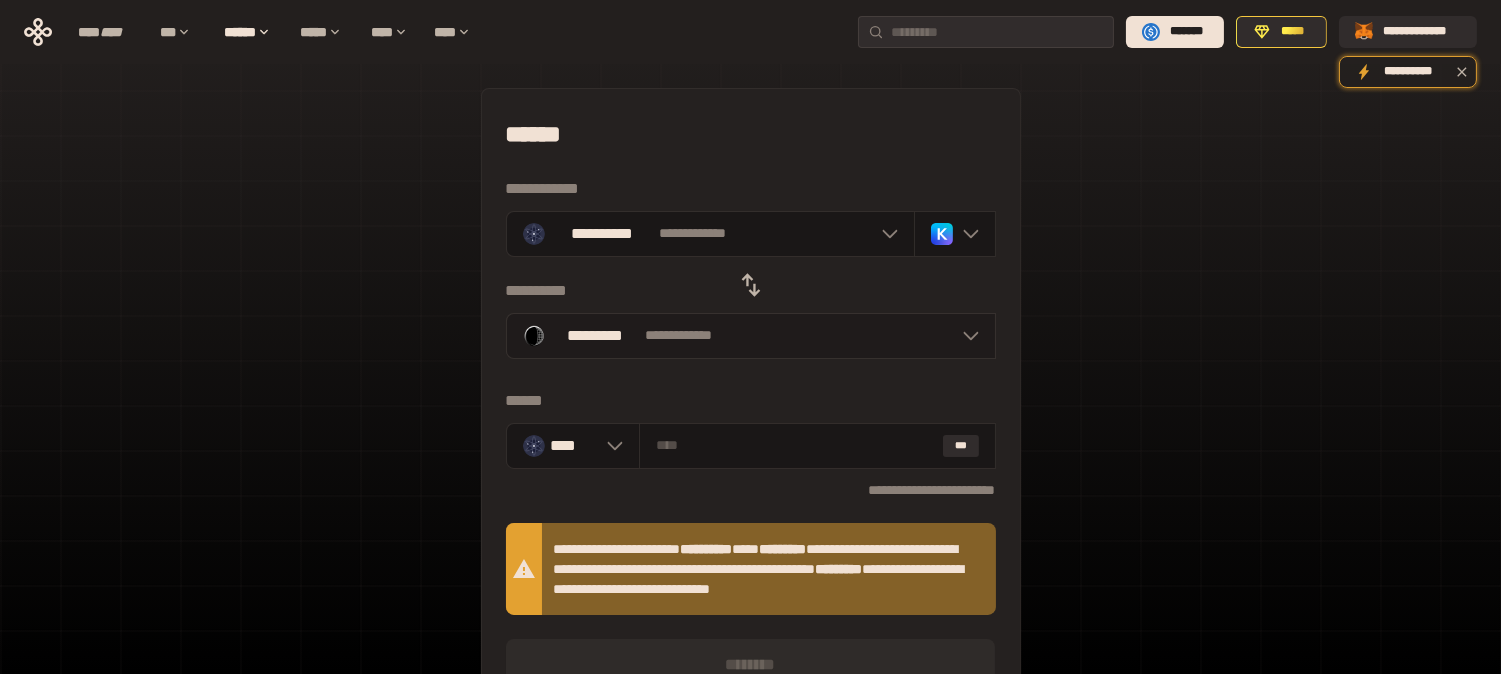 click on "**********" at bounding box center [751, 336] 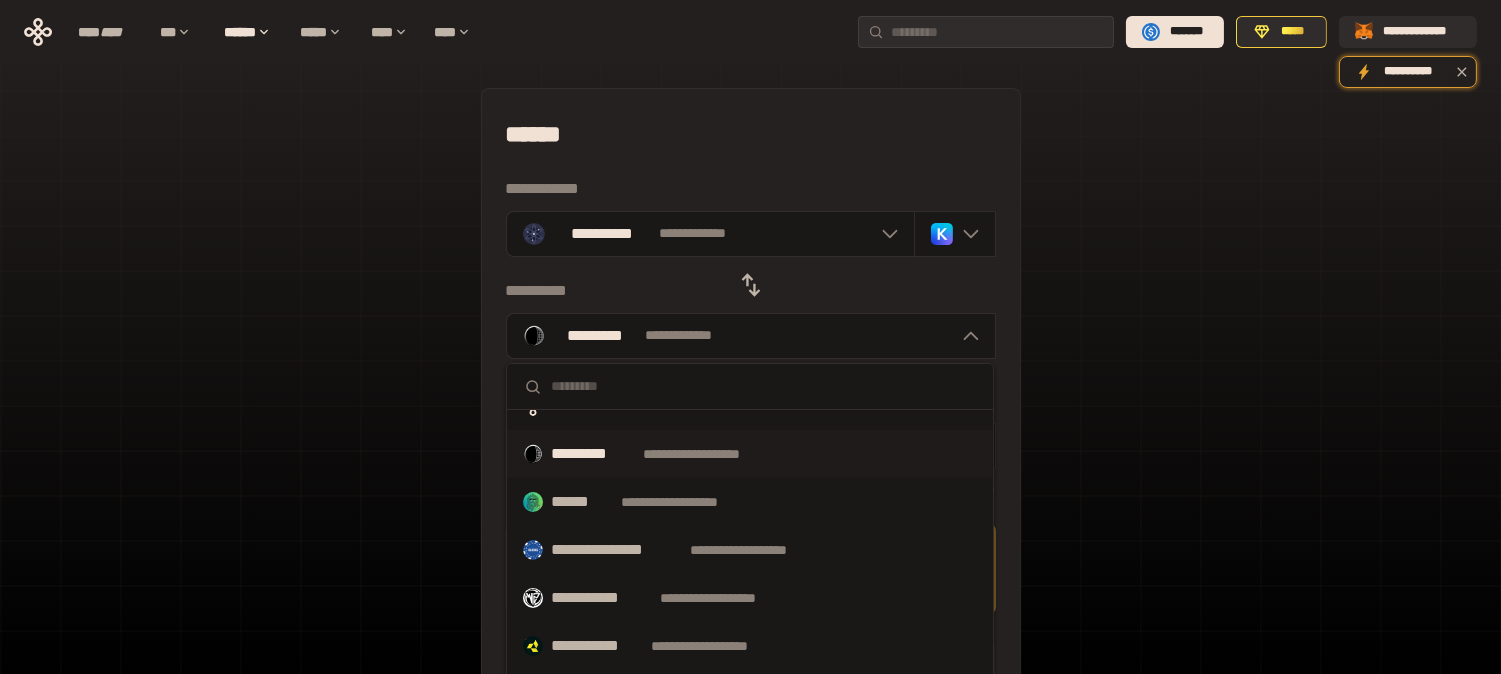 scroll, scrollTop: 0, scrollLeft: 0, axis: both 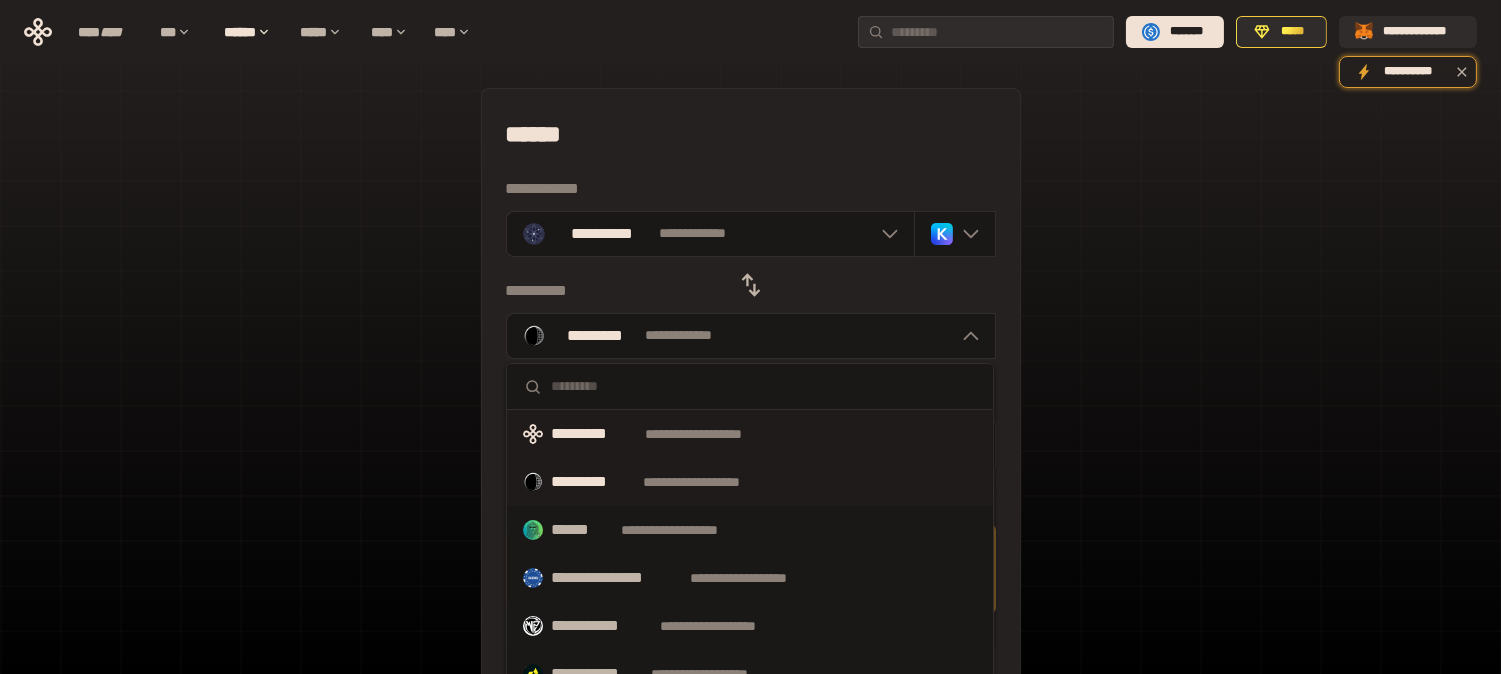 click on "**********" at bounding box center (712, 434) 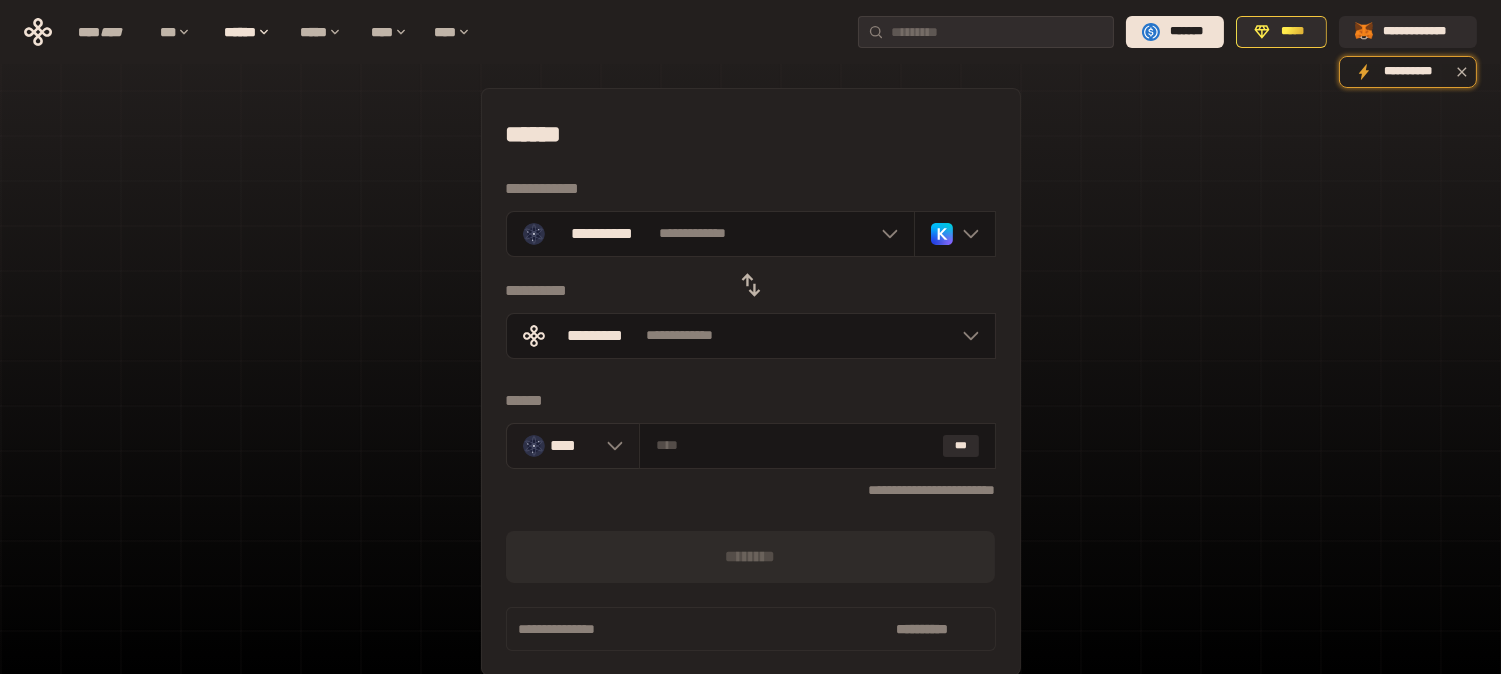 click at bounding box center [610, 446] 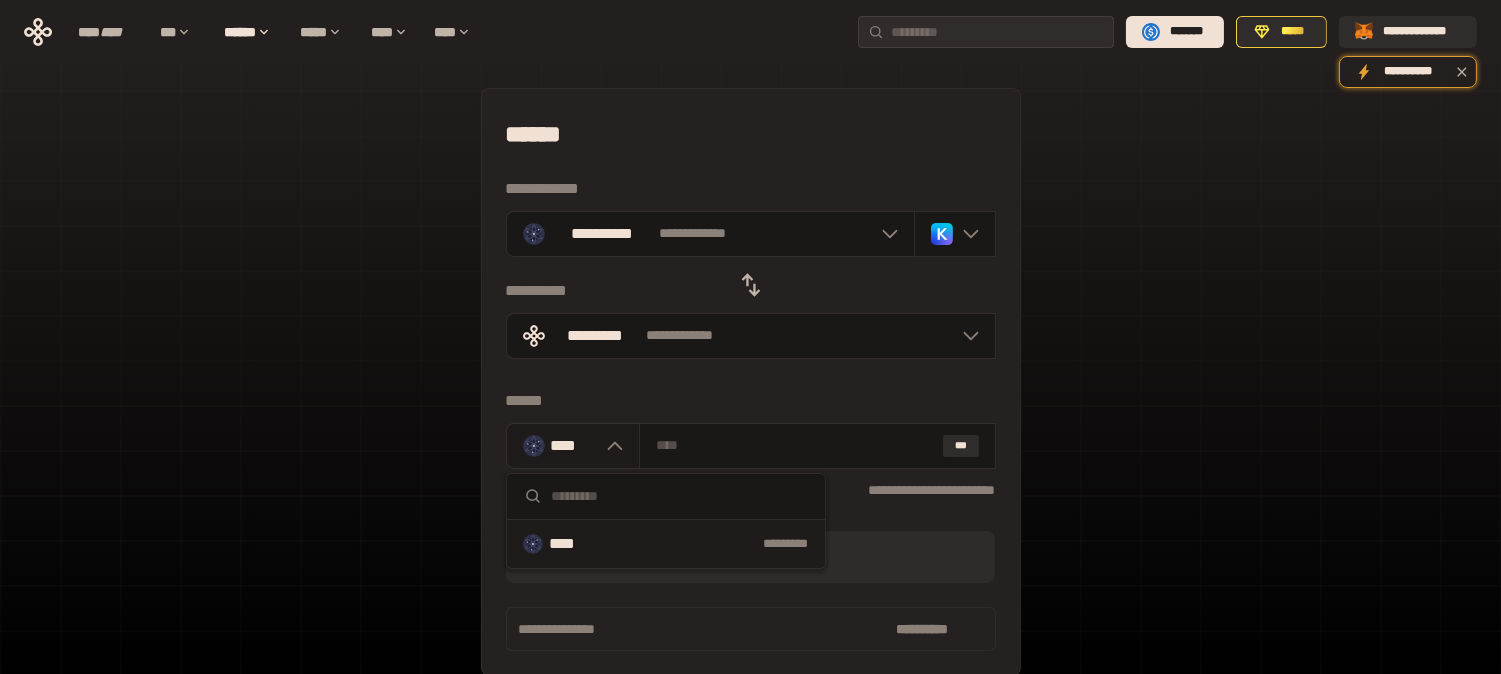 click at bounding box center (610, 446) 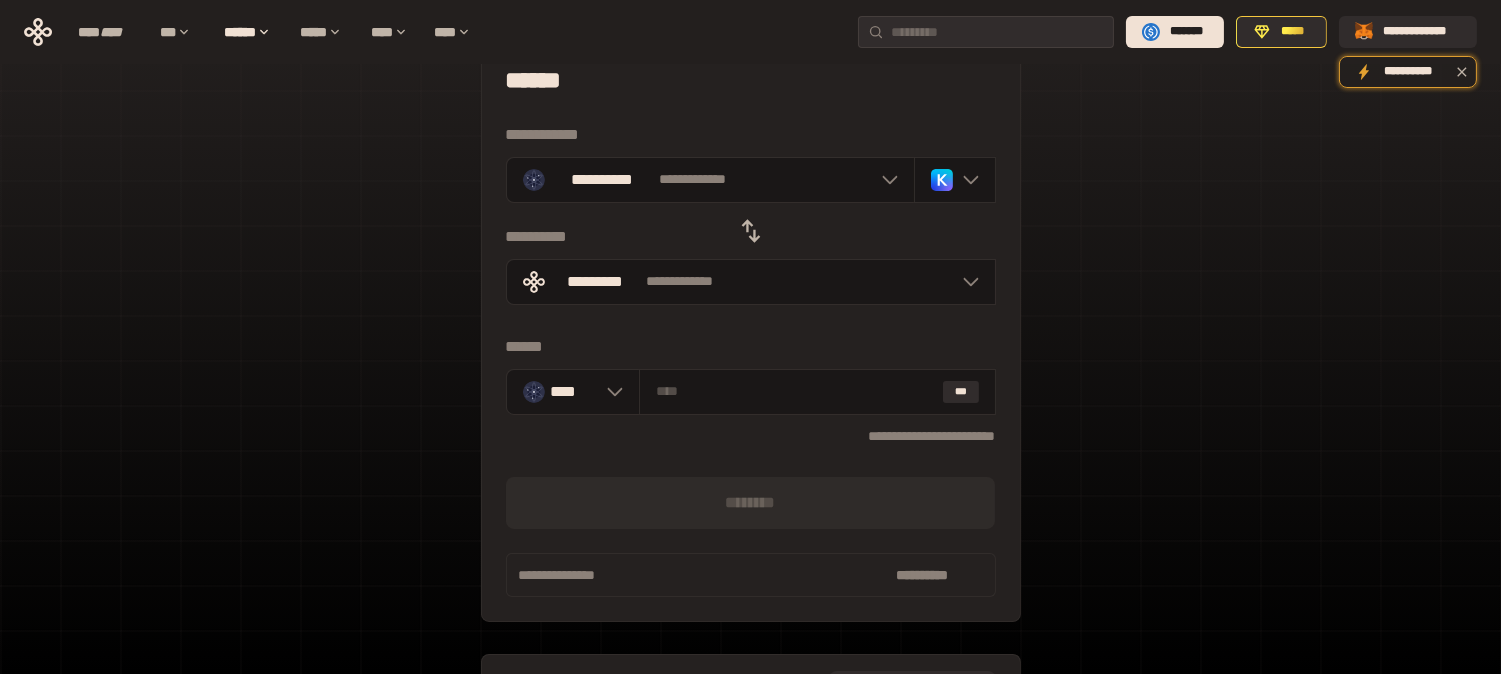 scroll, scrollTop: 86, scrollLeft: 0, axis: vertical 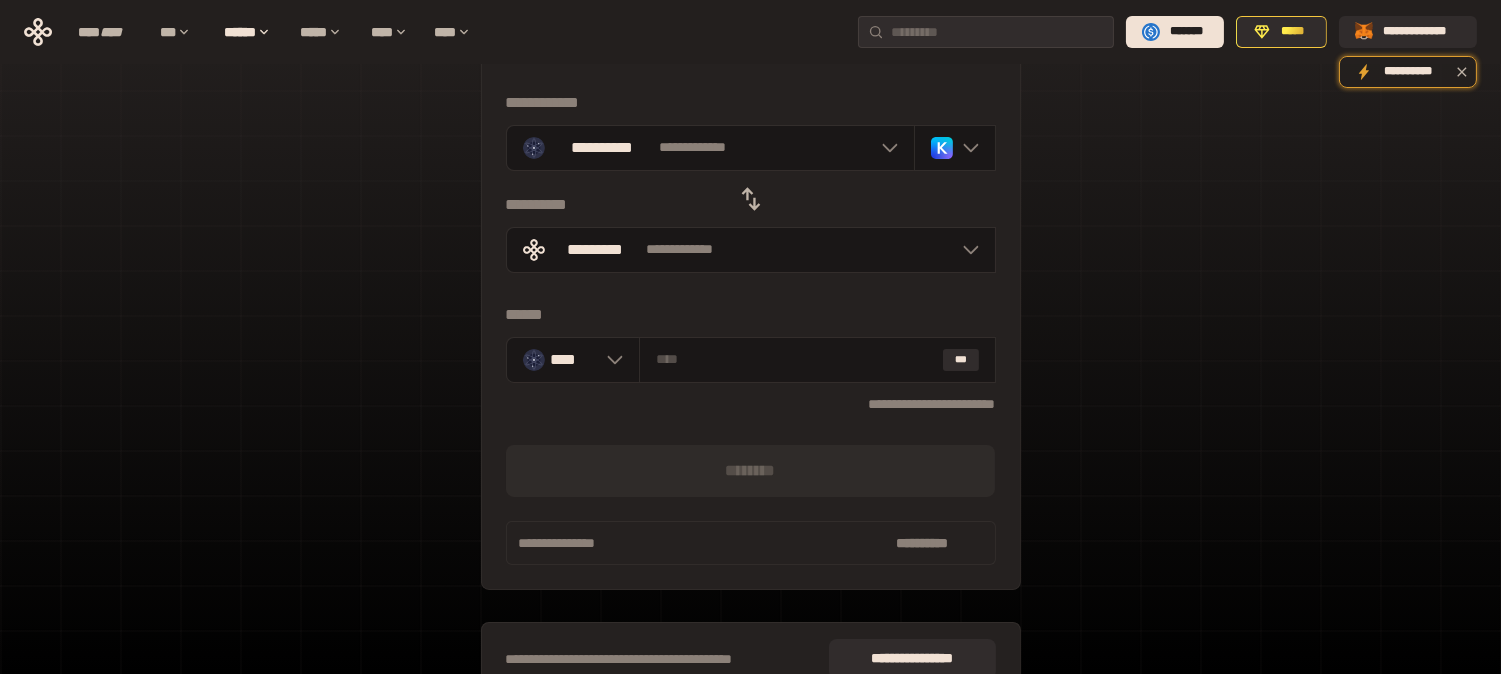 click 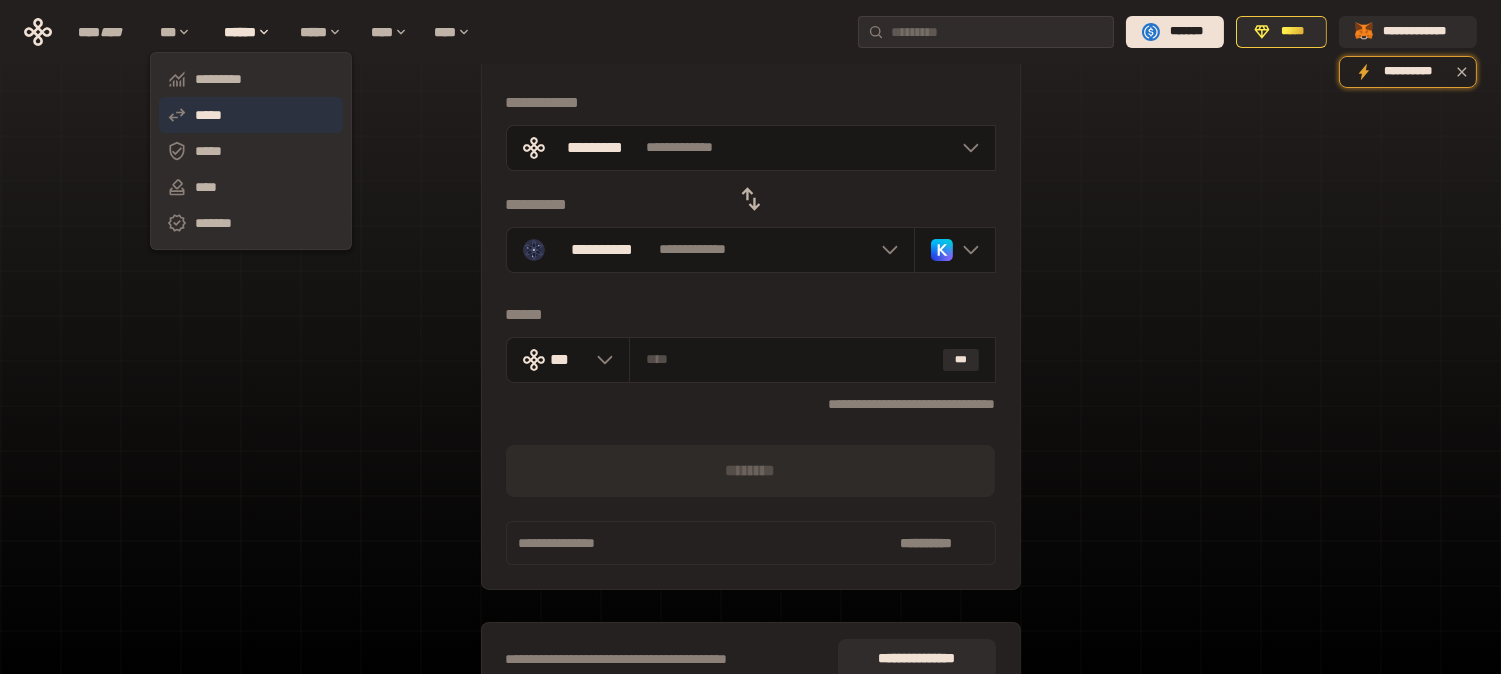 click on "*****" at bounding box center (251, 115) 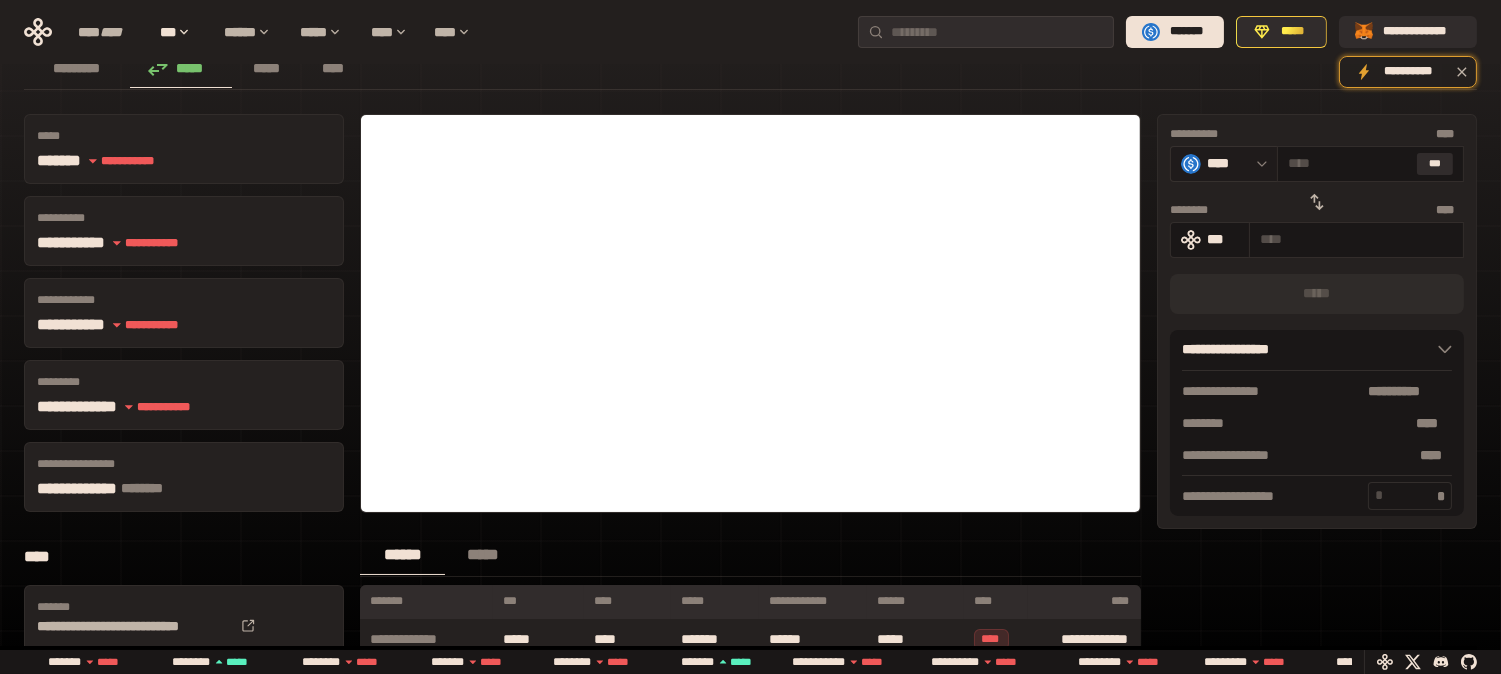click on "****" at bounding box center (1227, 163) 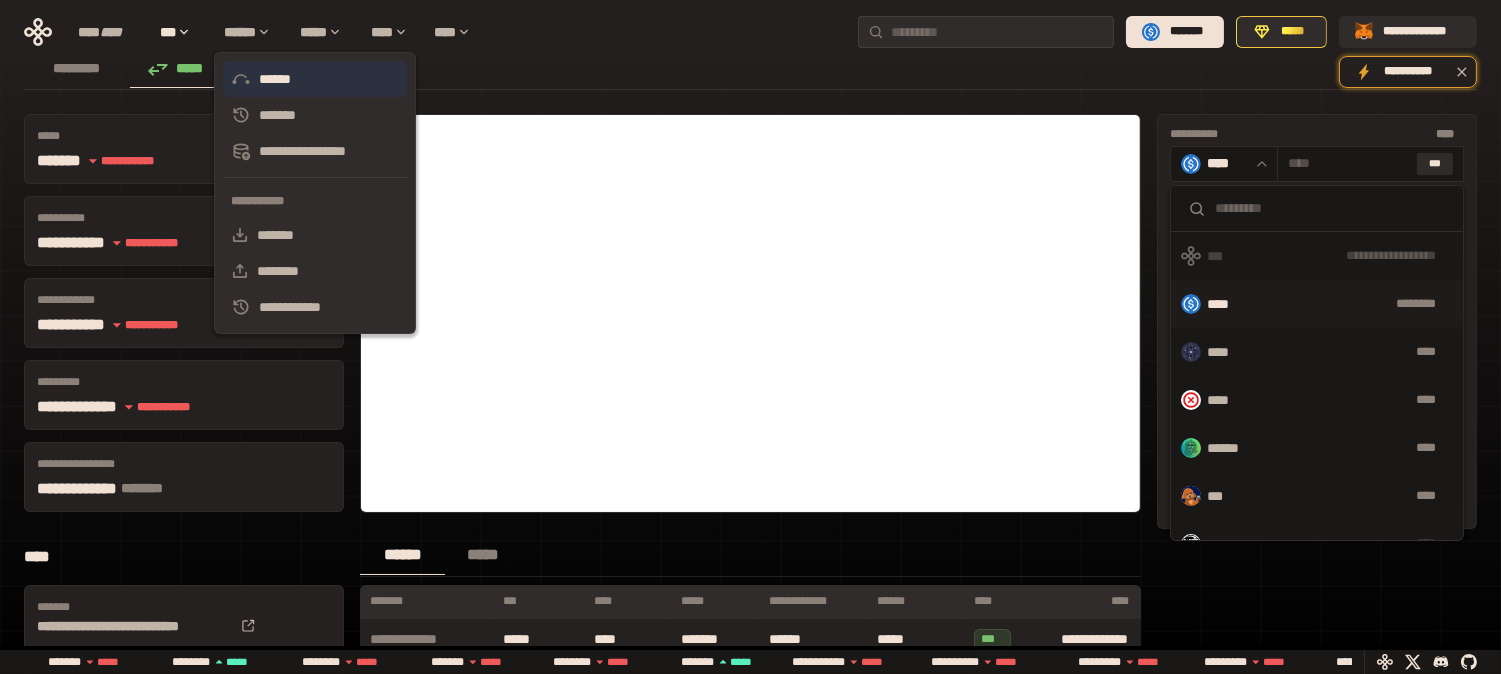 click on "******" at bounding box center (315, 79) 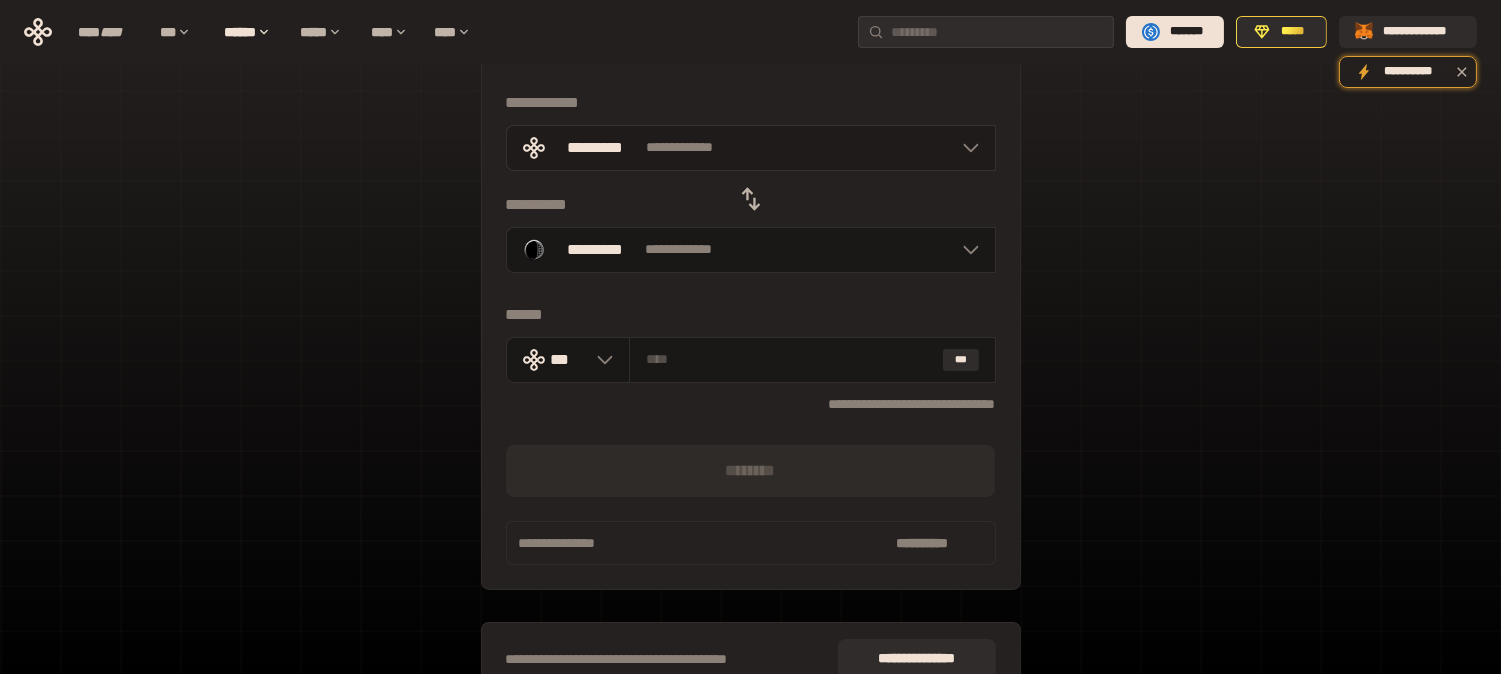click on "**********" at bounding box center [751, 148] 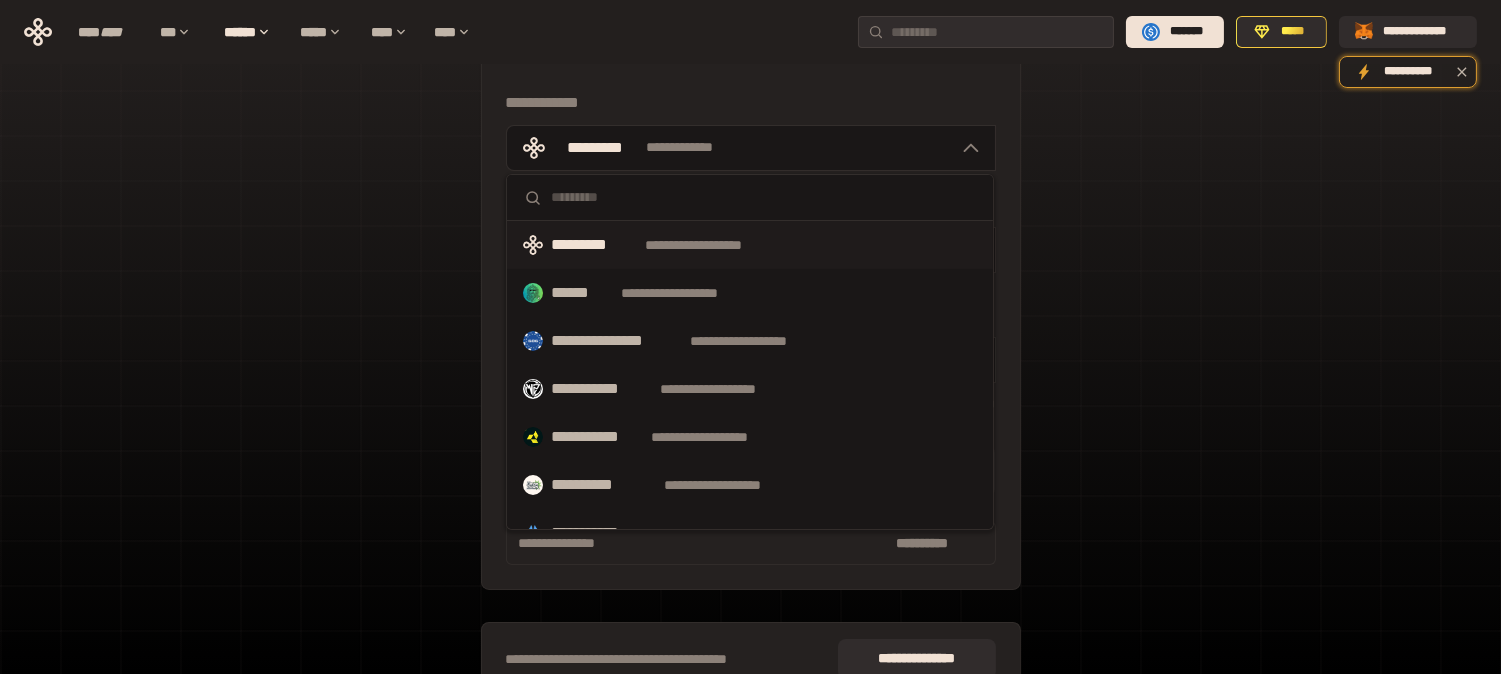 click on "[FIRST] [LAST] [STREET] [CITY] [STATE] [ZIP] [COUNTRY] [PHONE] [EMAIL]" at bounding box center [751, 296] 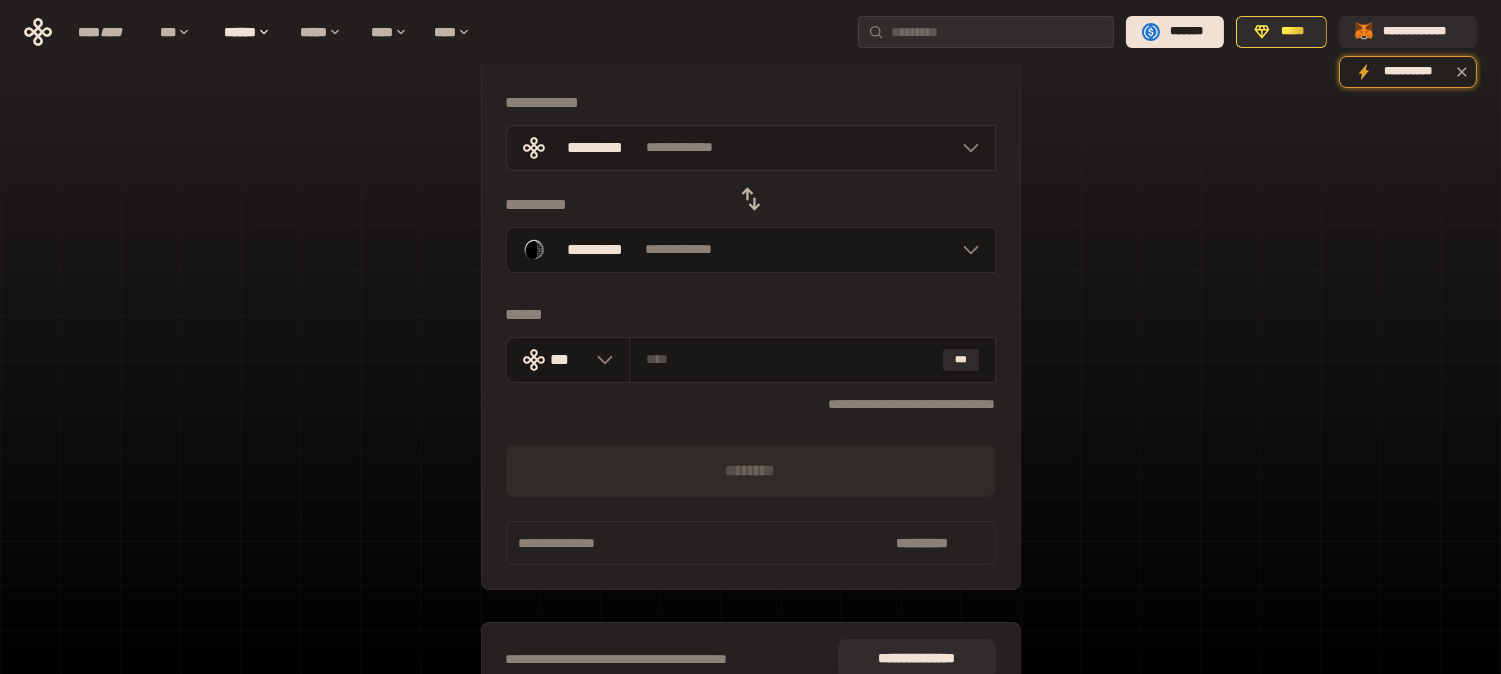 click 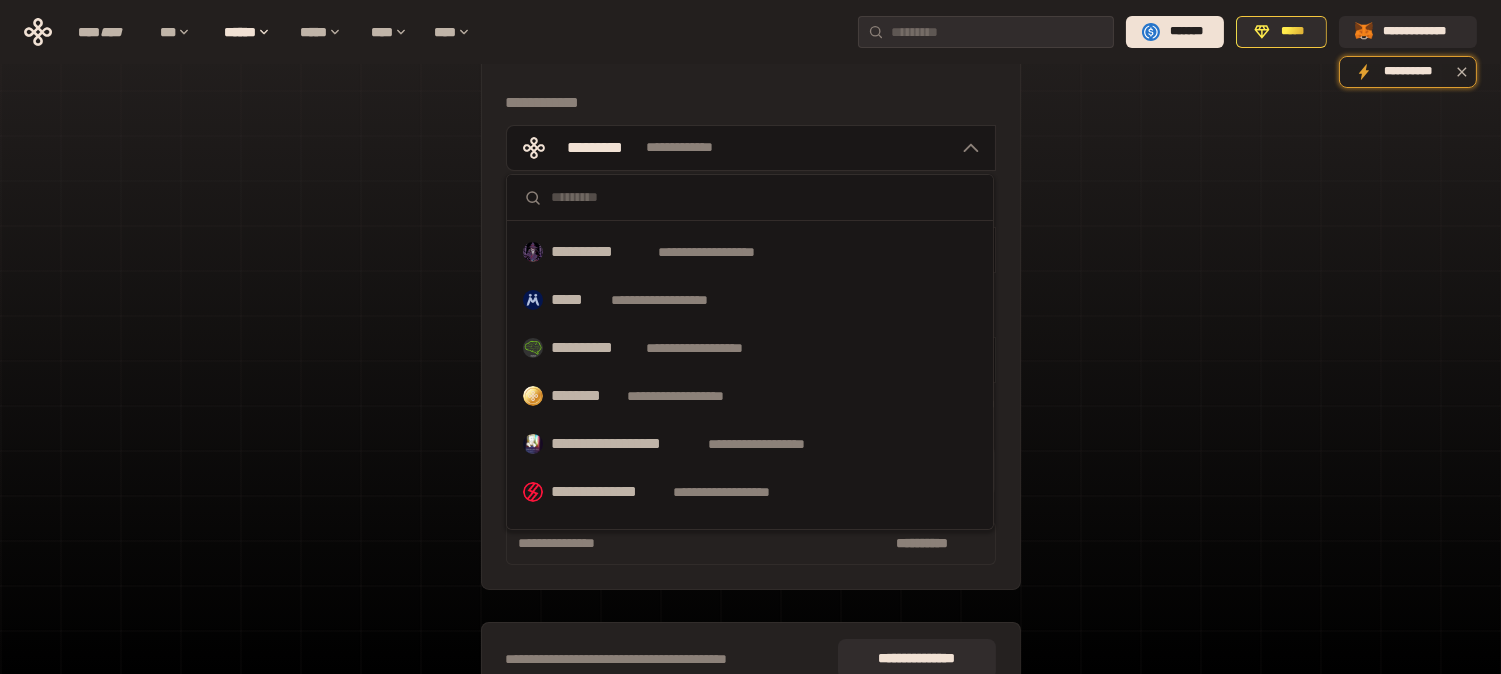 scroll, scrollTop: 926, scrollLeft: 0, axis: vertical 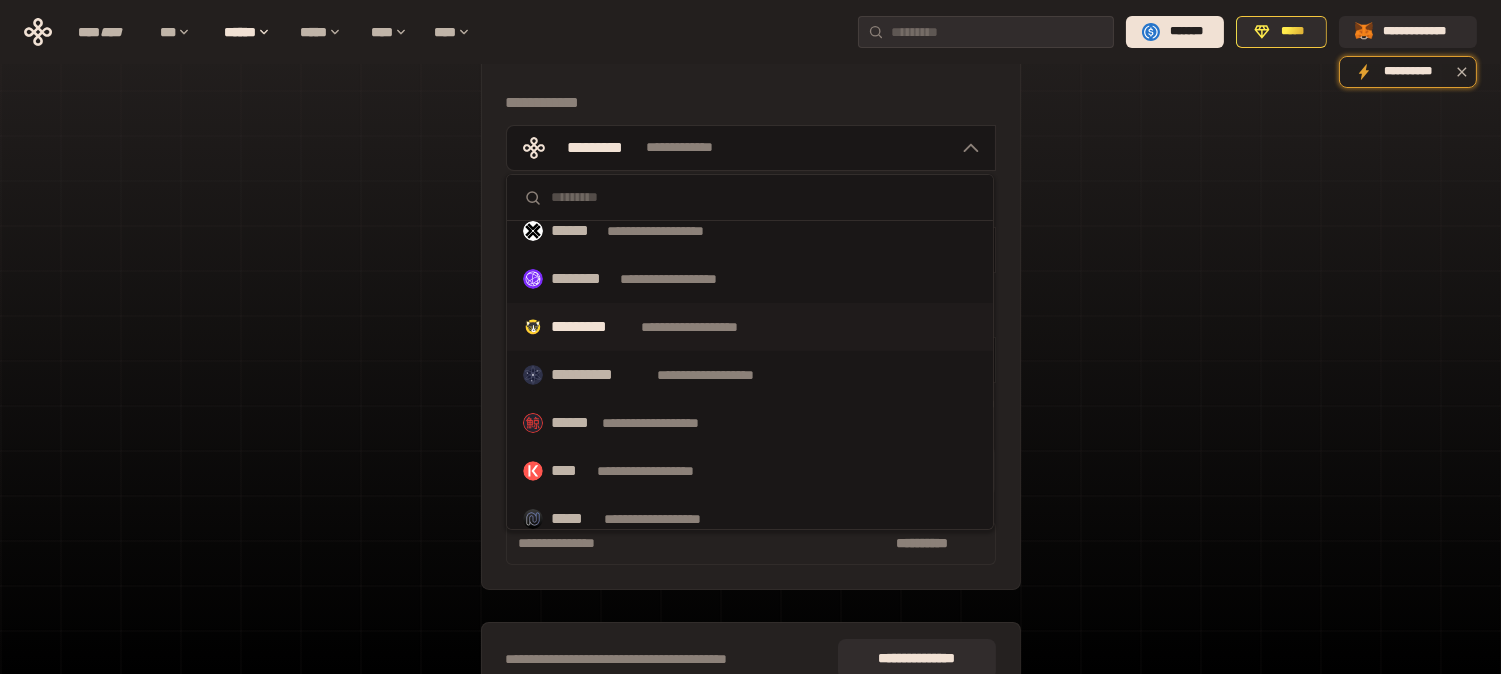 click on "**********" at bounding box center [750, 327] 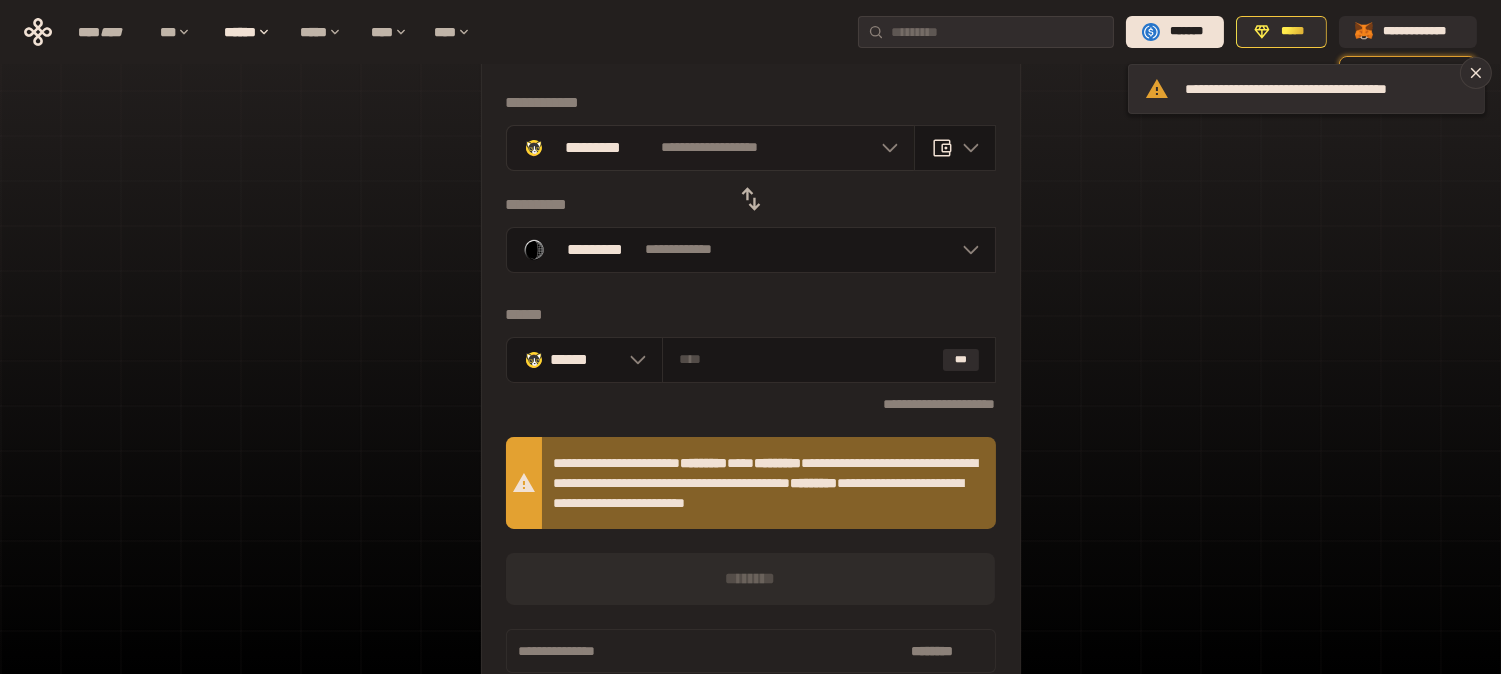 click 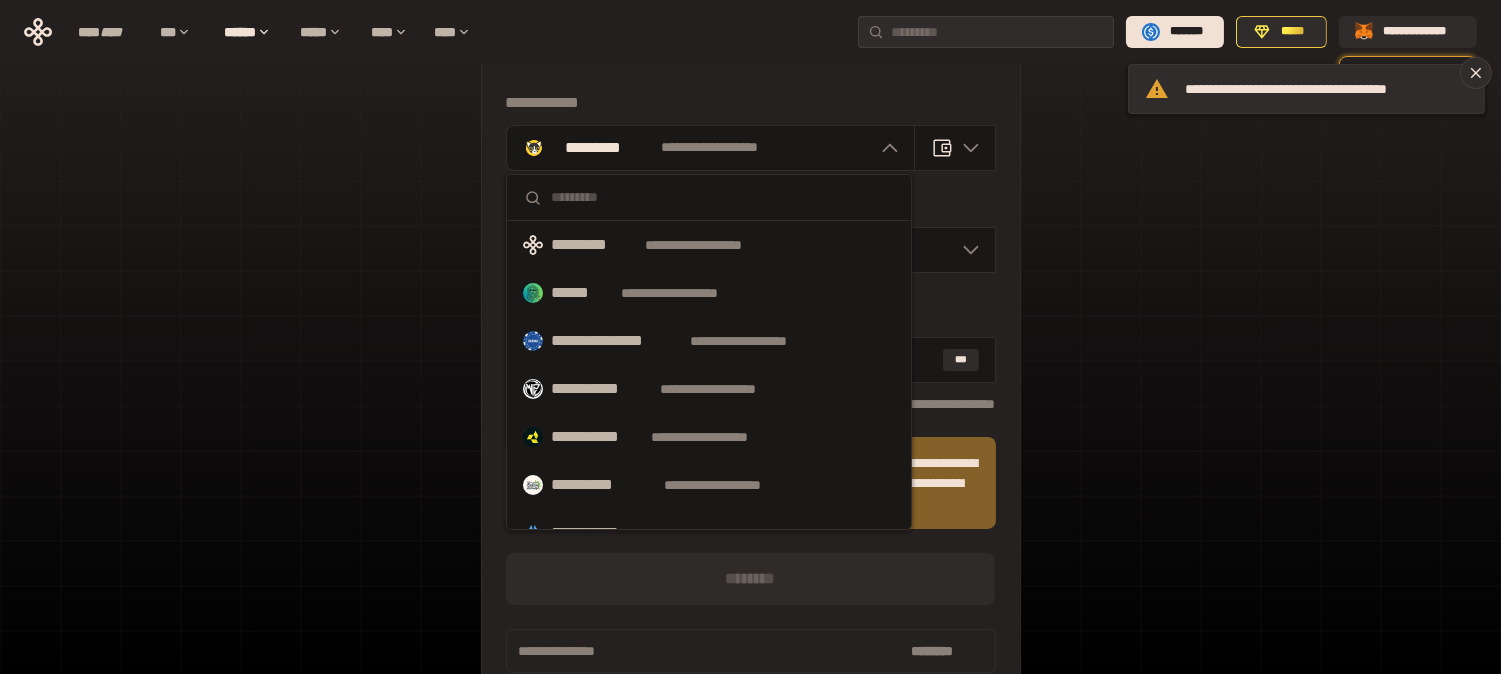 scroll, scrollTop: 1036, scrollLeft: 0, axis: vertical 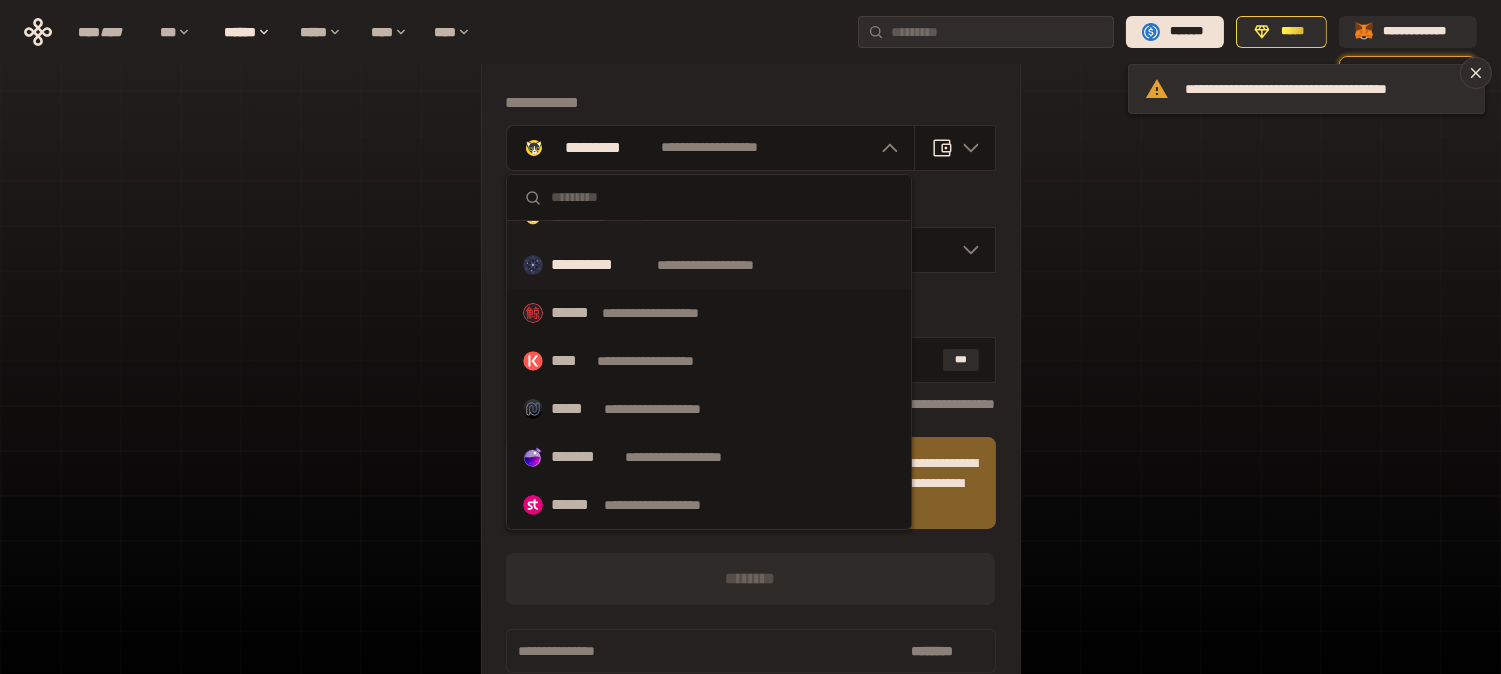 click on "**********" at bounding box center (600, 265) 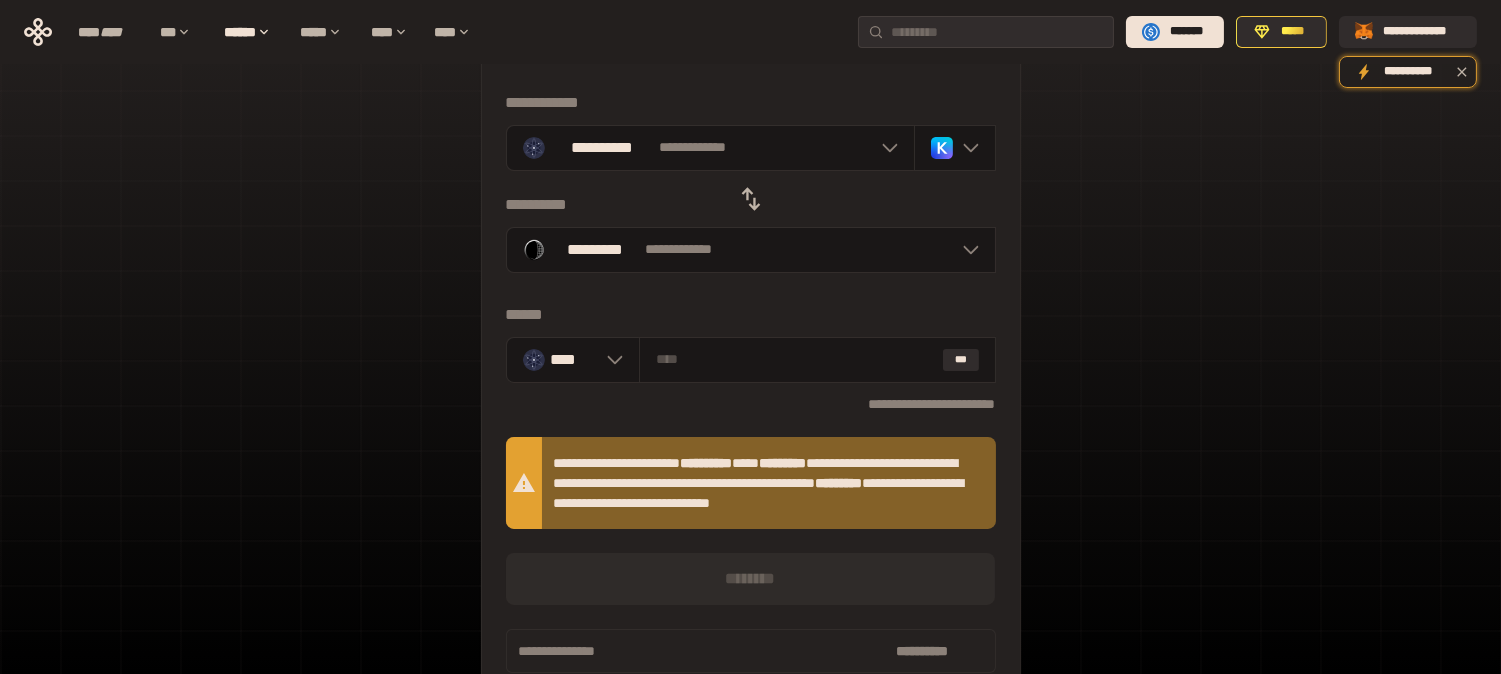 click on "[FIRST] [LAST] [STREET] [CITY] [STATE] [ZIP] [COUNTRY] [PHONE] [EMAIL]" at bounding box center (750, 413) 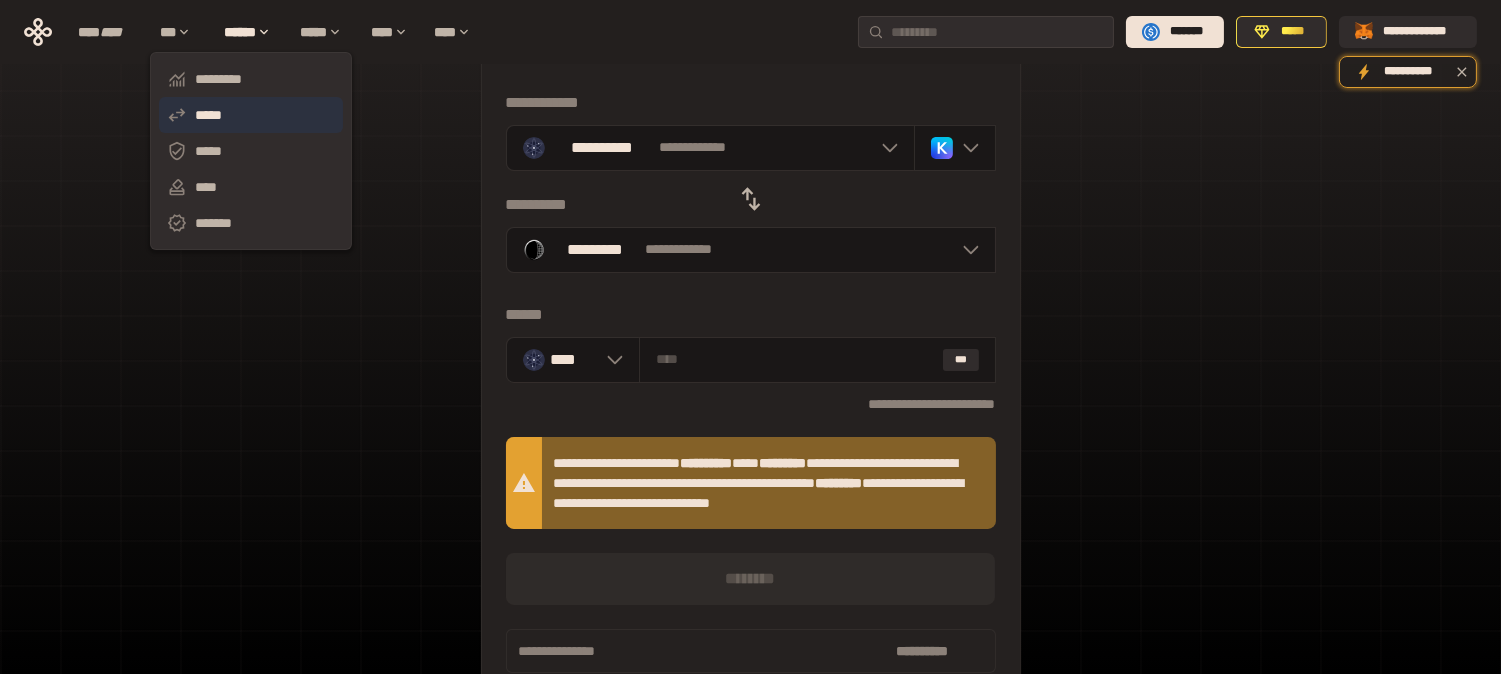 click on "*****" at bounding box center (251, 115) 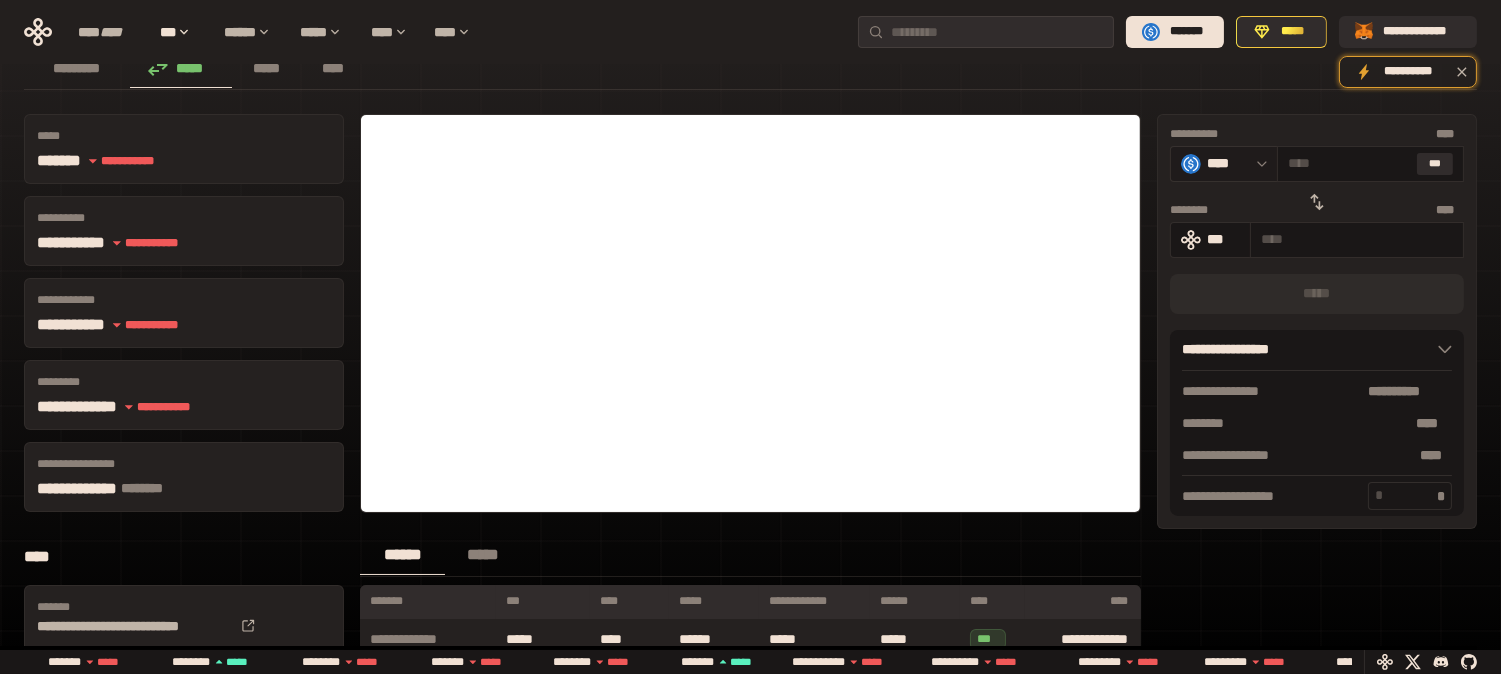 click on "****" at bounding box center (1227, 163) 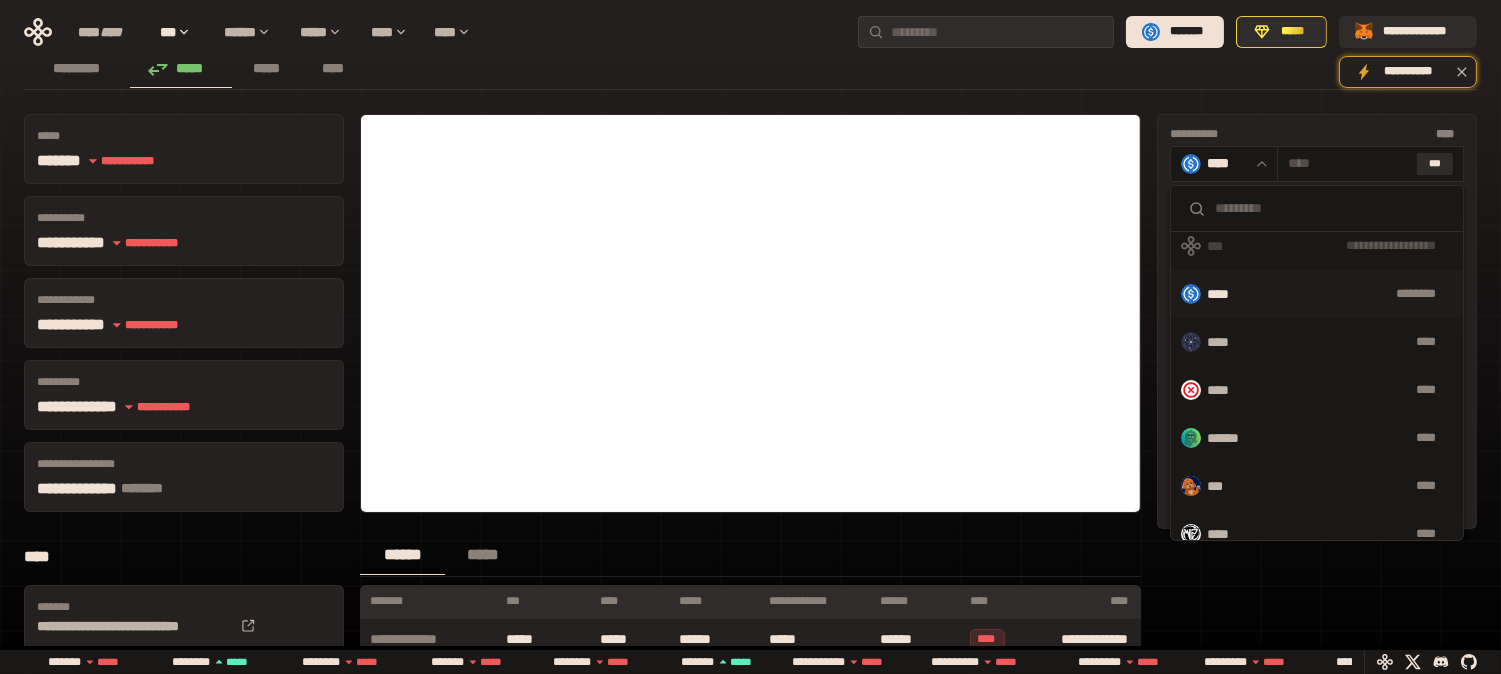 scroll, scrollTop: 0, scrollLeft: 0, axis: both 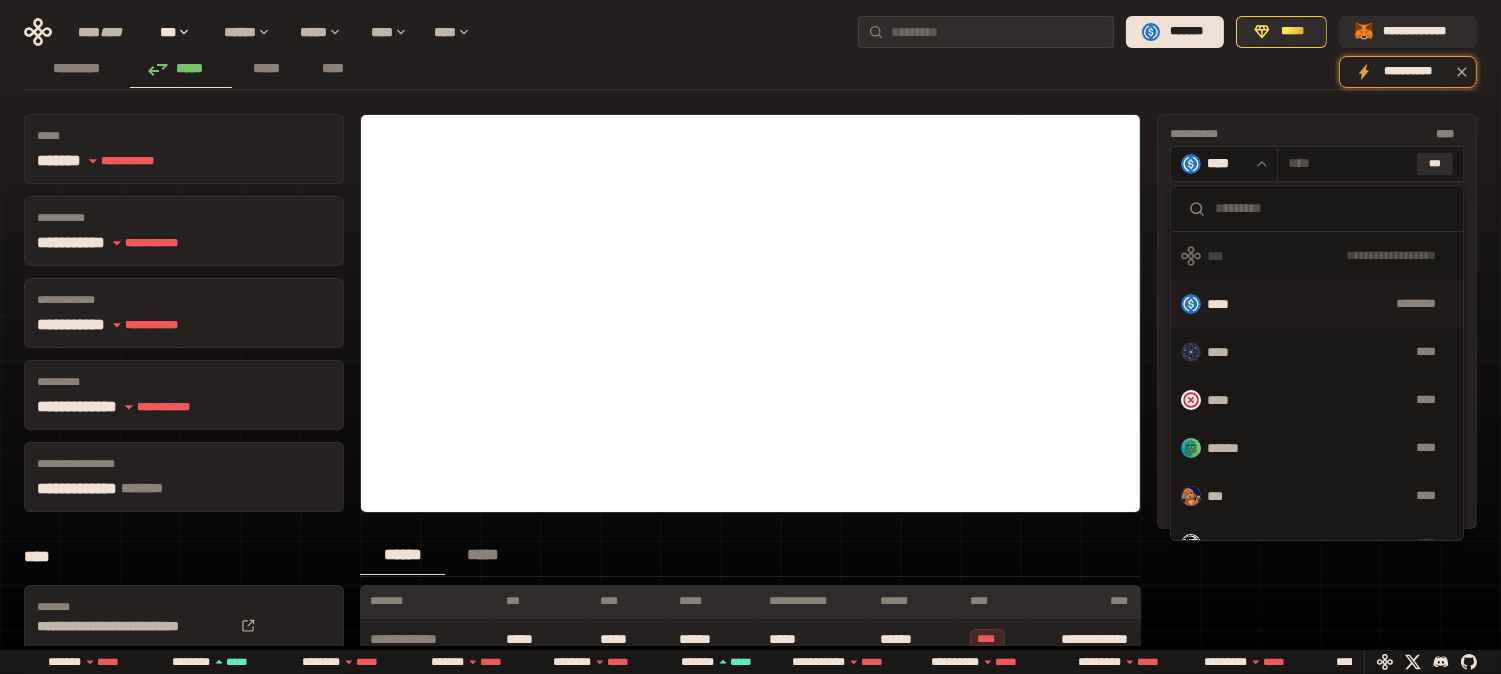 click at bounding box center (1331, 208) 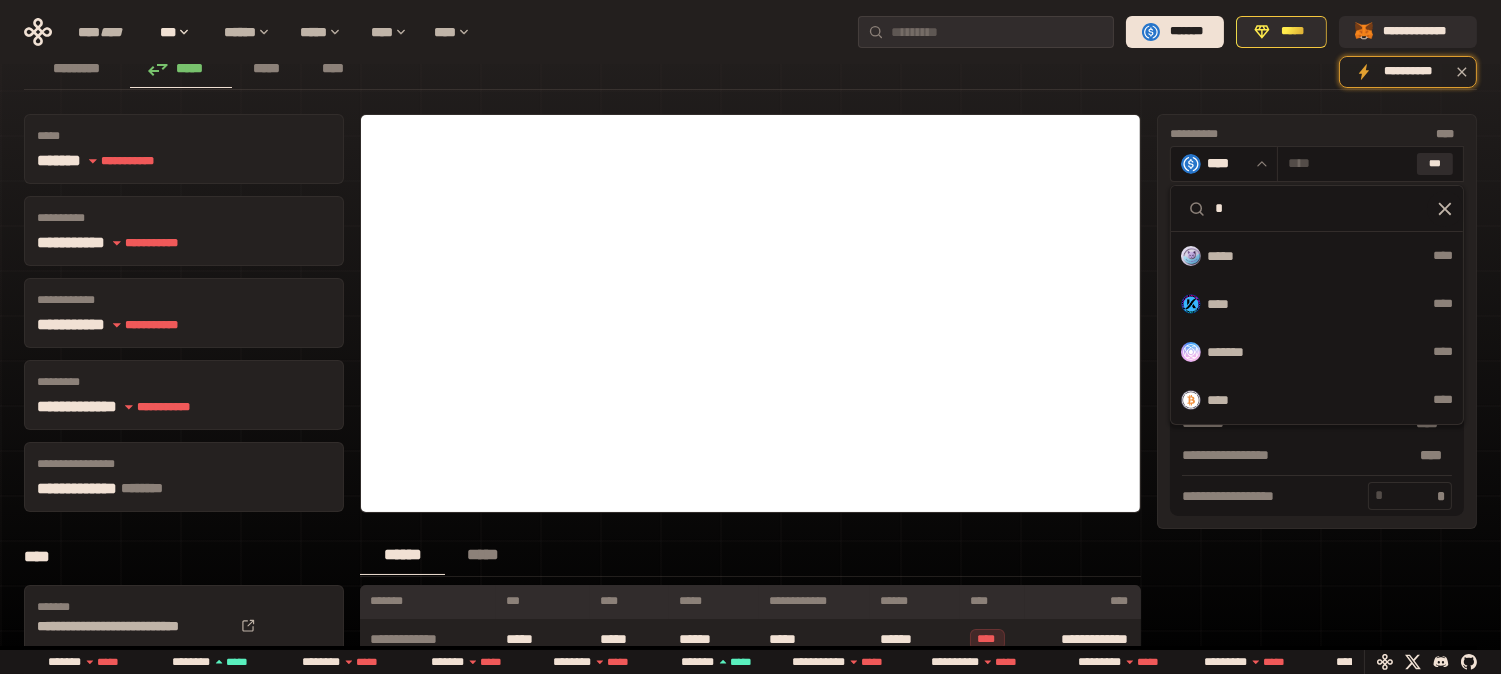 type on "*" 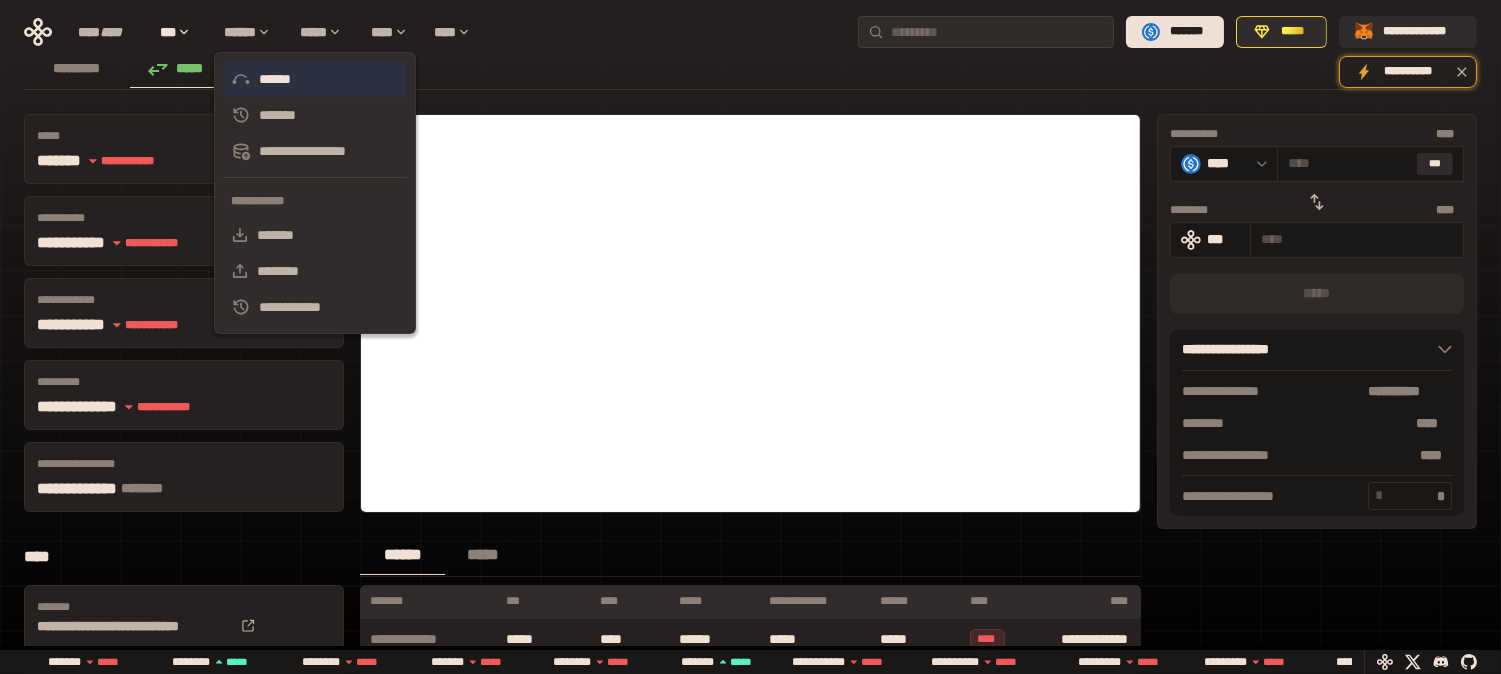 click on "******" at bounding box center [315, 79] 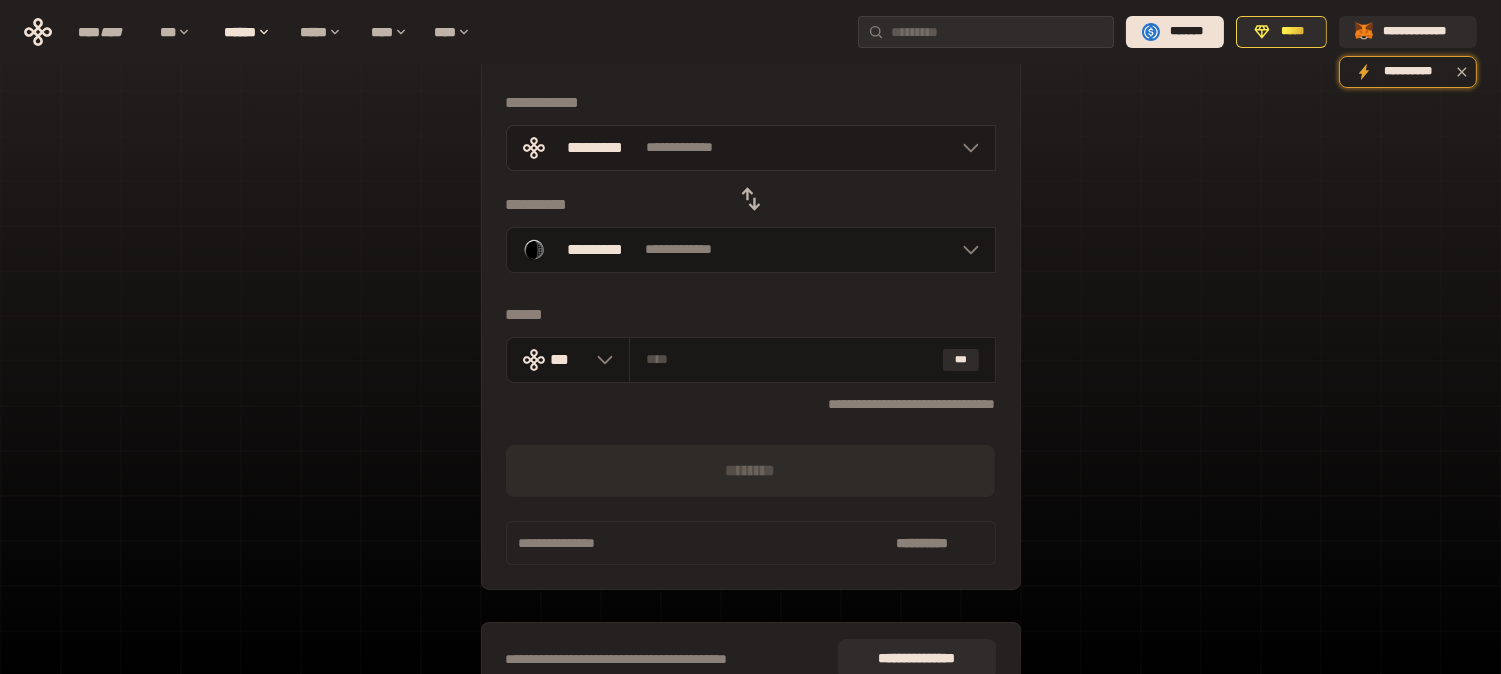 click on "**********" at bounding box center (751, 148) 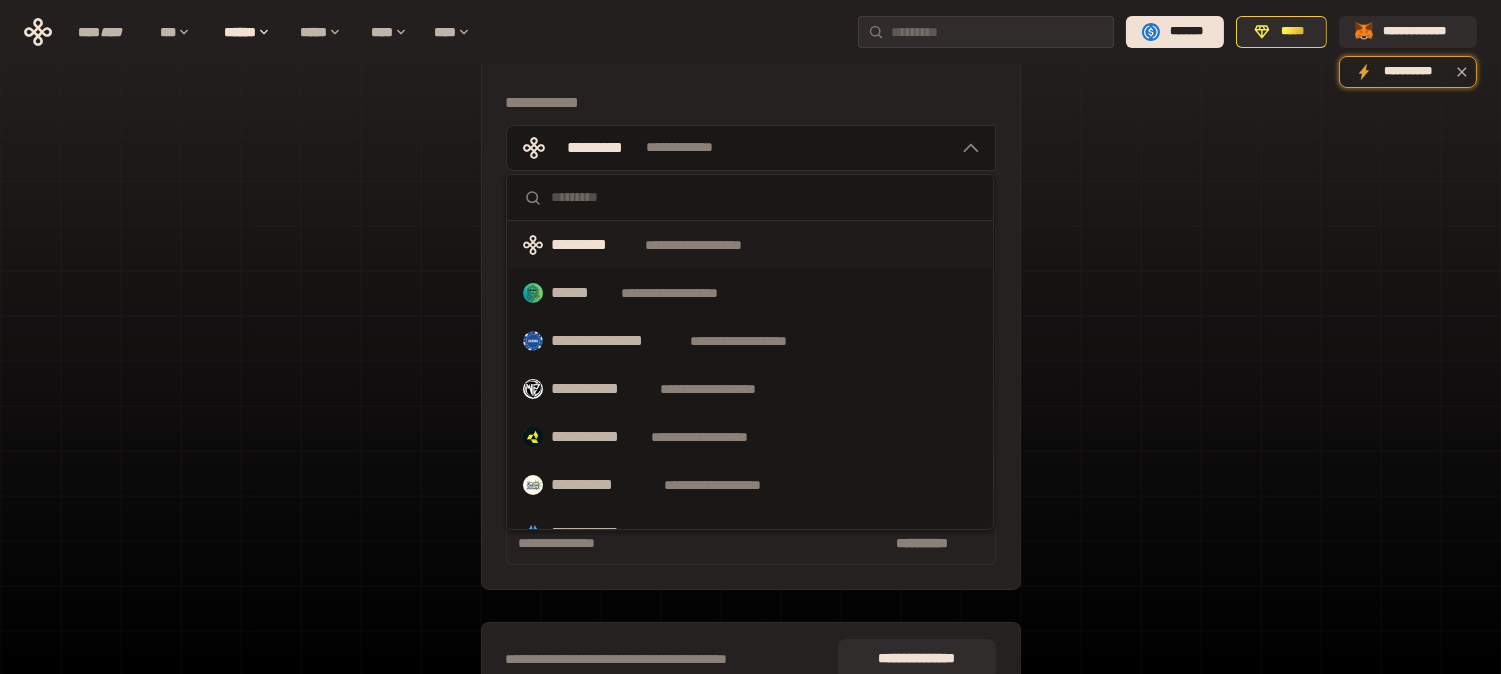 scroll, scrollTop: 1036, scrollLeft: 0, axis: vertical 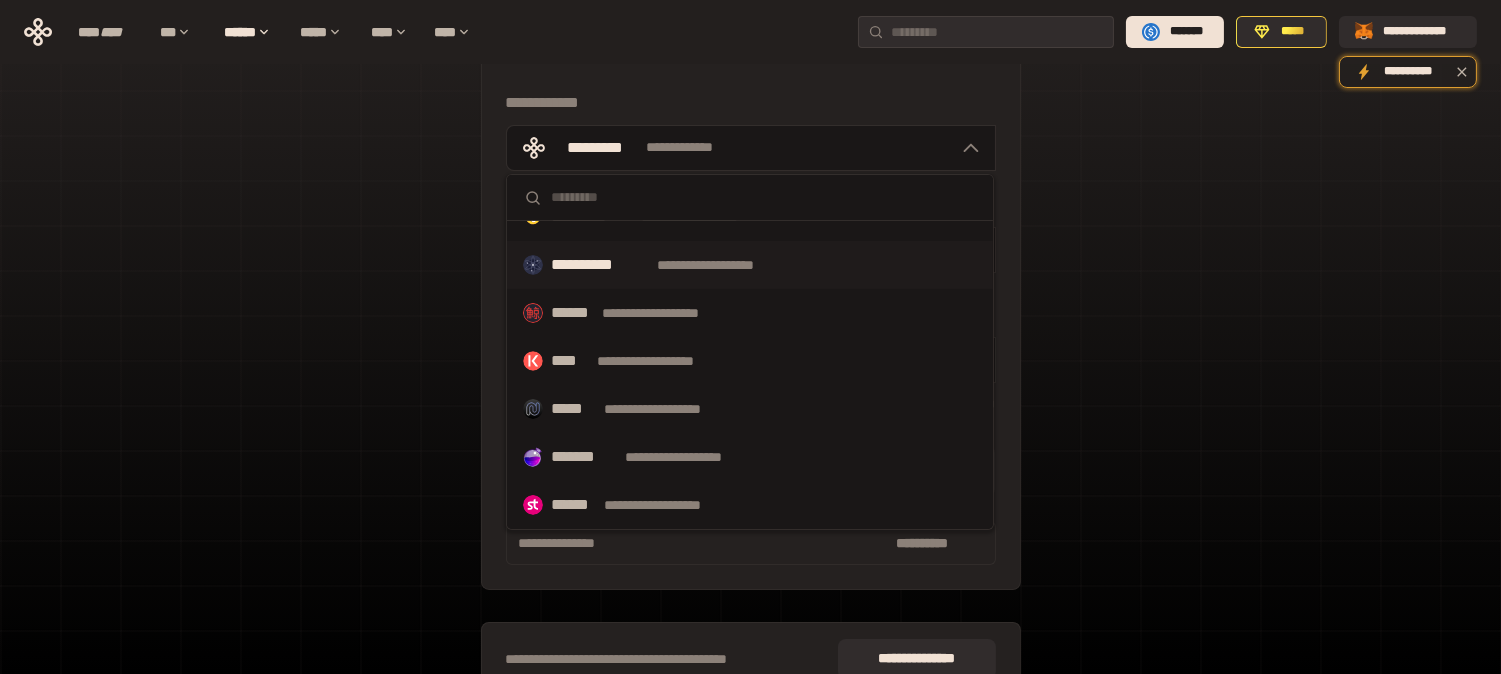 click on "**********" at bounding box center [600, 265] 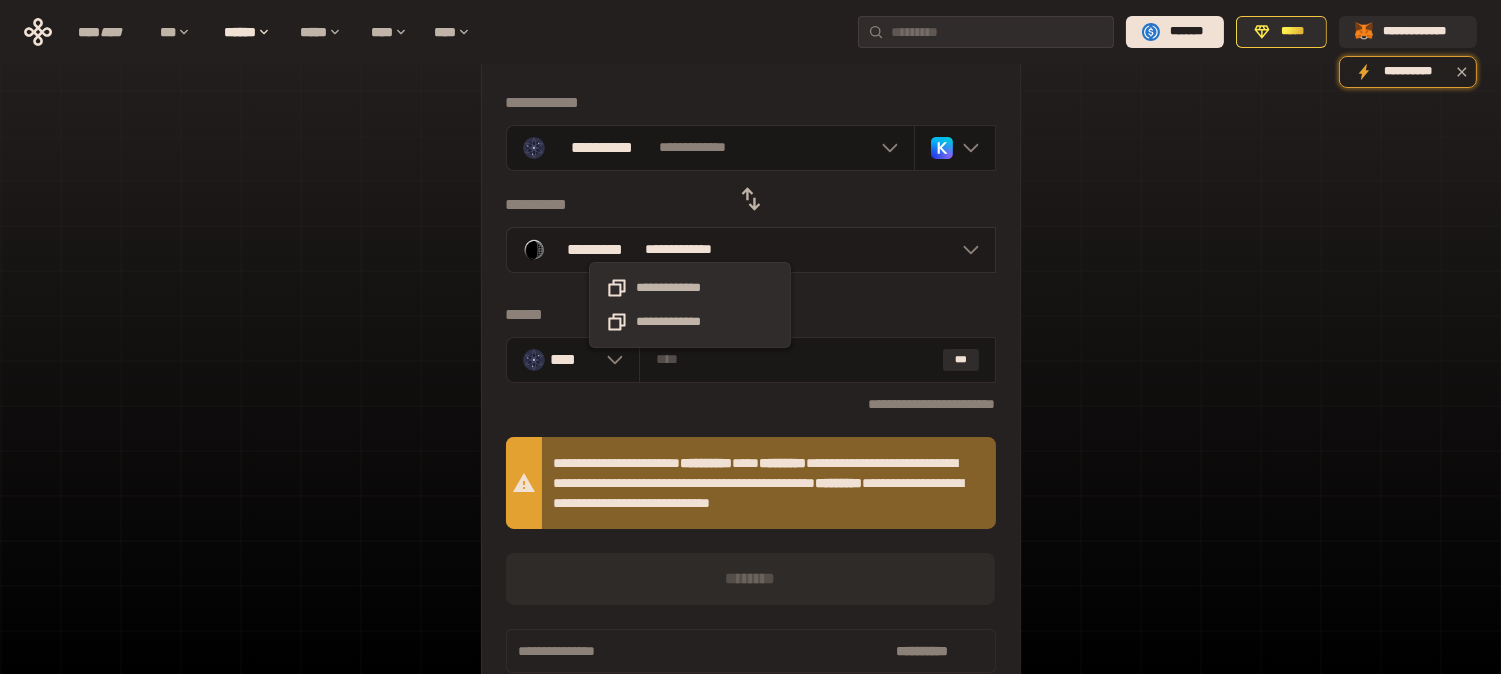 click on "**********" at bounding box center (689, 250) 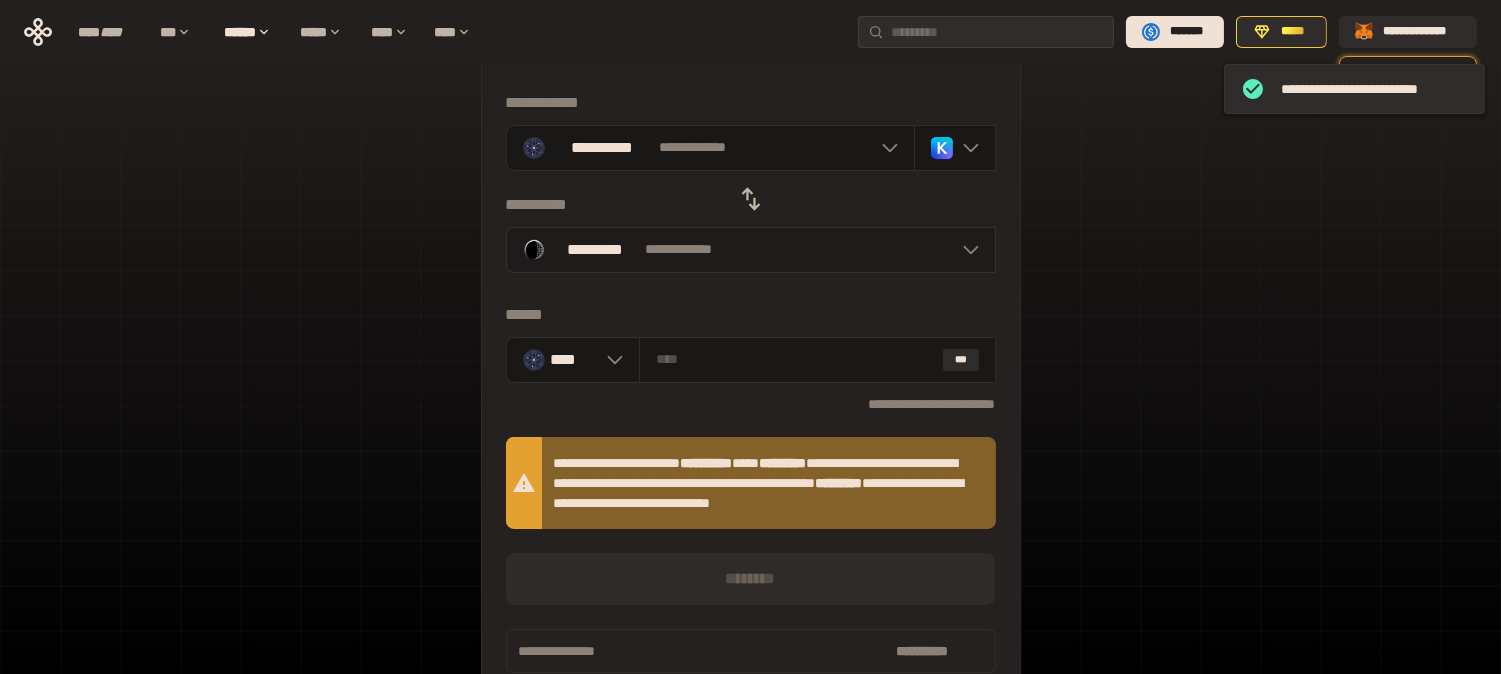 click at bounding box center [966, 250] 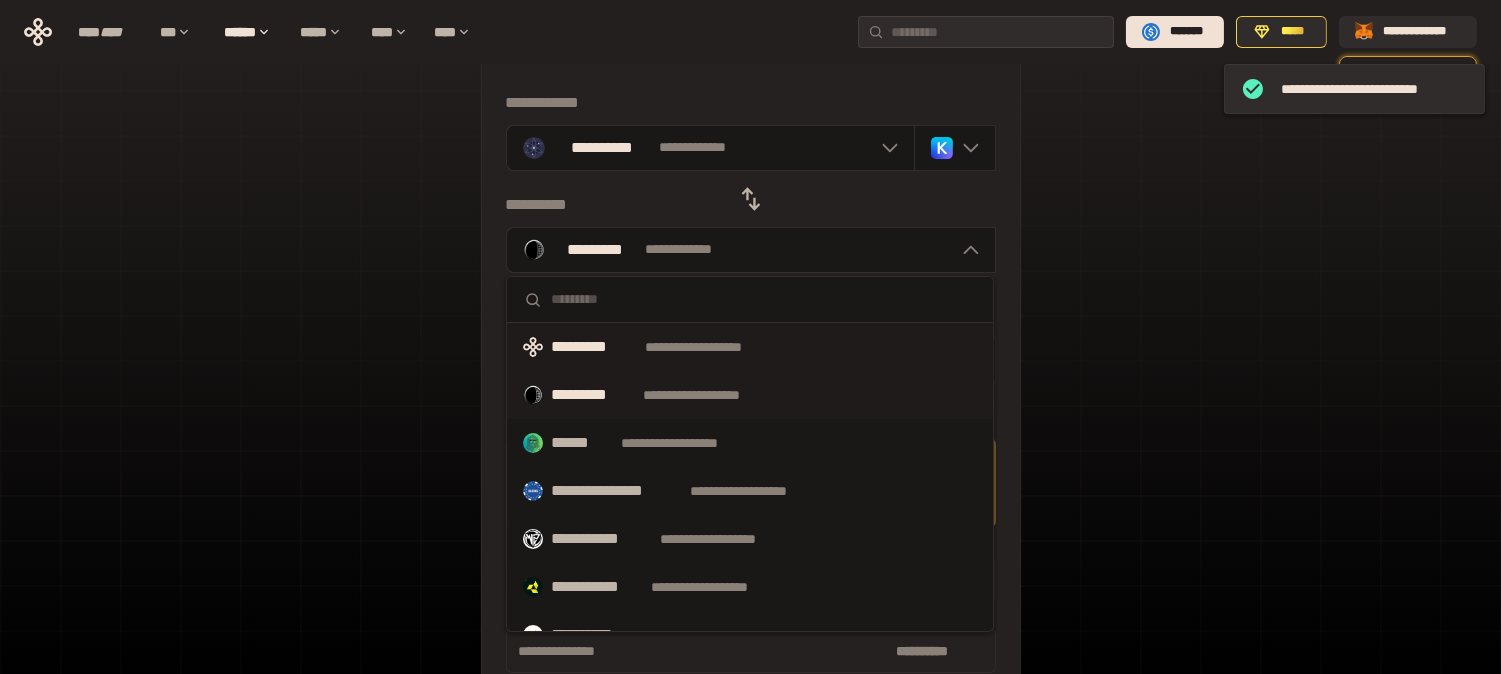 click on "**********" at bounding box center (712, 347) 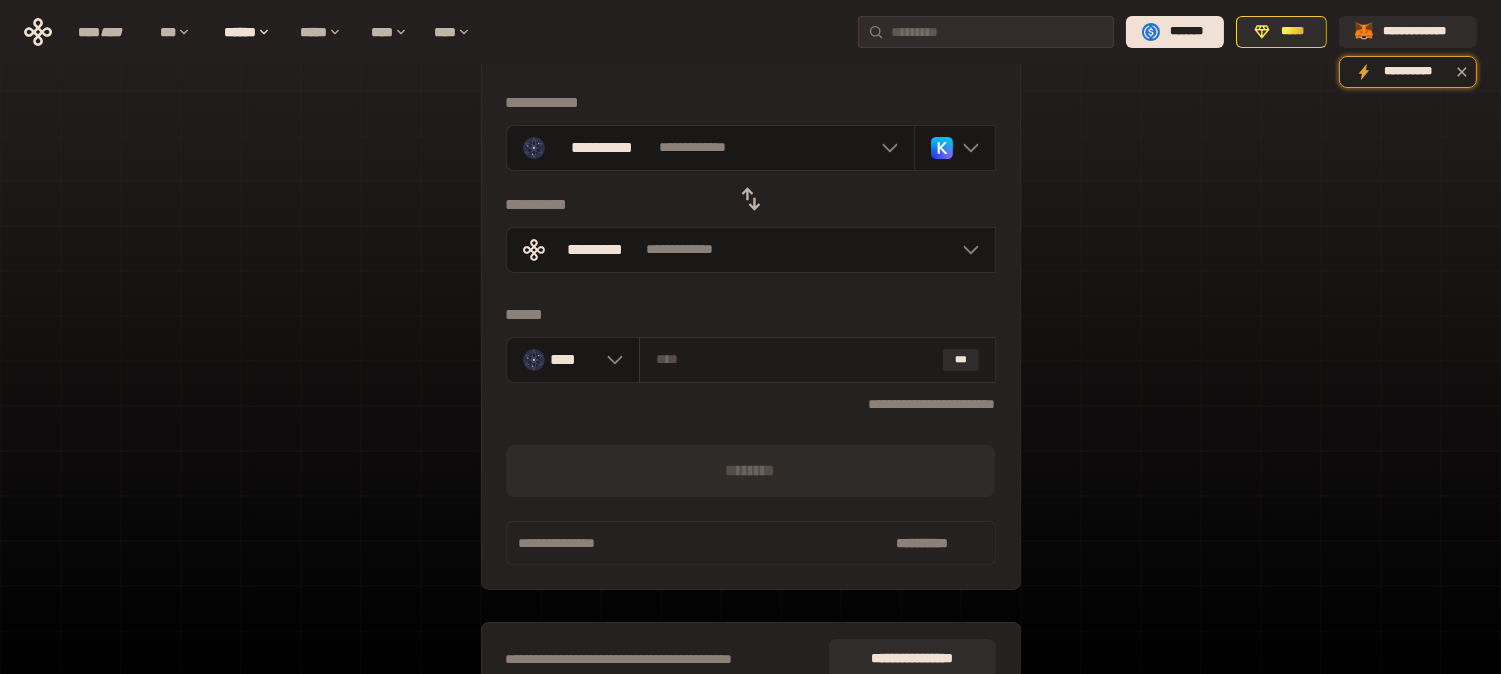 click on "***" at bounding box center (817, 360) 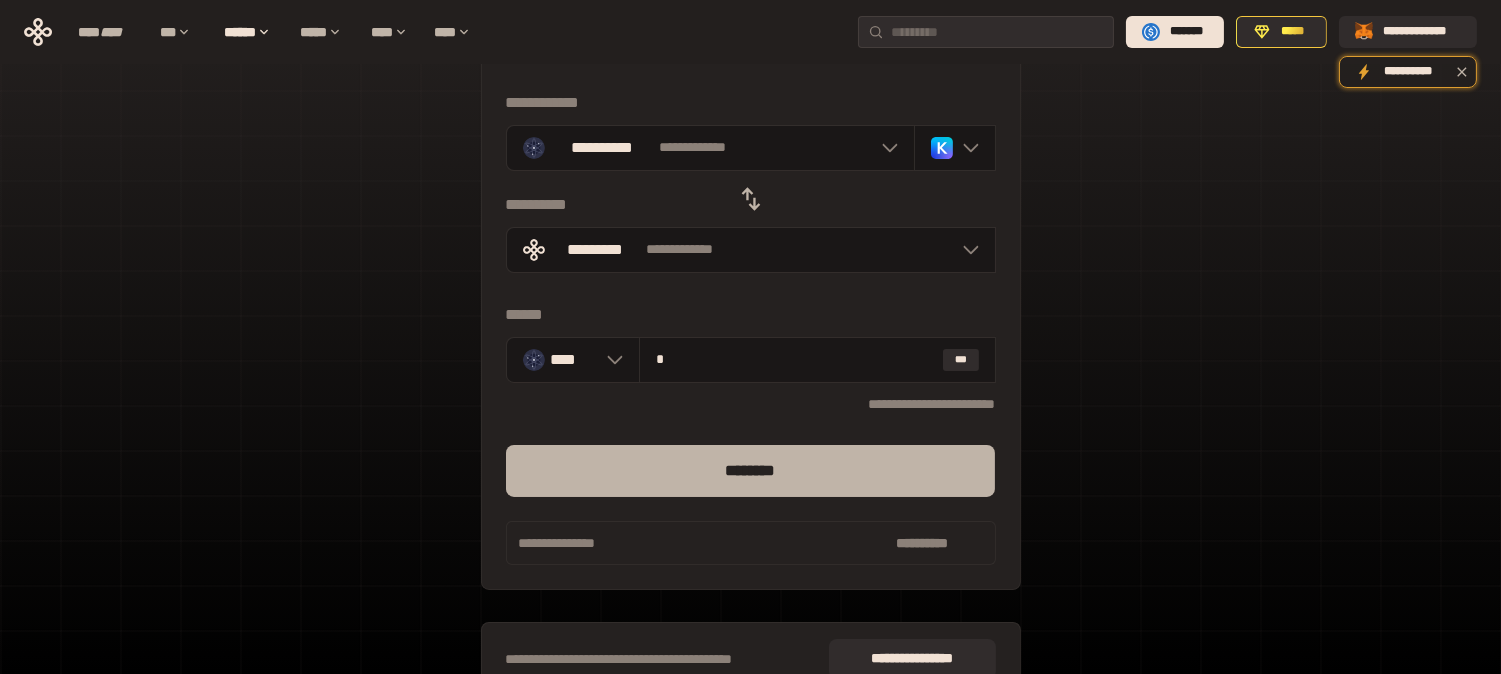 type on "*" 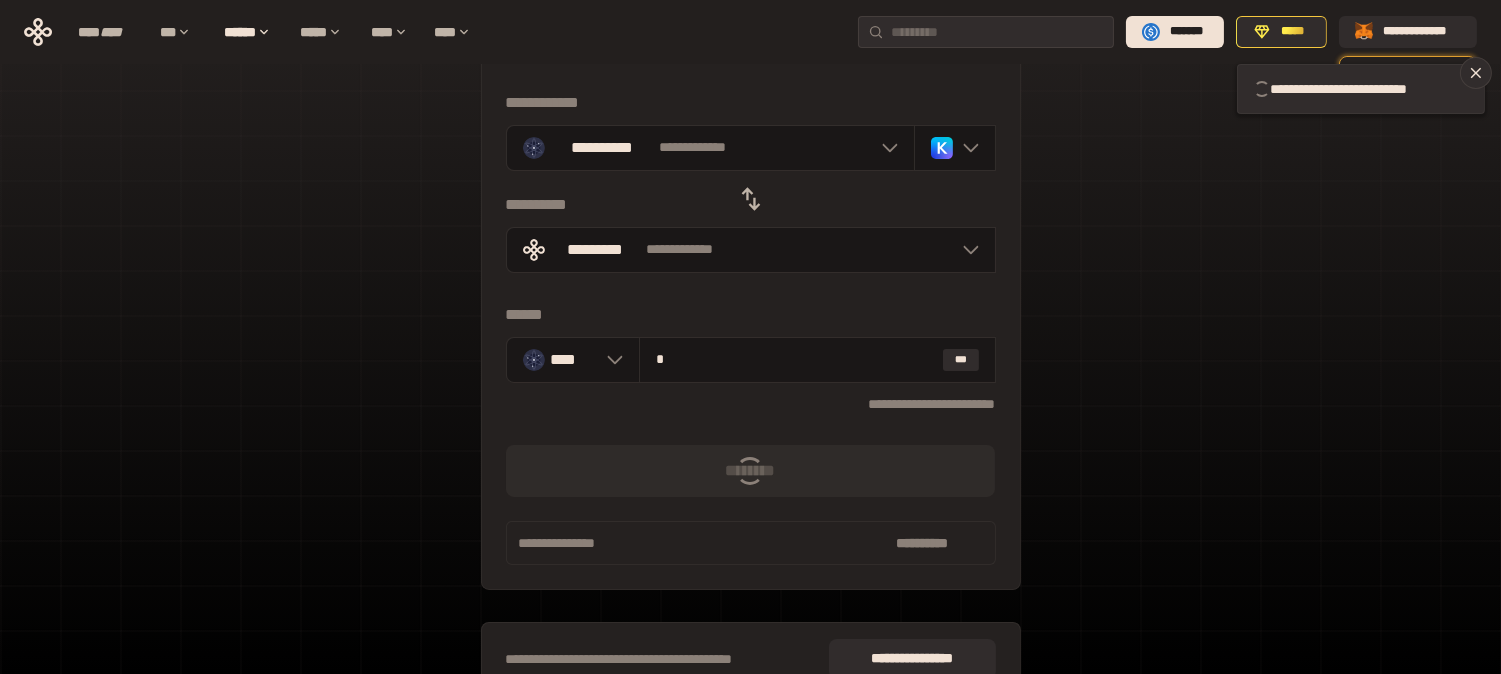 type 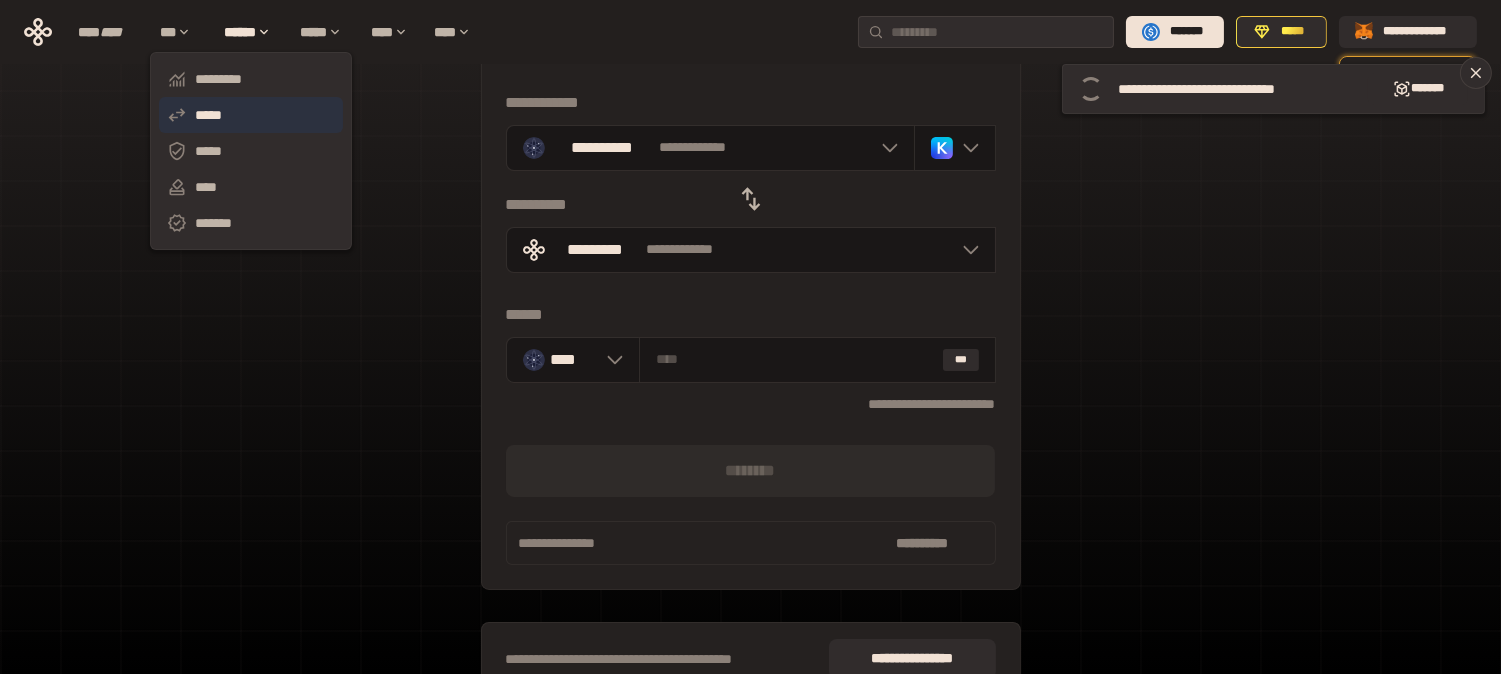click on "*****" at bounding box center [251, 115] 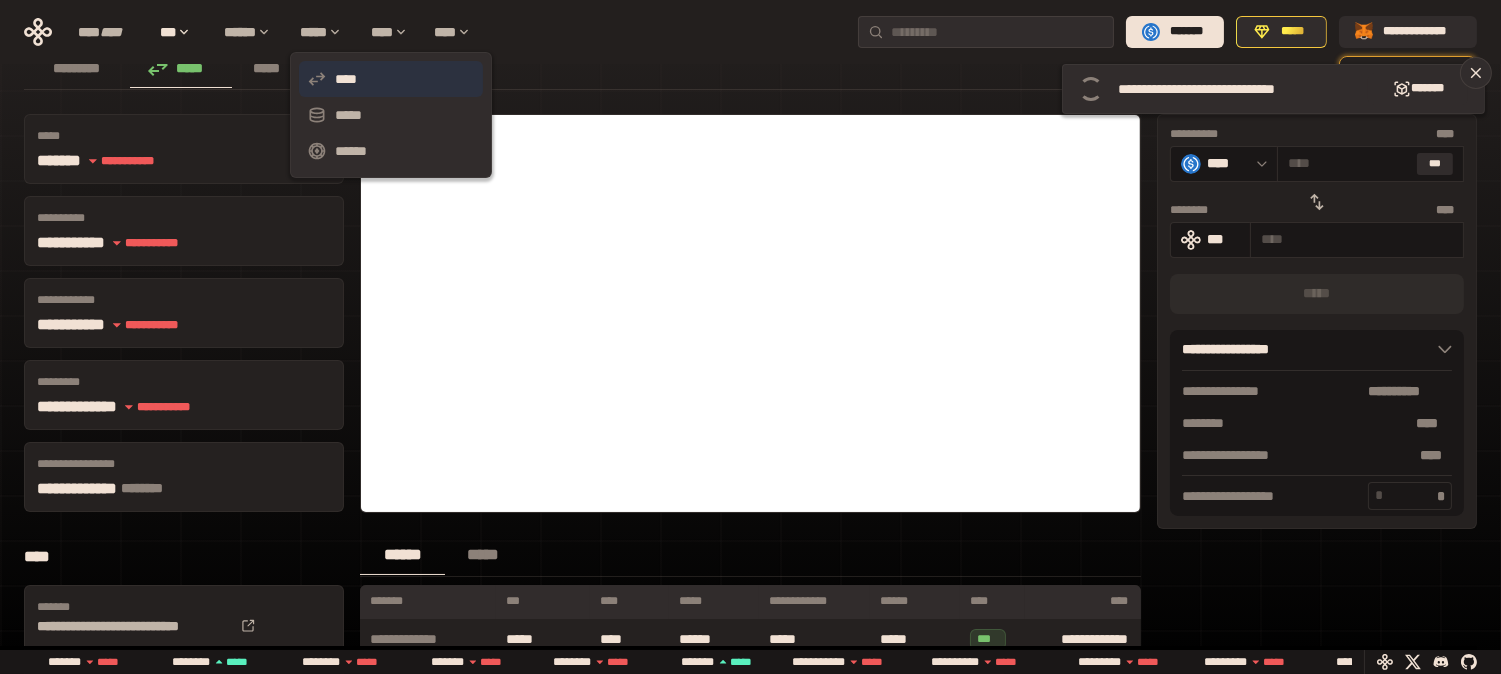 click on "****" at bounding box center (391, 79) 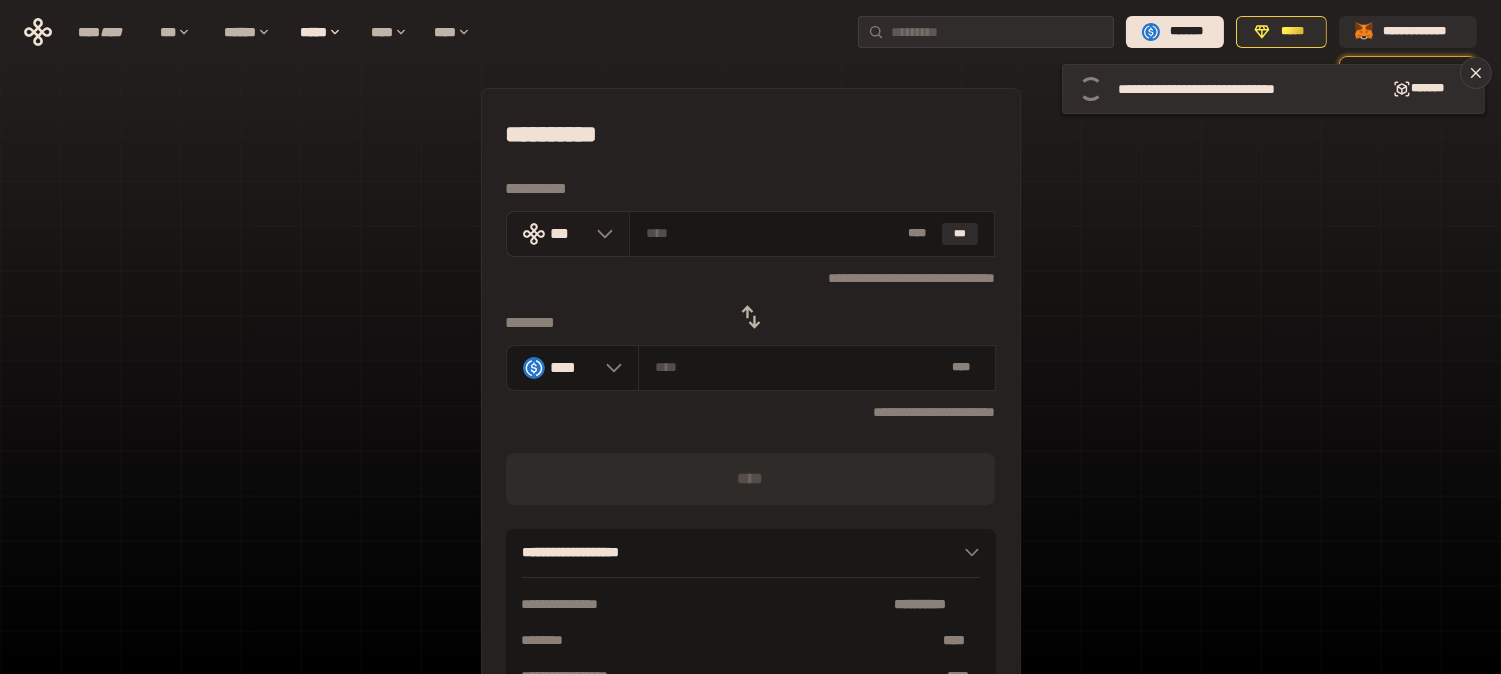 click on "***" at bounding box center [568, 234] 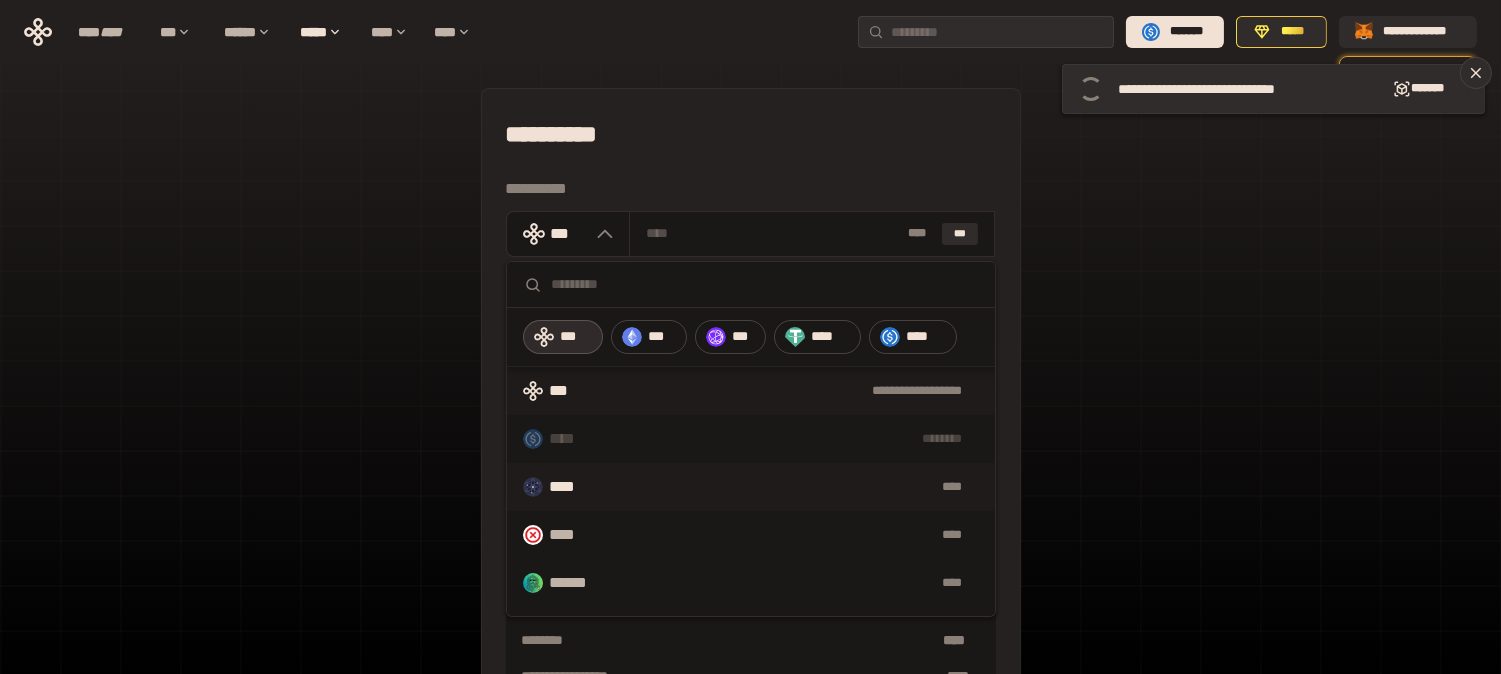 click on "**** ****" at bounding box center (751, 487) 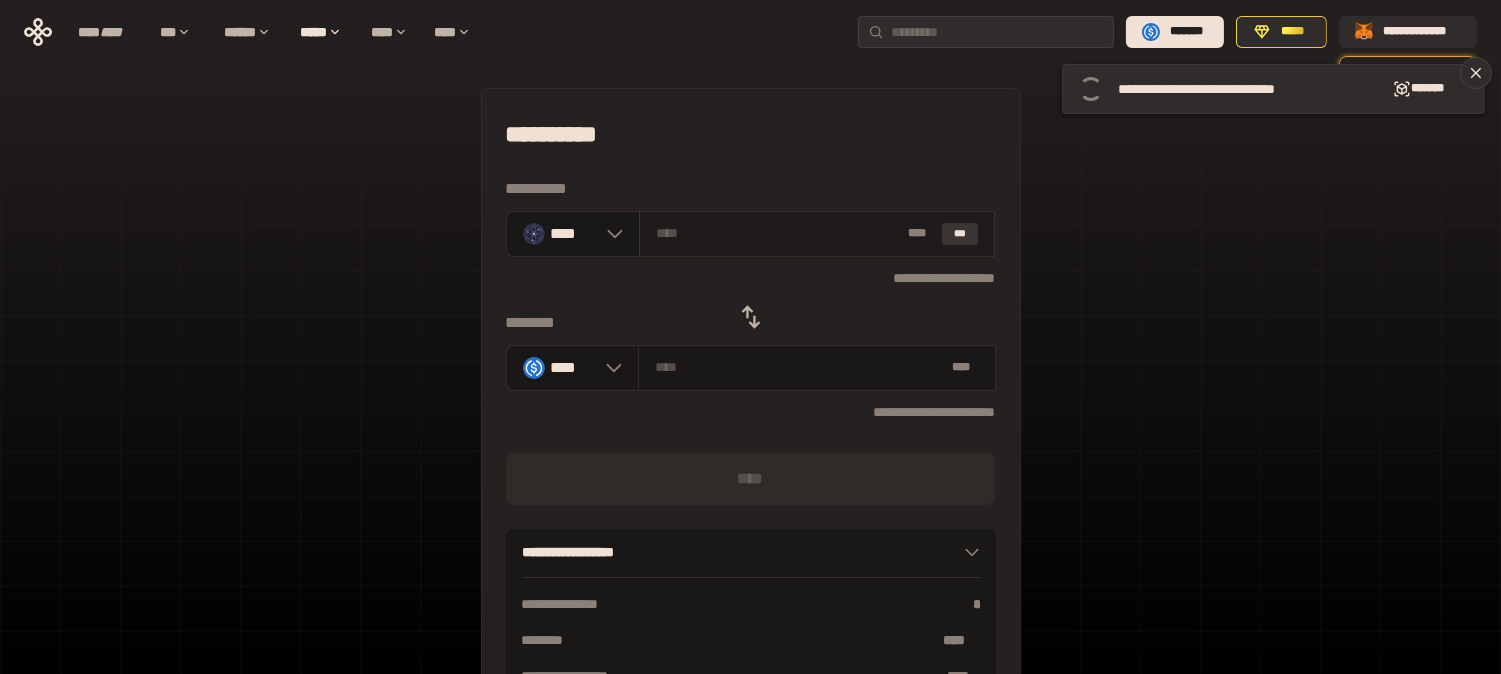 click on "***" at bounding box center (960, 234) 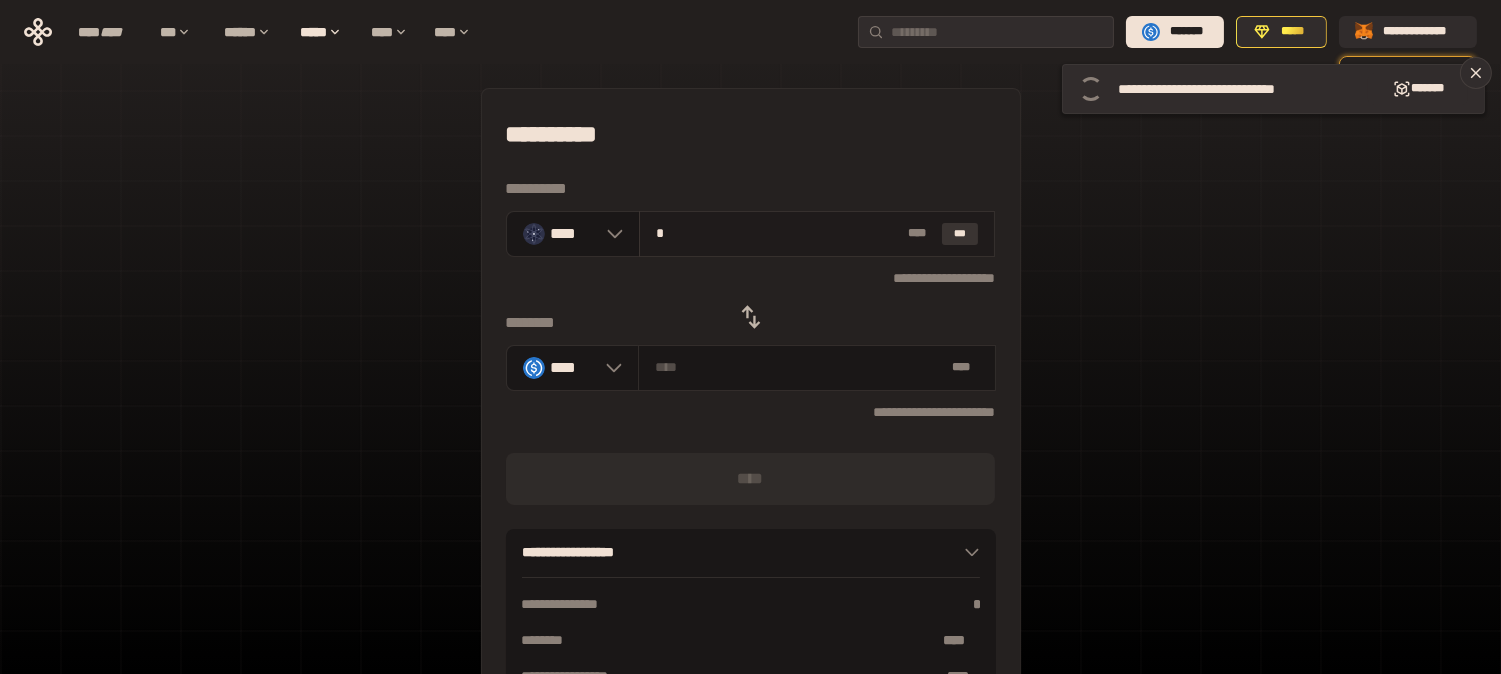 type on "********" 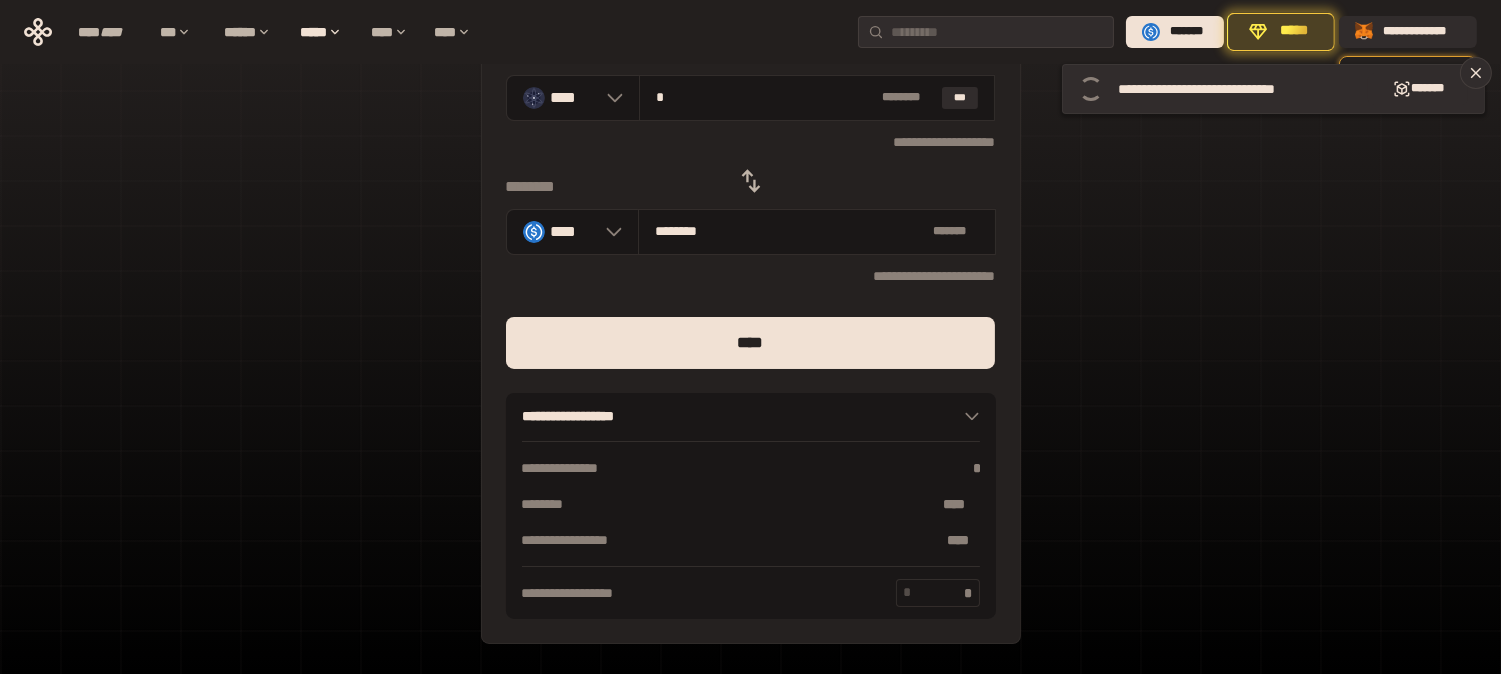 scroll, scrollTop: 141, scrollLeft: 0, axis: vertical 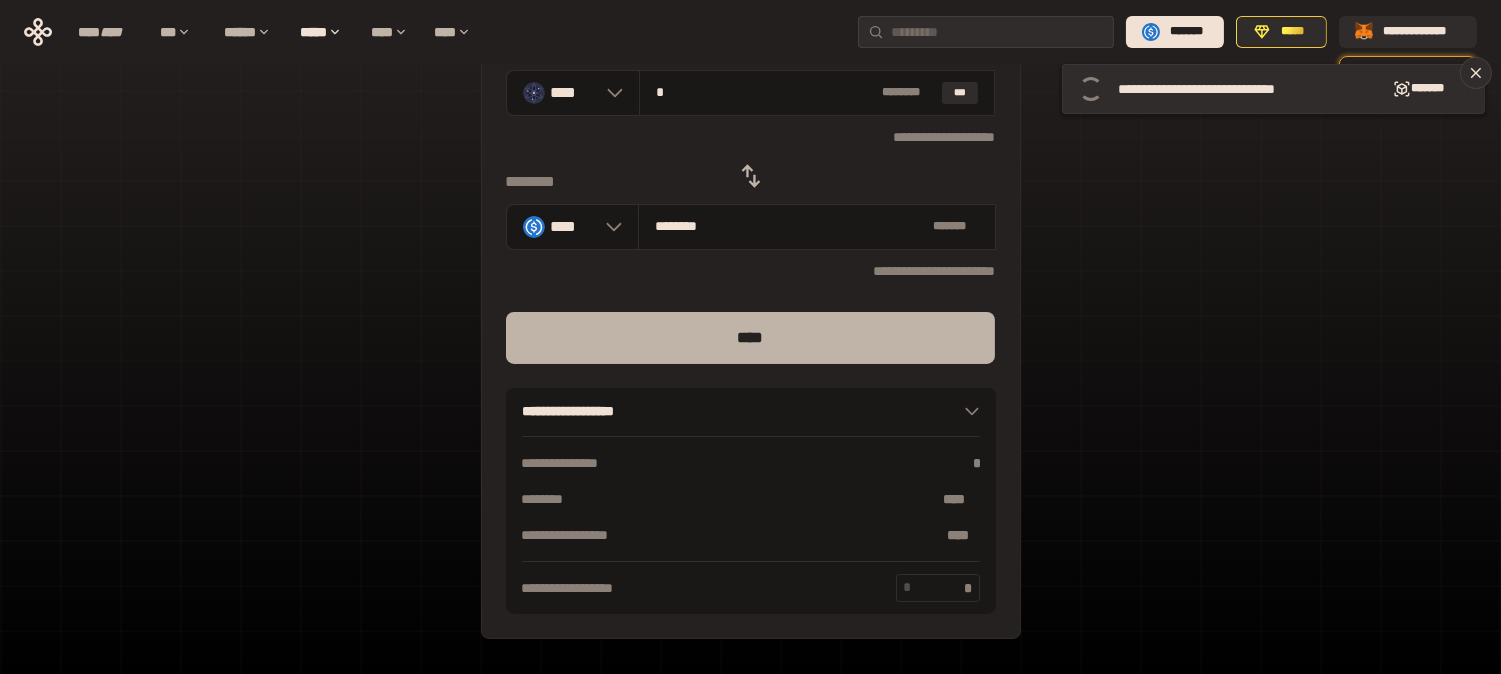 click on "****" at bounding box center [751, 338] 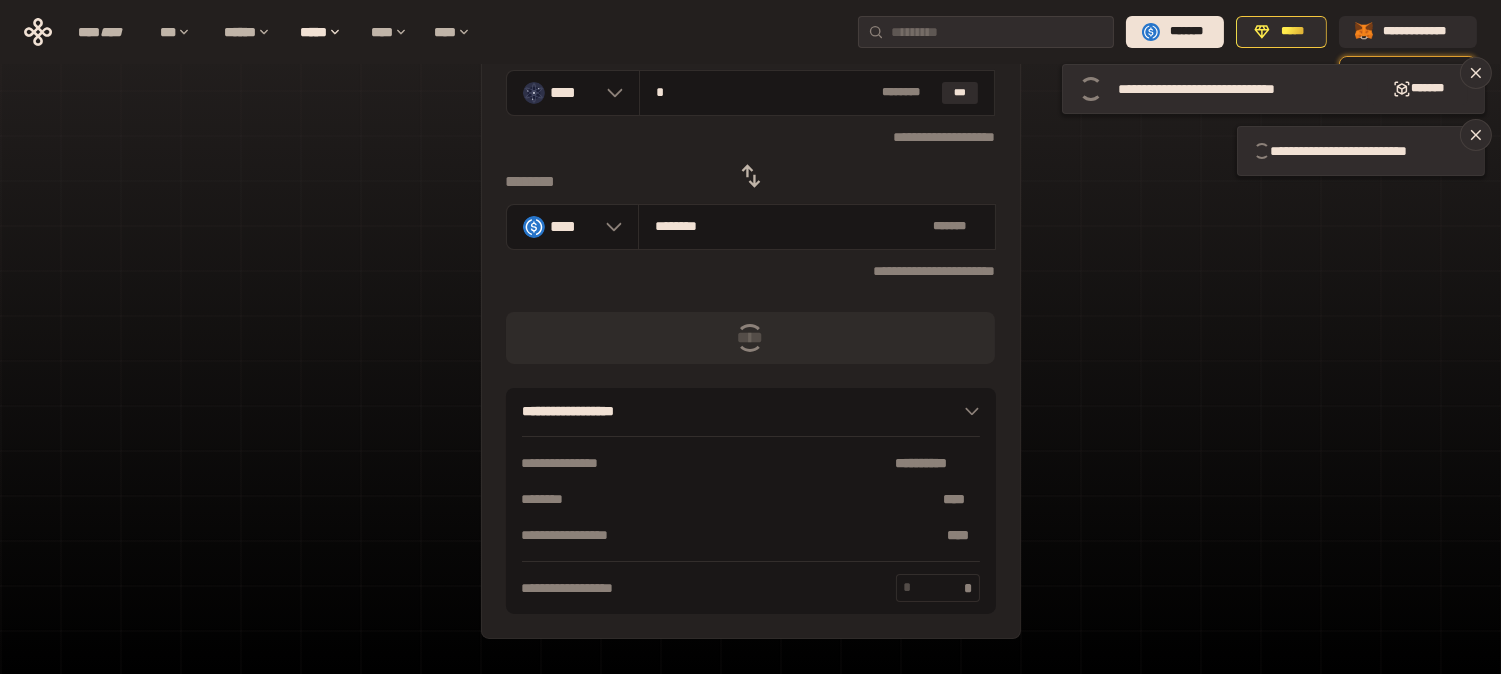type 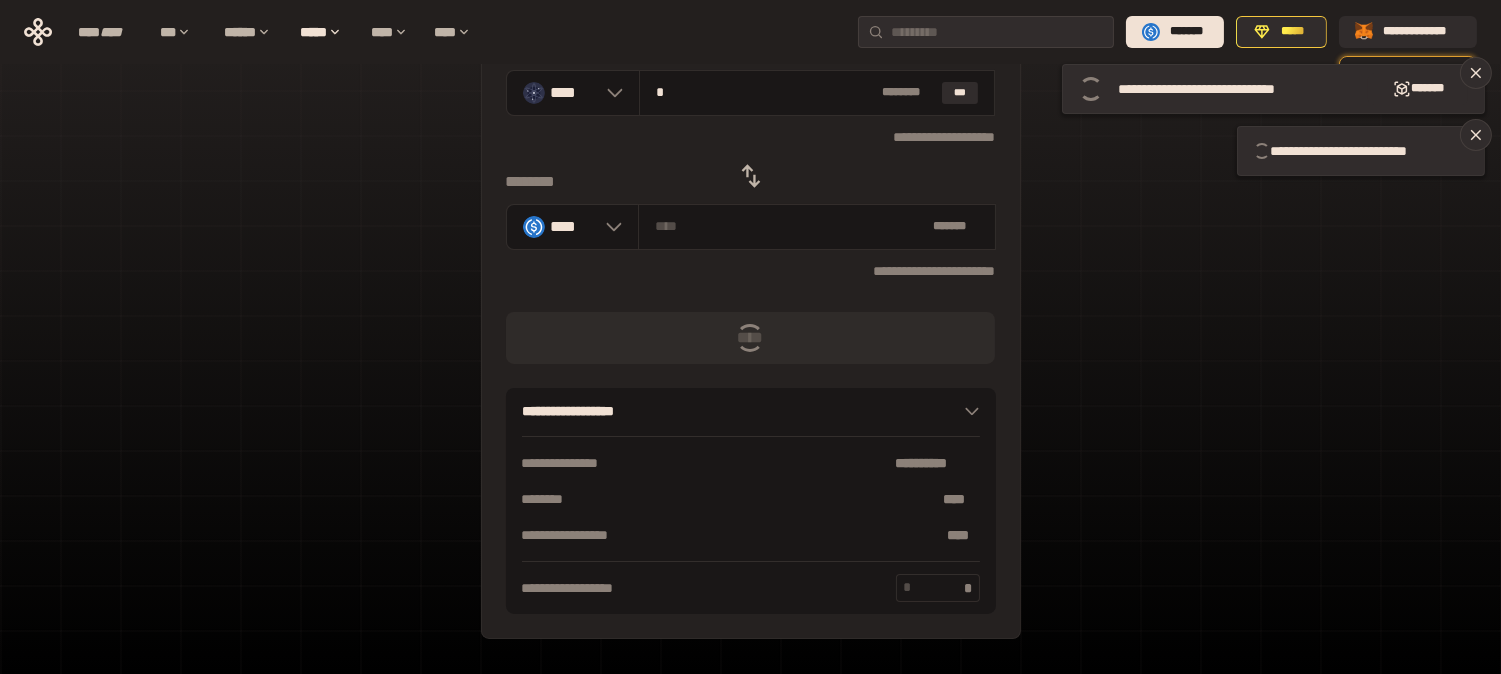 type 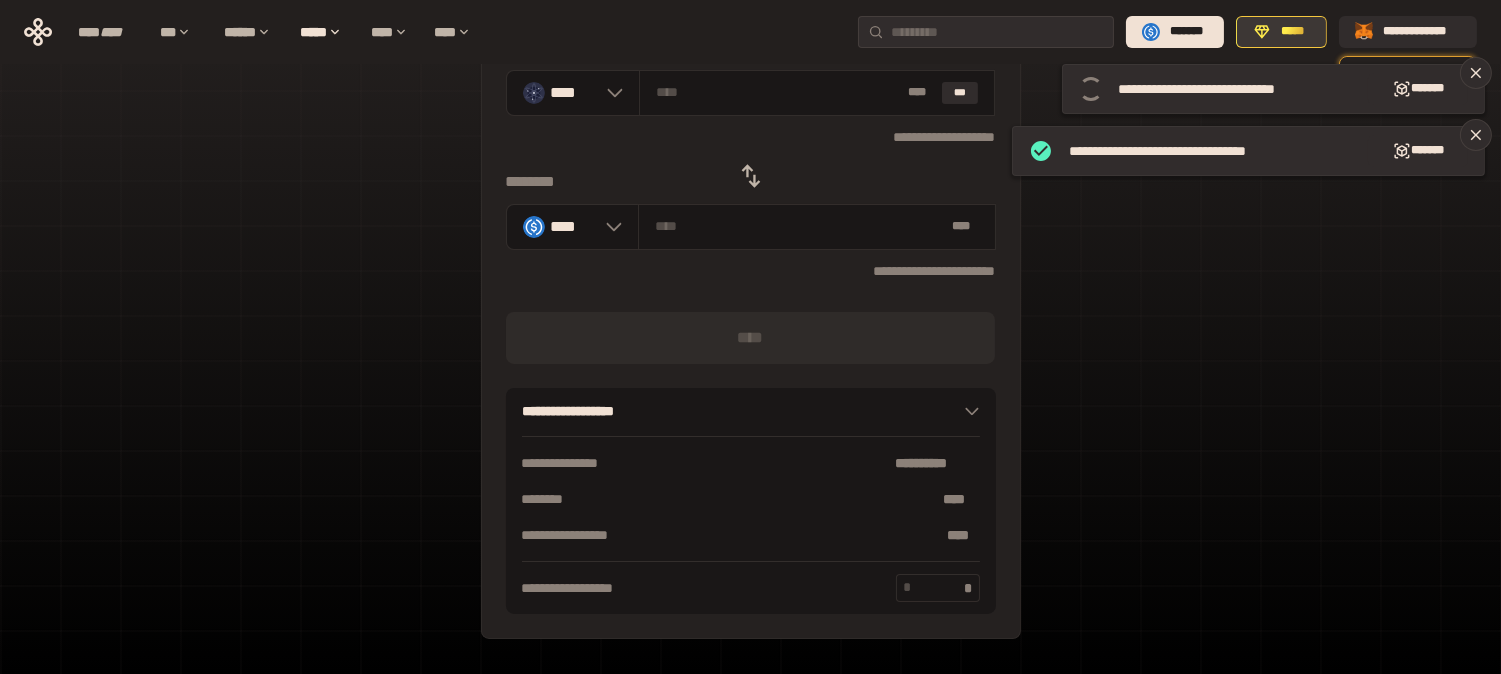 click on "*****" at bounding box center (1292, 32) 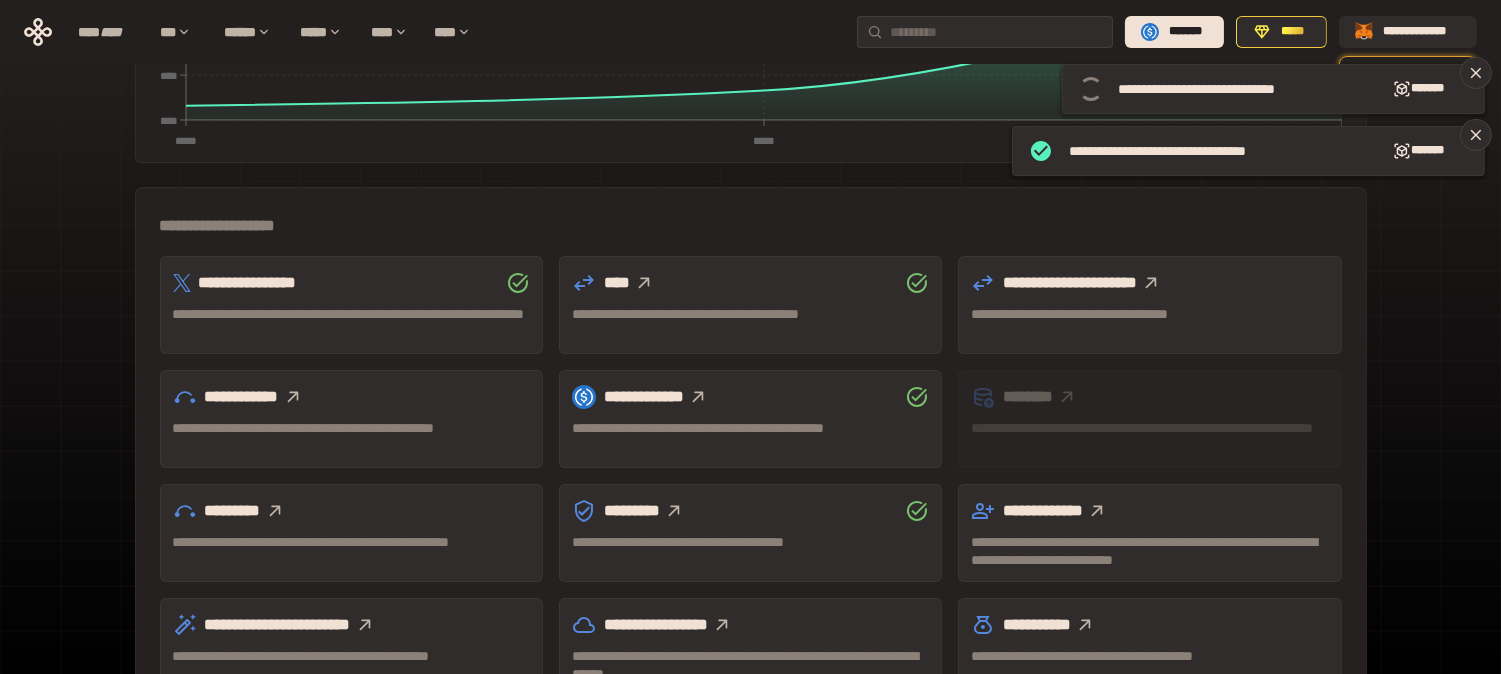 scroll, scrollTop: 512, scrollLeft: 0, axis: vertical 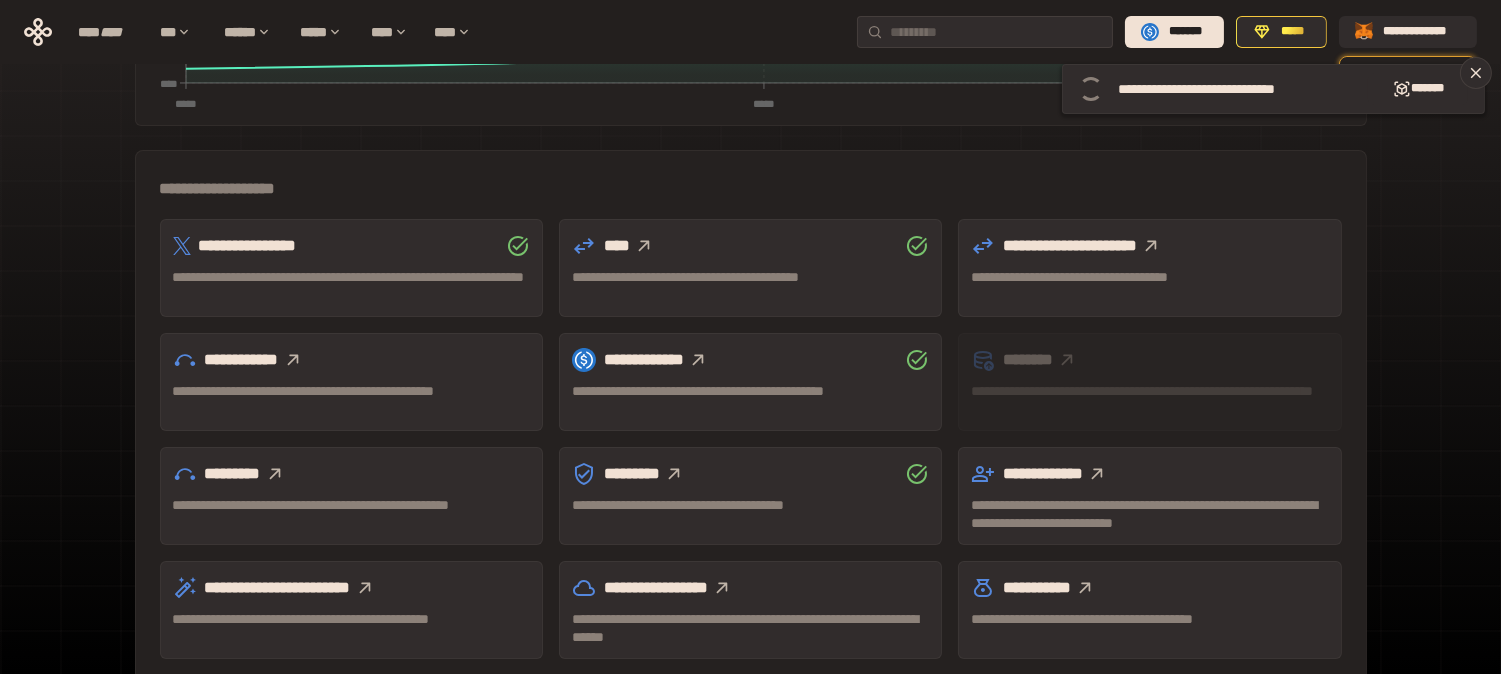 click 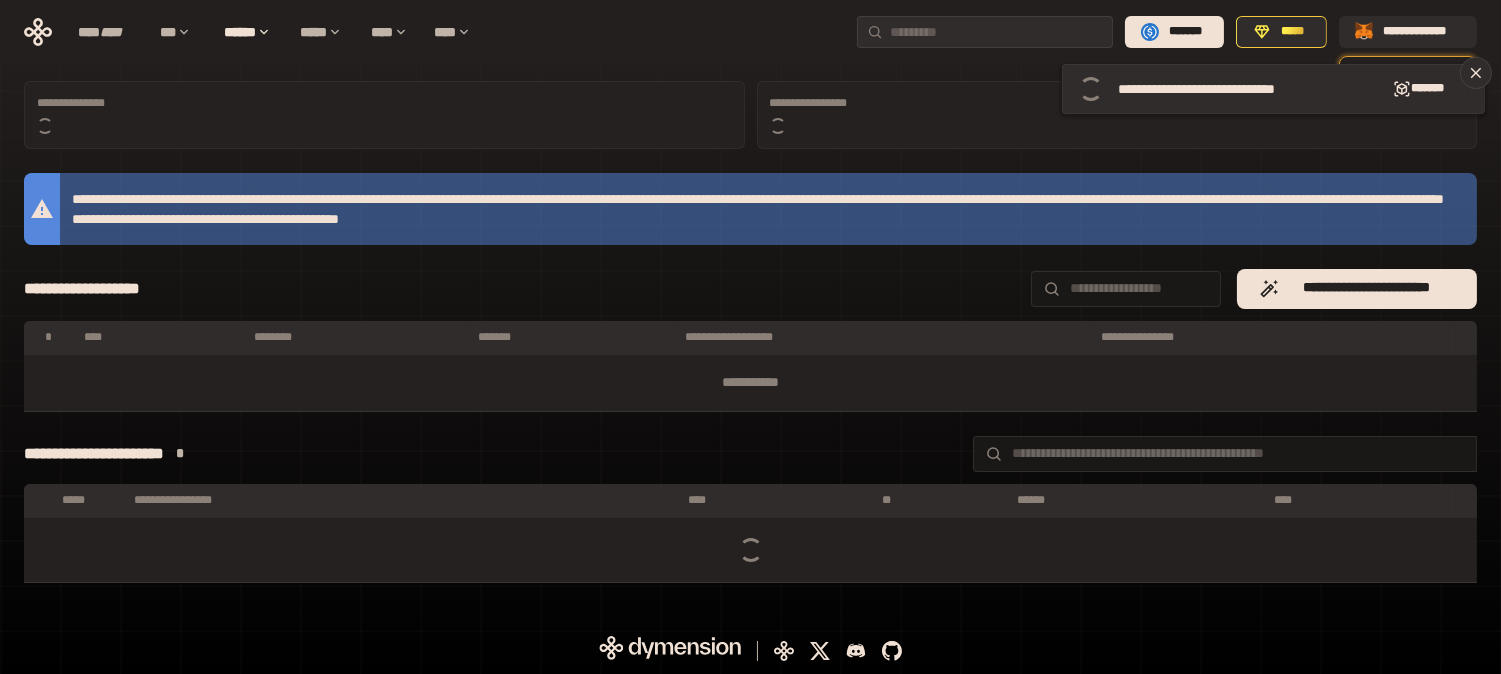 scroll, scrollTop: 512, scrollLeft: 0, axis: vertical 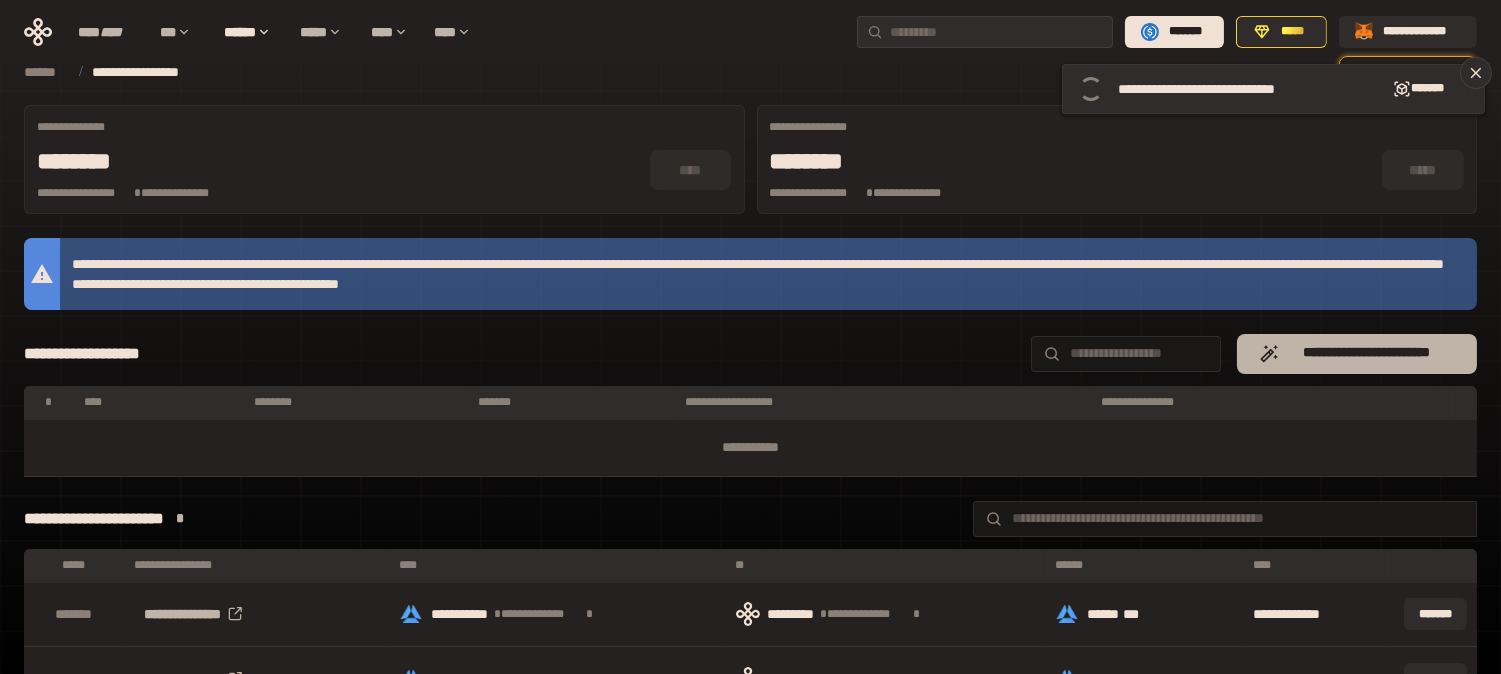 click on "**********" at bounding box center (1367, 353) 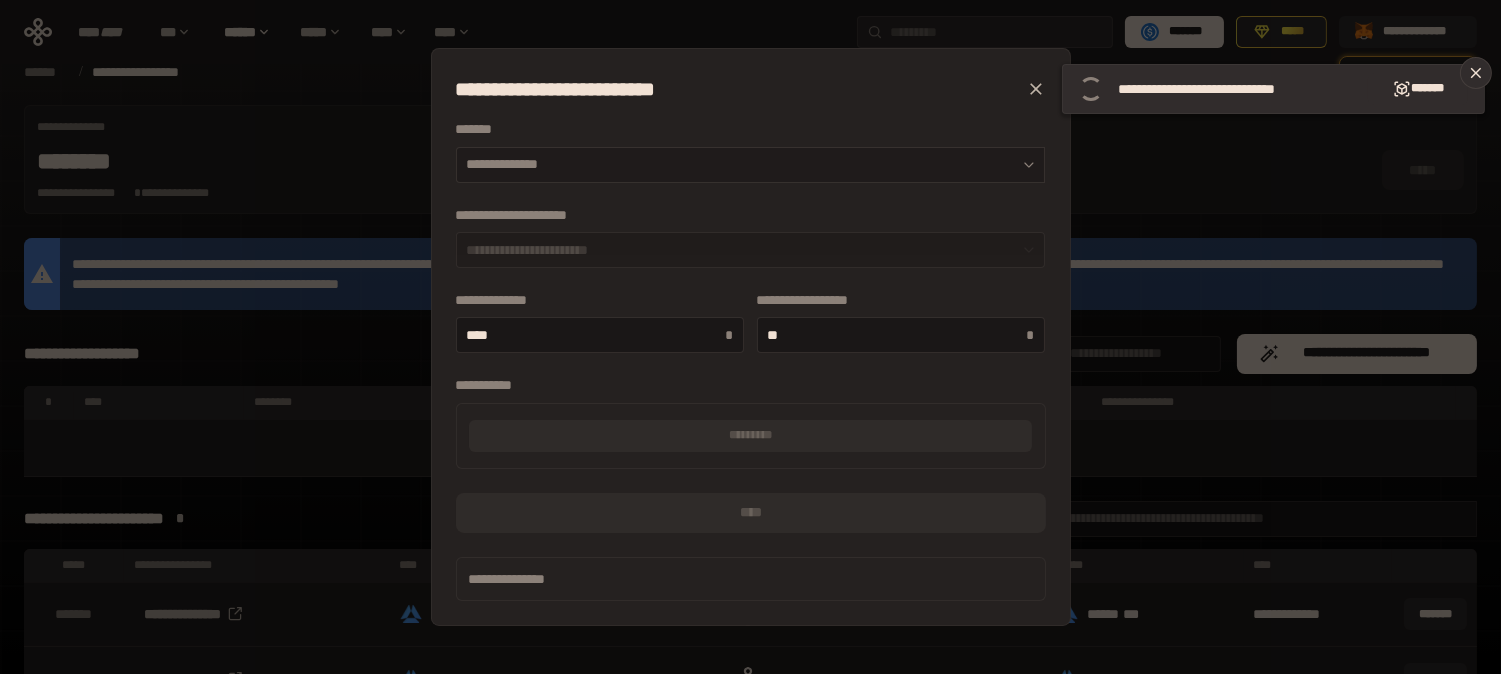 click on "**********" at bounding box center [751, 165] 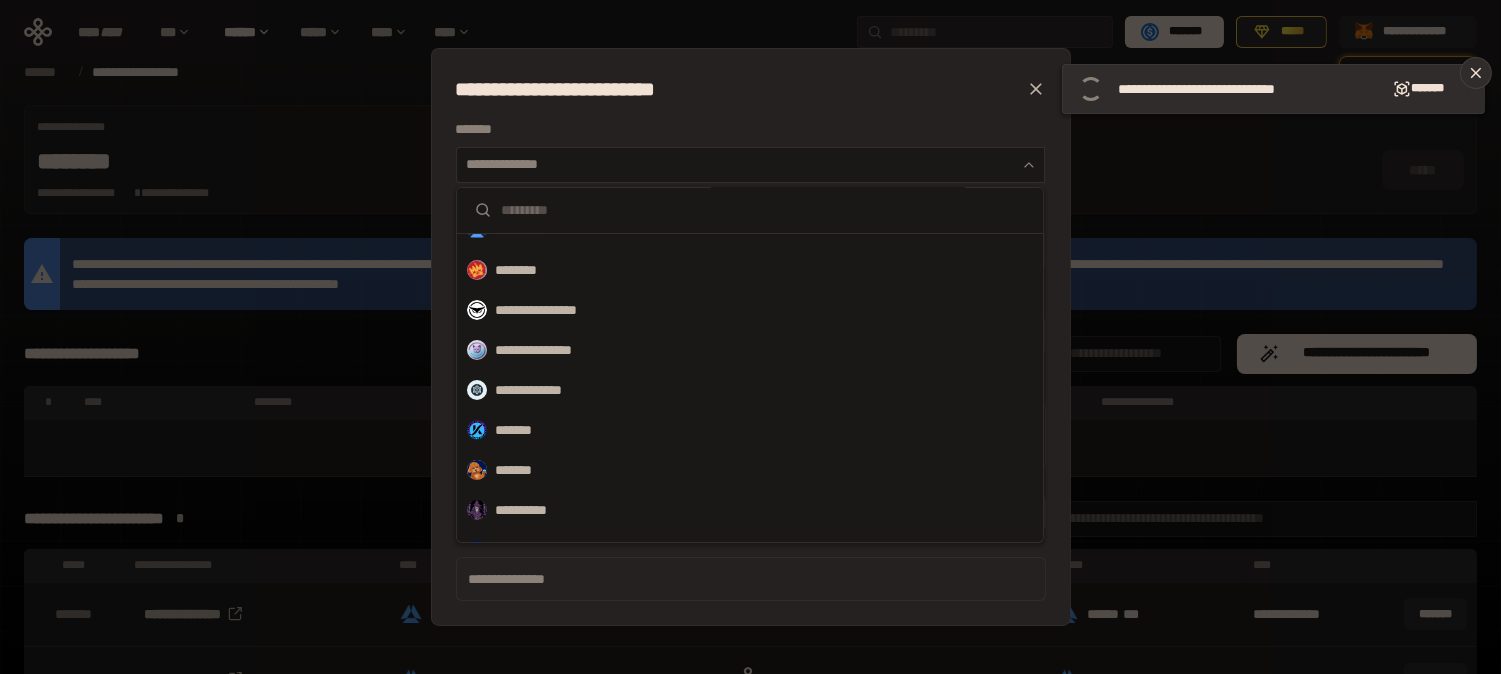 scroll, scrollTop: 260, scrollLeft: 0, axis: vertical 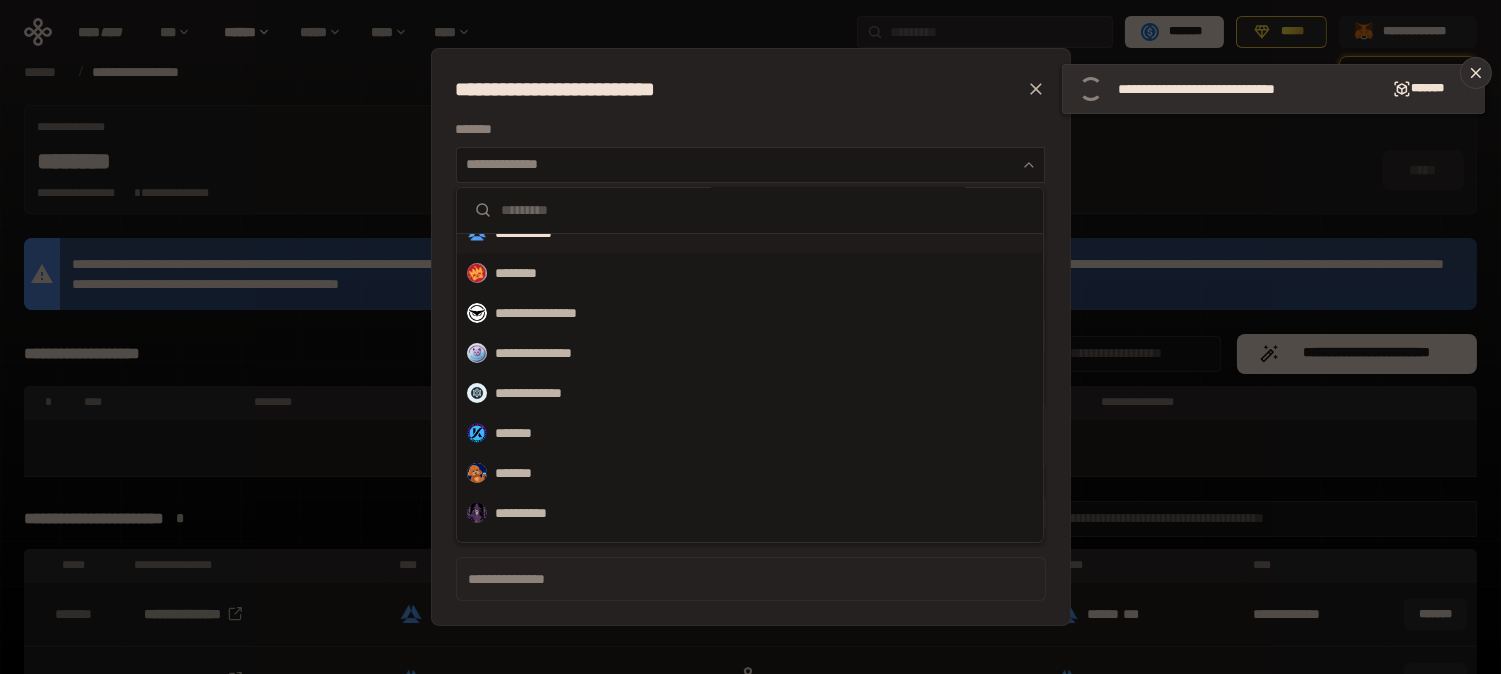 click on "**********" at bounding box center (538, 233) 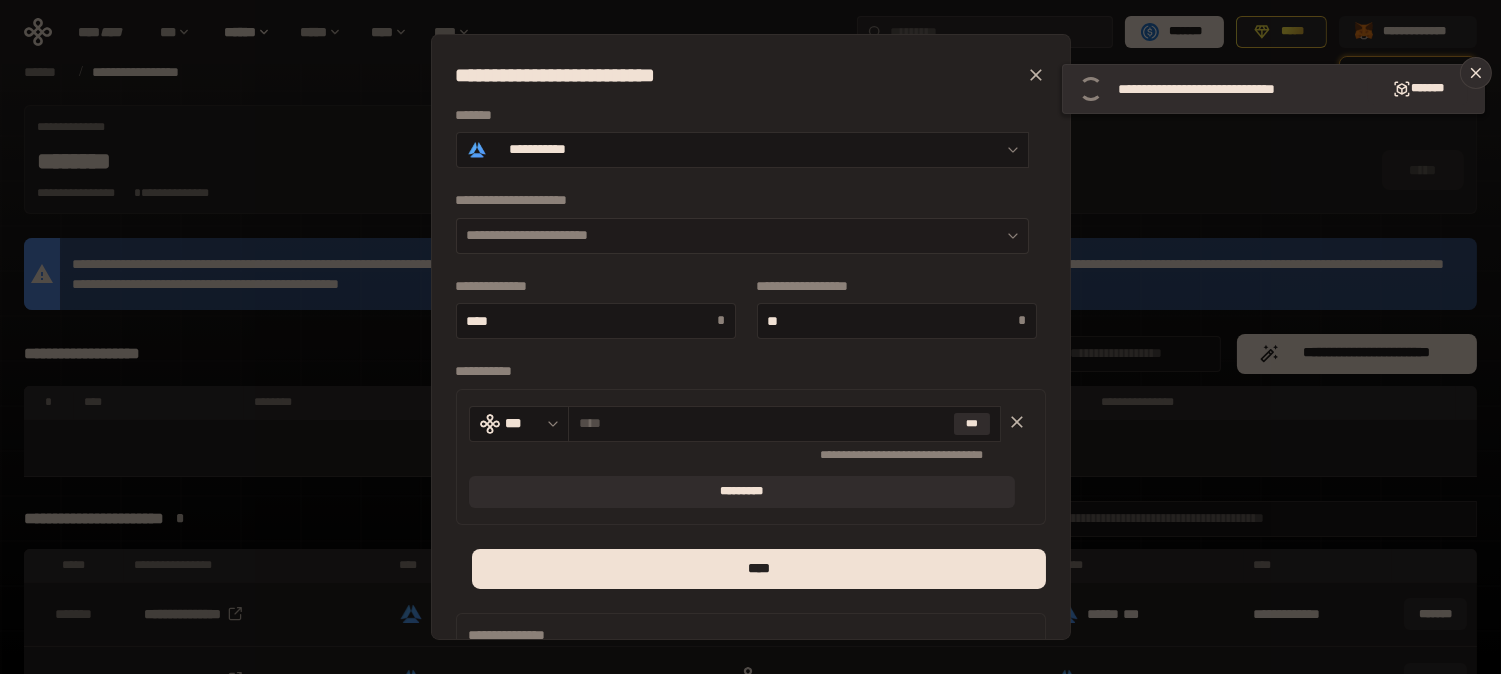 click on "**********" at bounding box center [742, 236] 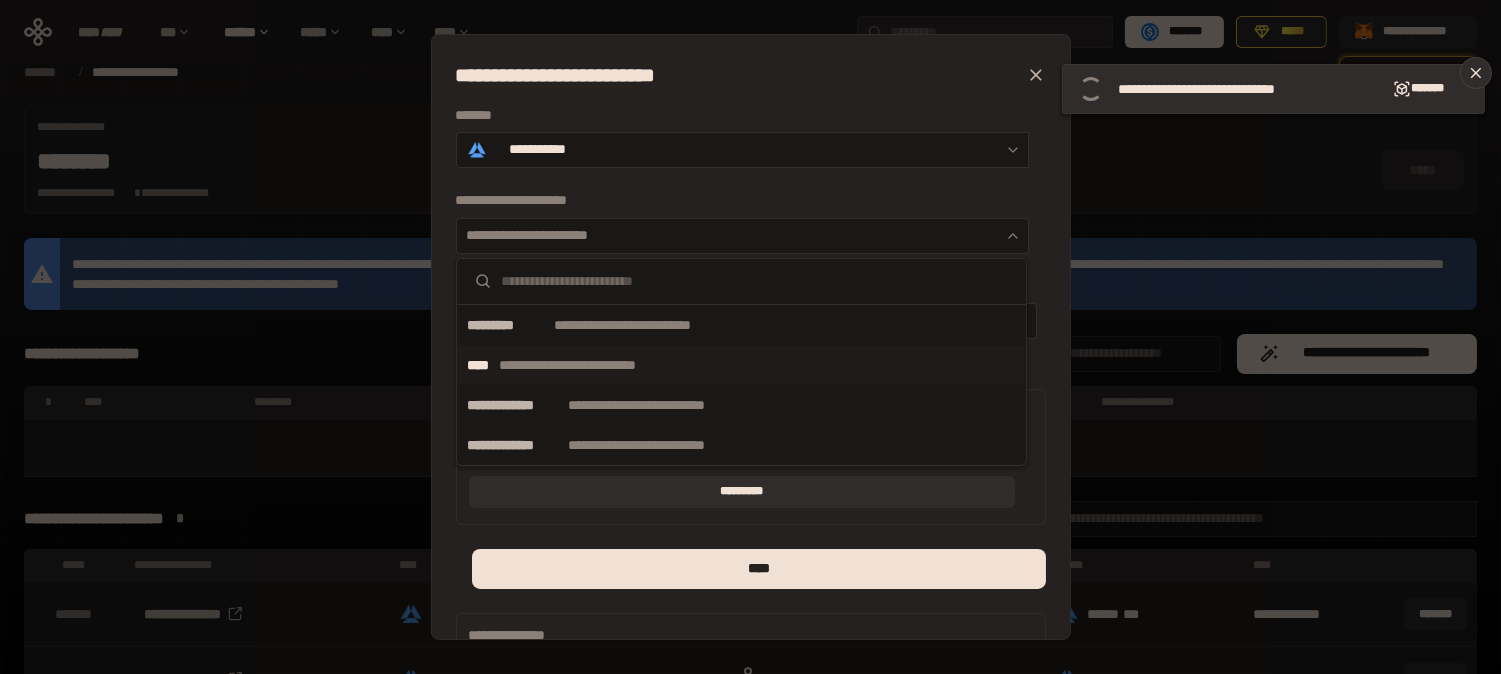 click on "[FIRST] [LAST]" at bounding box center [741, 365] 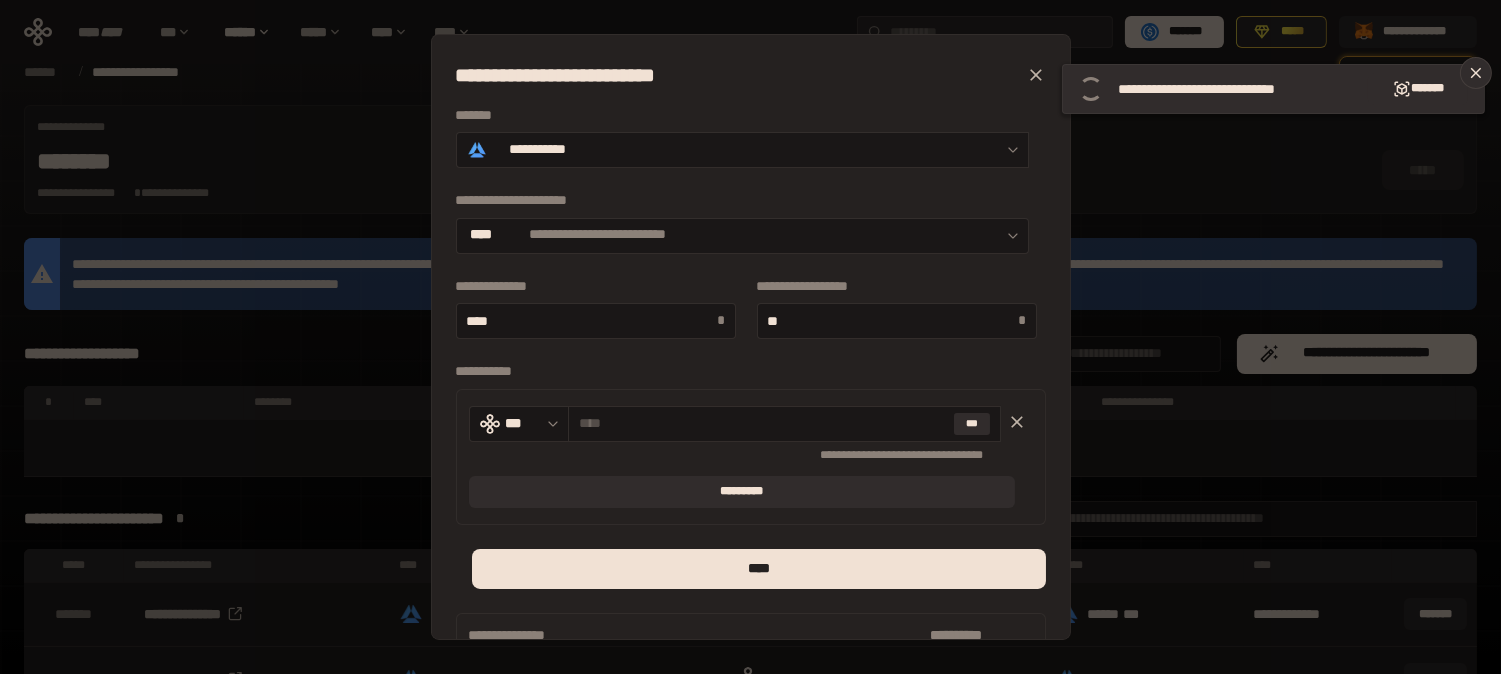 click 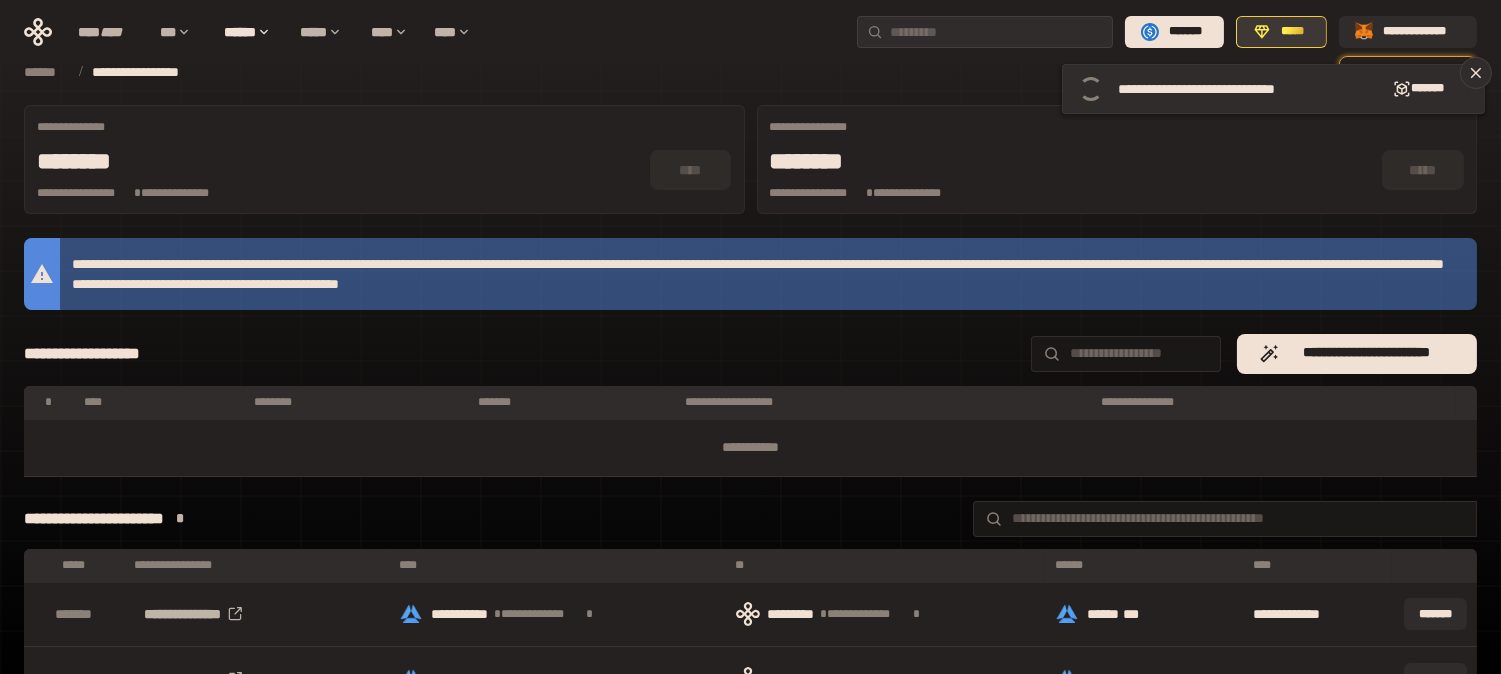click on "*****" at bounding box center (1292, 32) 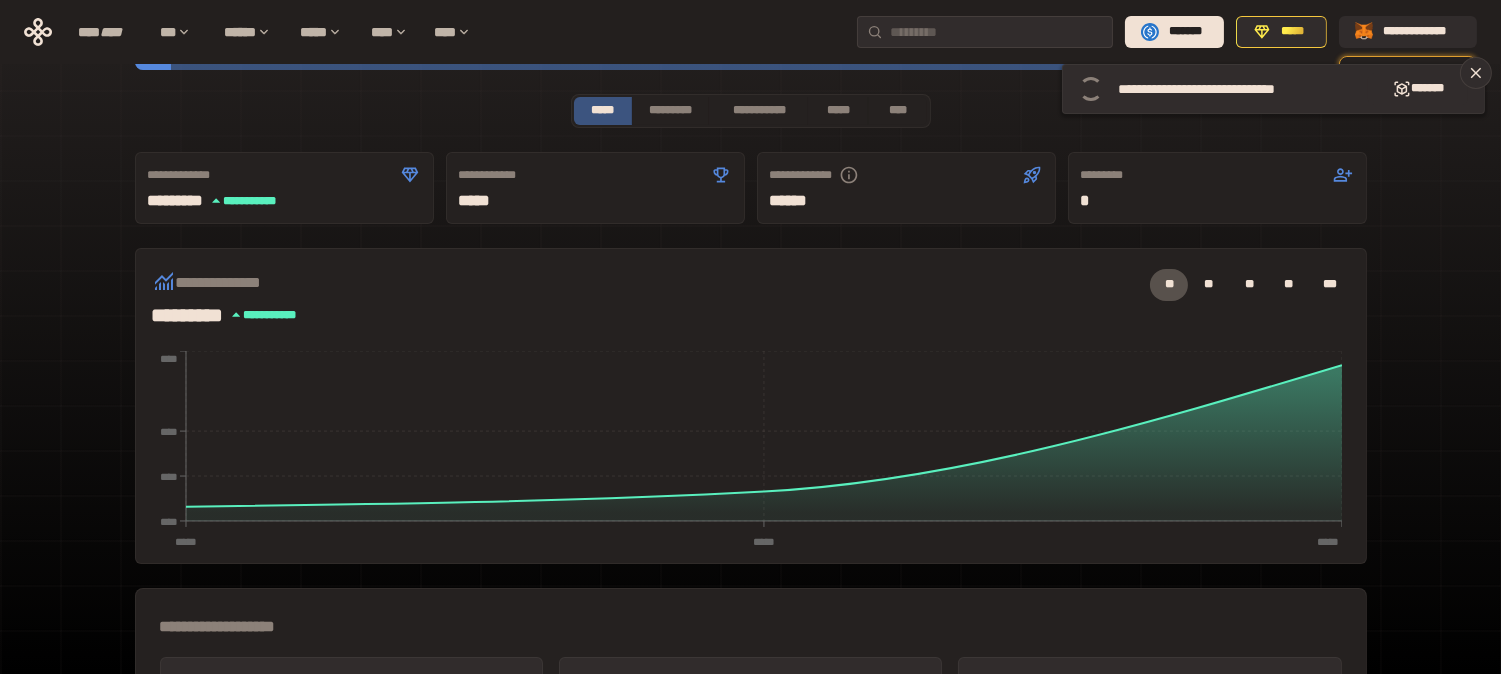 scroll, scrollTop: 81, scrollLeft: 0, axis: vertical 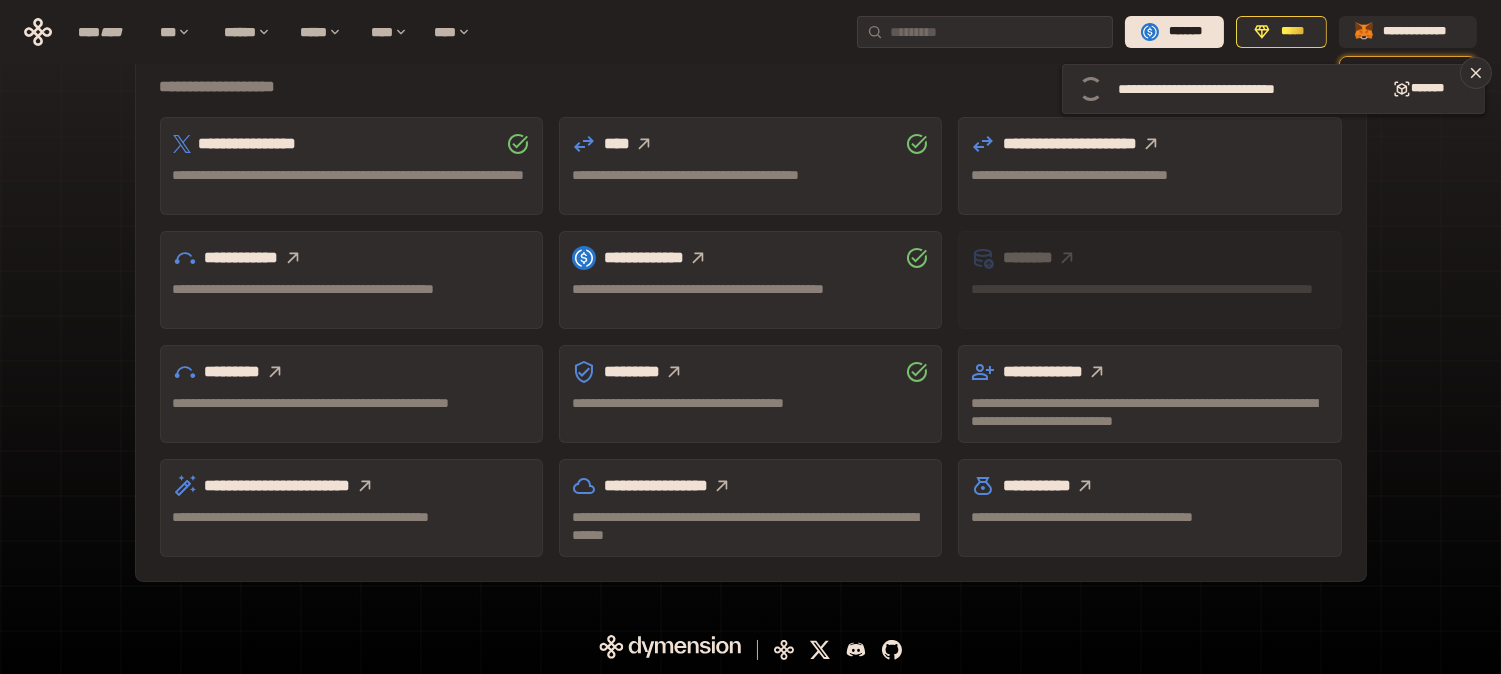 click on "[FIRST] [LAST] [PHONE] [EMAIL]" at bounding box center [750, 6] 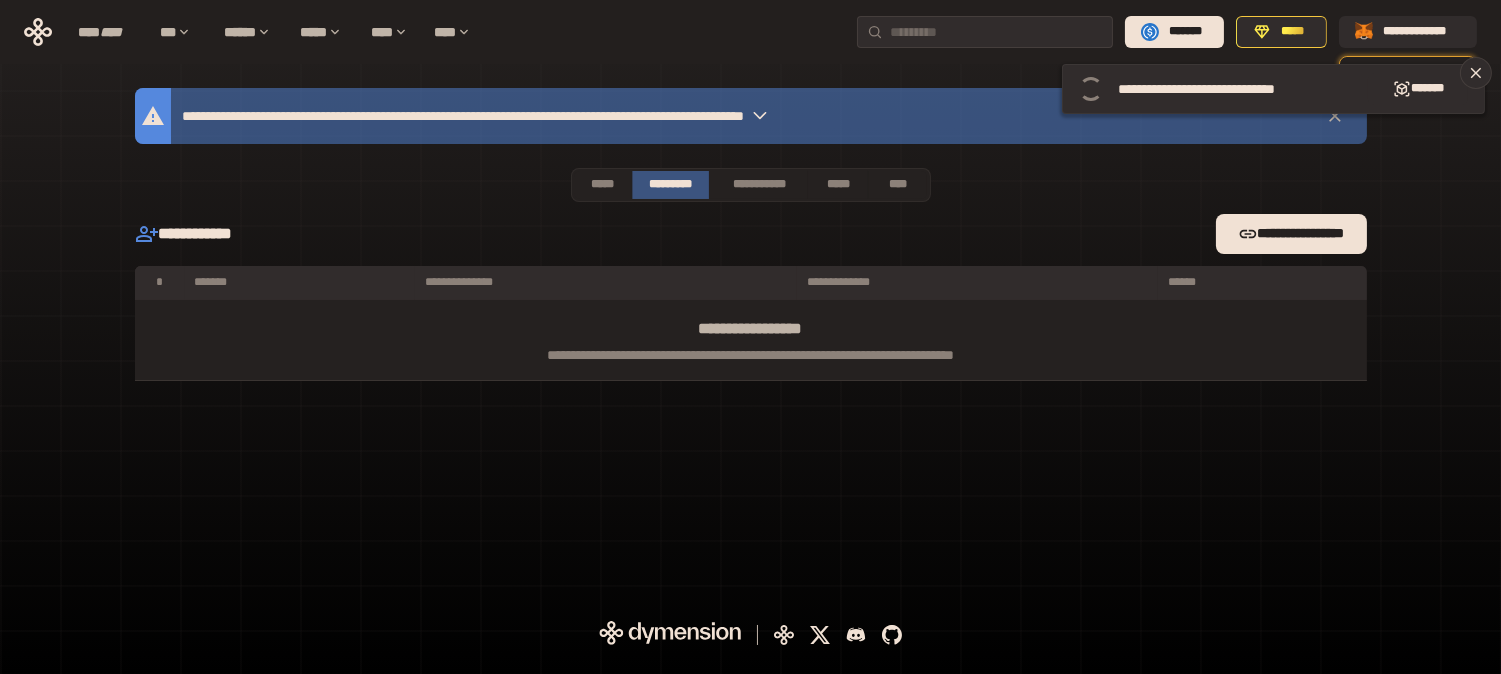 scroll, scrollTop: 0, scrollLeft: 0, axis: both 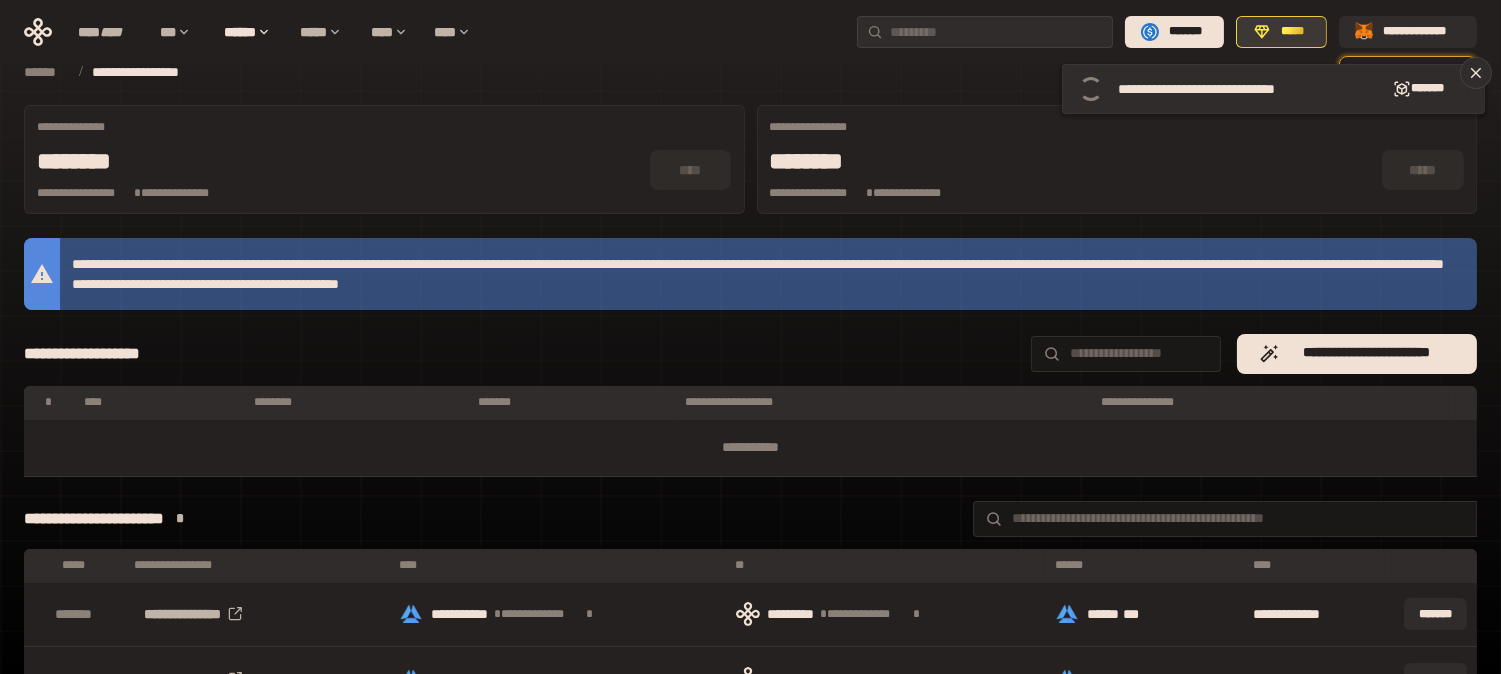 click 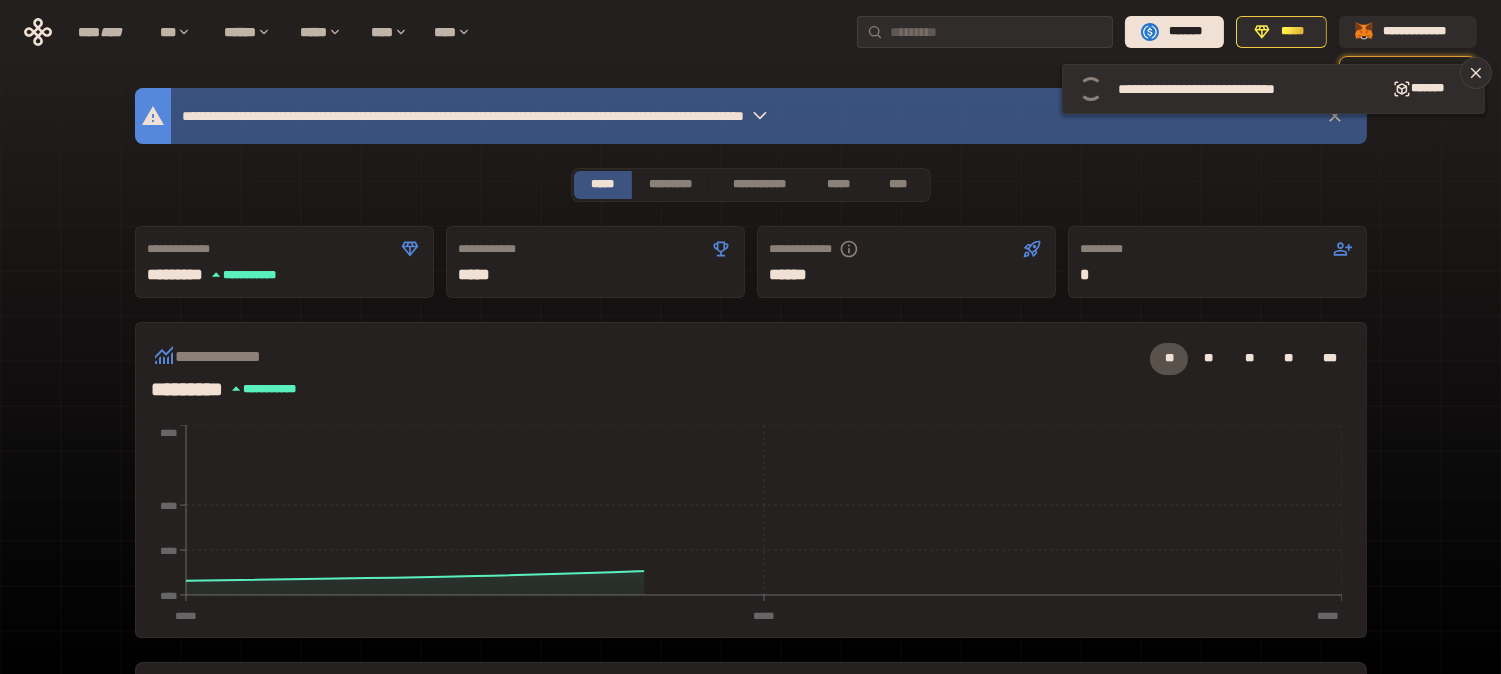scroll, scrollTop: 590, scrollLeft: 0, axis: vertical 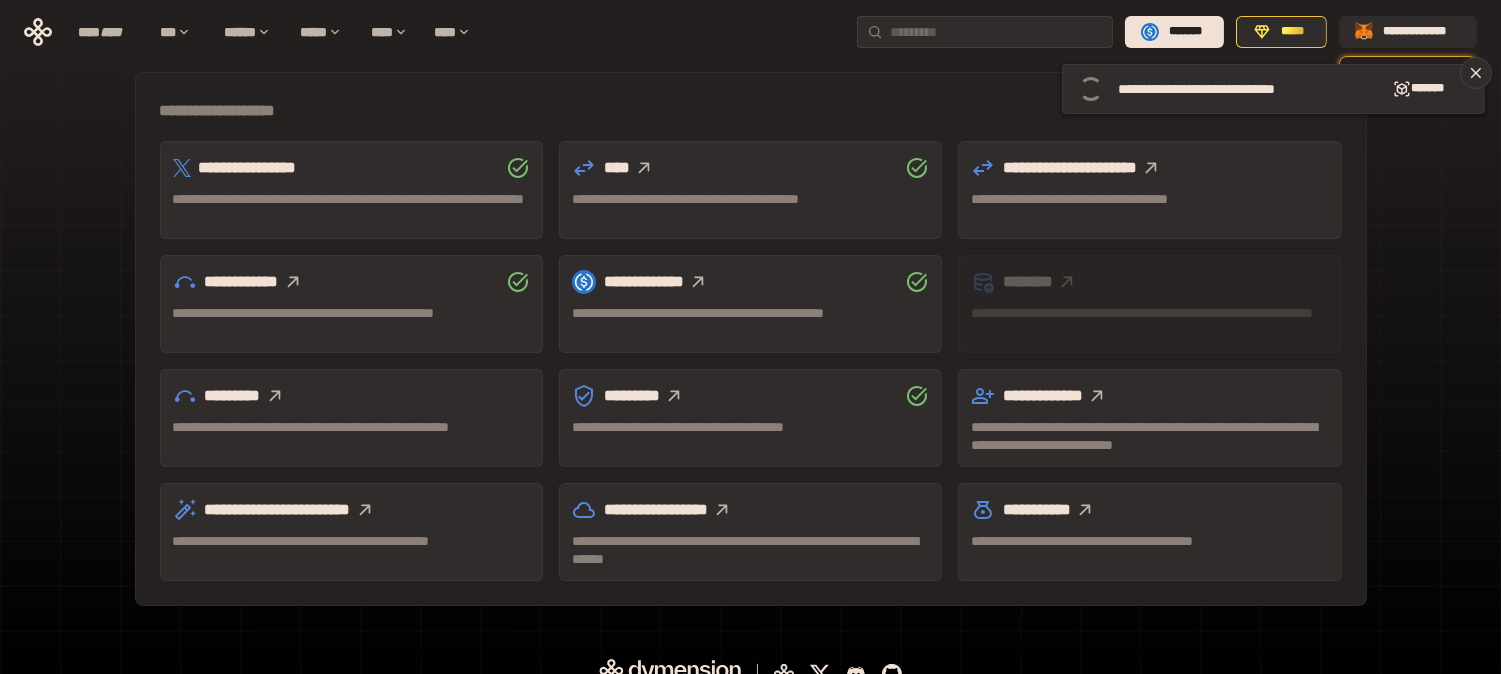 click 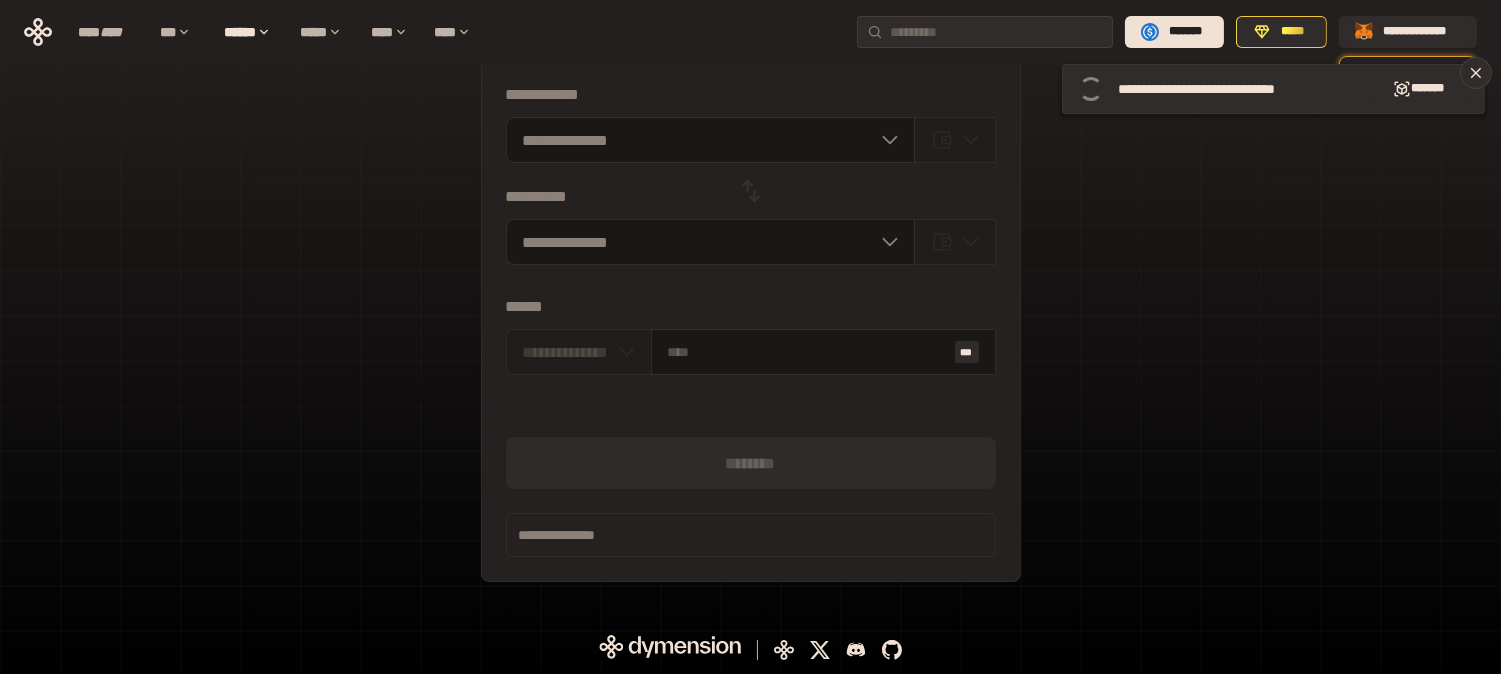 scroll, scrollTop: 200, scrollLeft: 0, axis: vertical 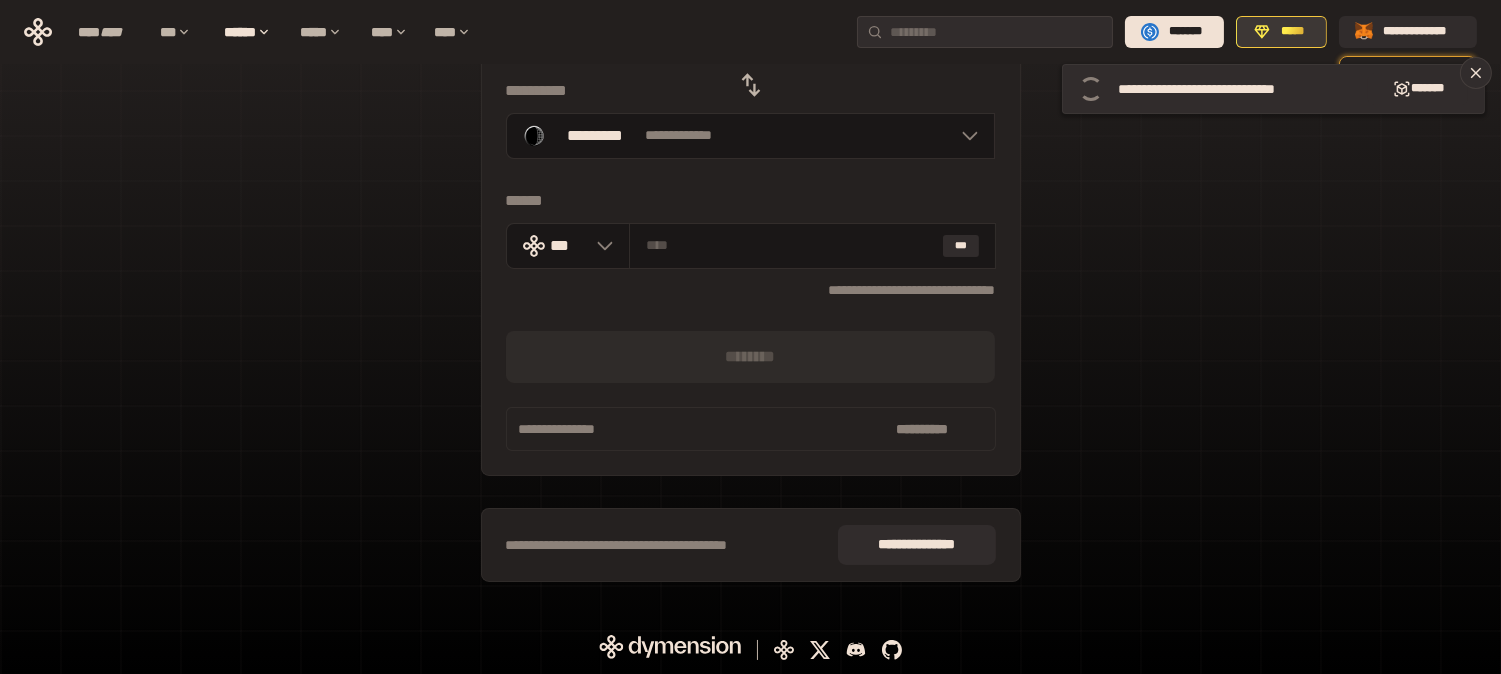 click on "*****" at bounding box center (1292, 32) 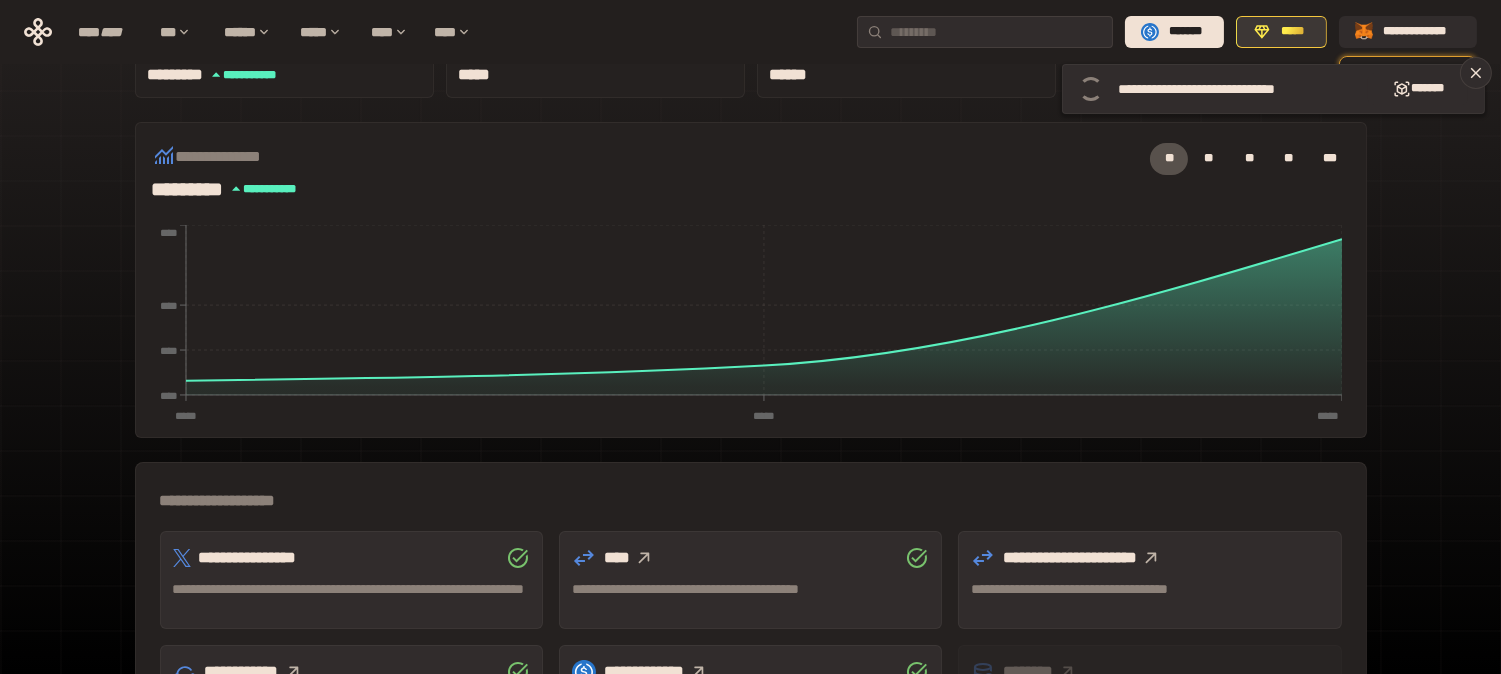 click on "*****" at bounding box center (1292, 32) 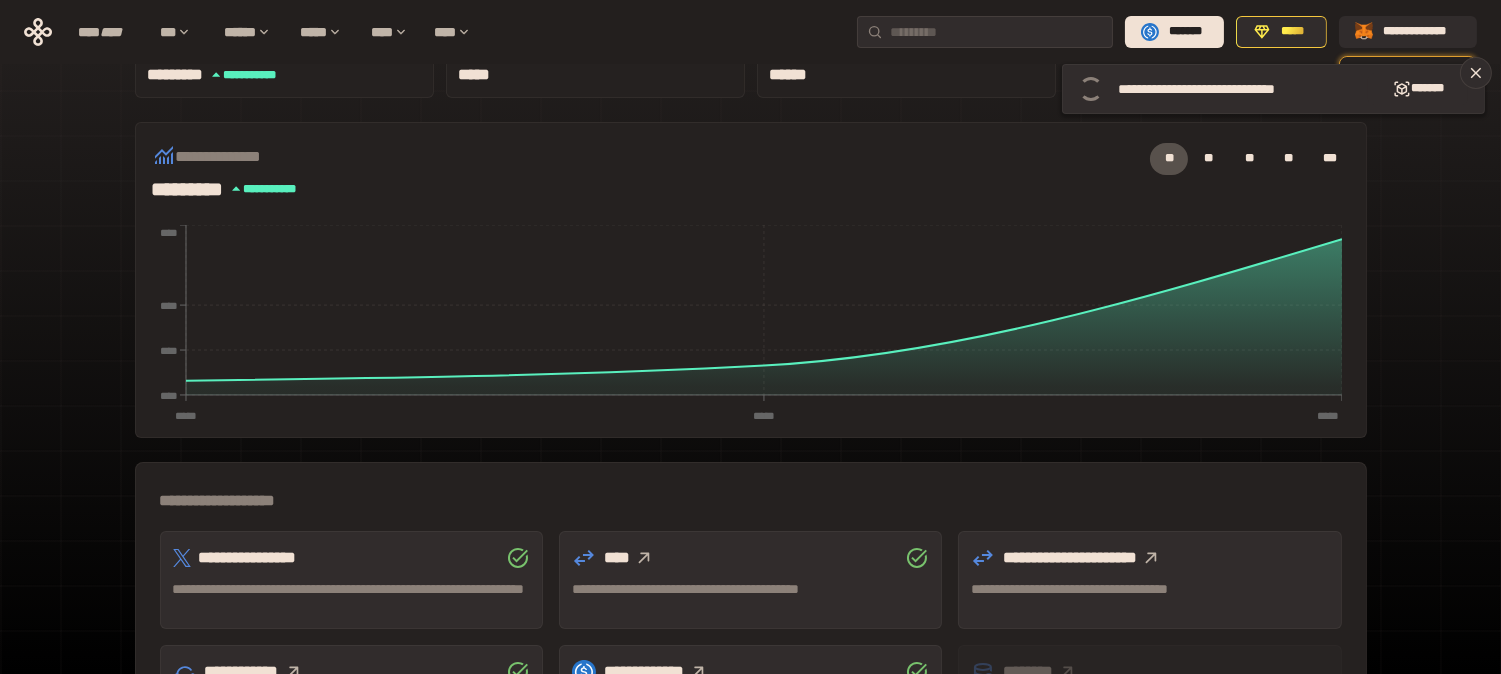 scroll, scrollTop: 615, scrollLeft: 0, axis: vertical 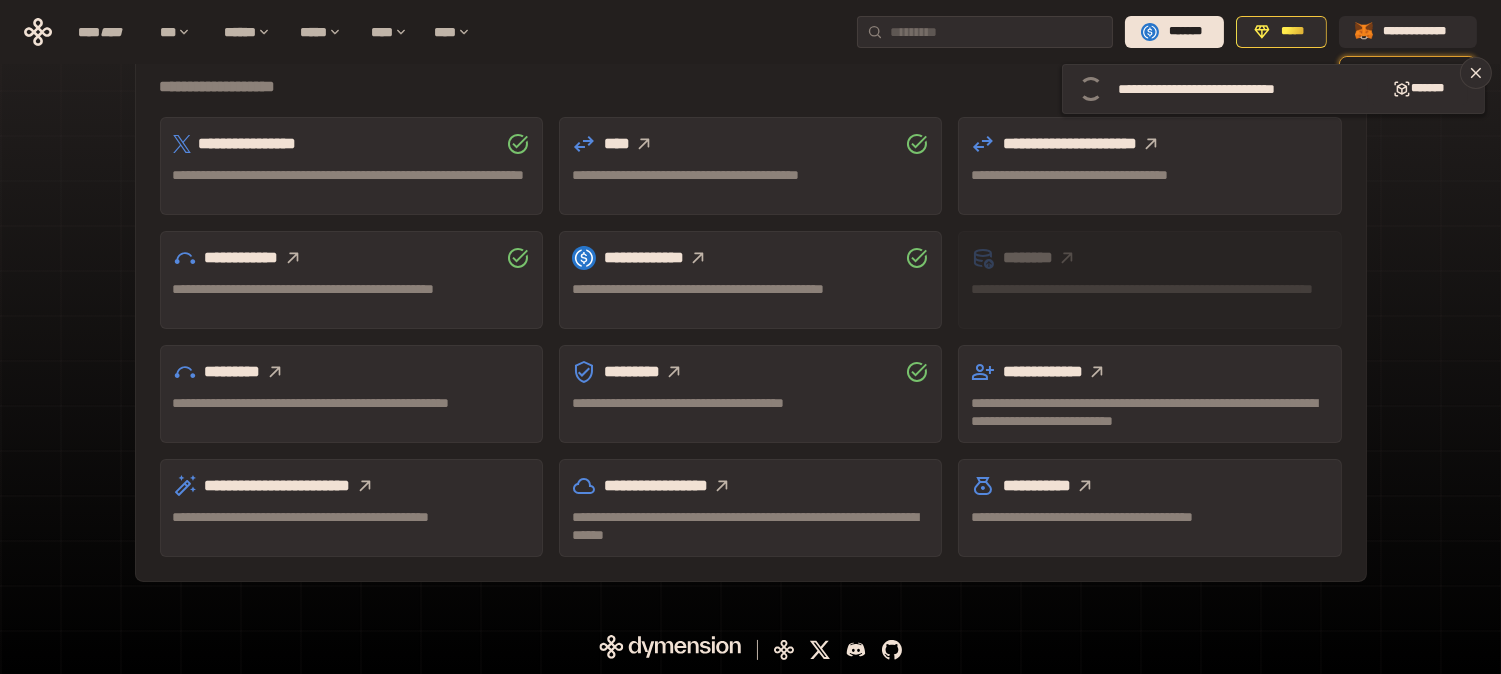click 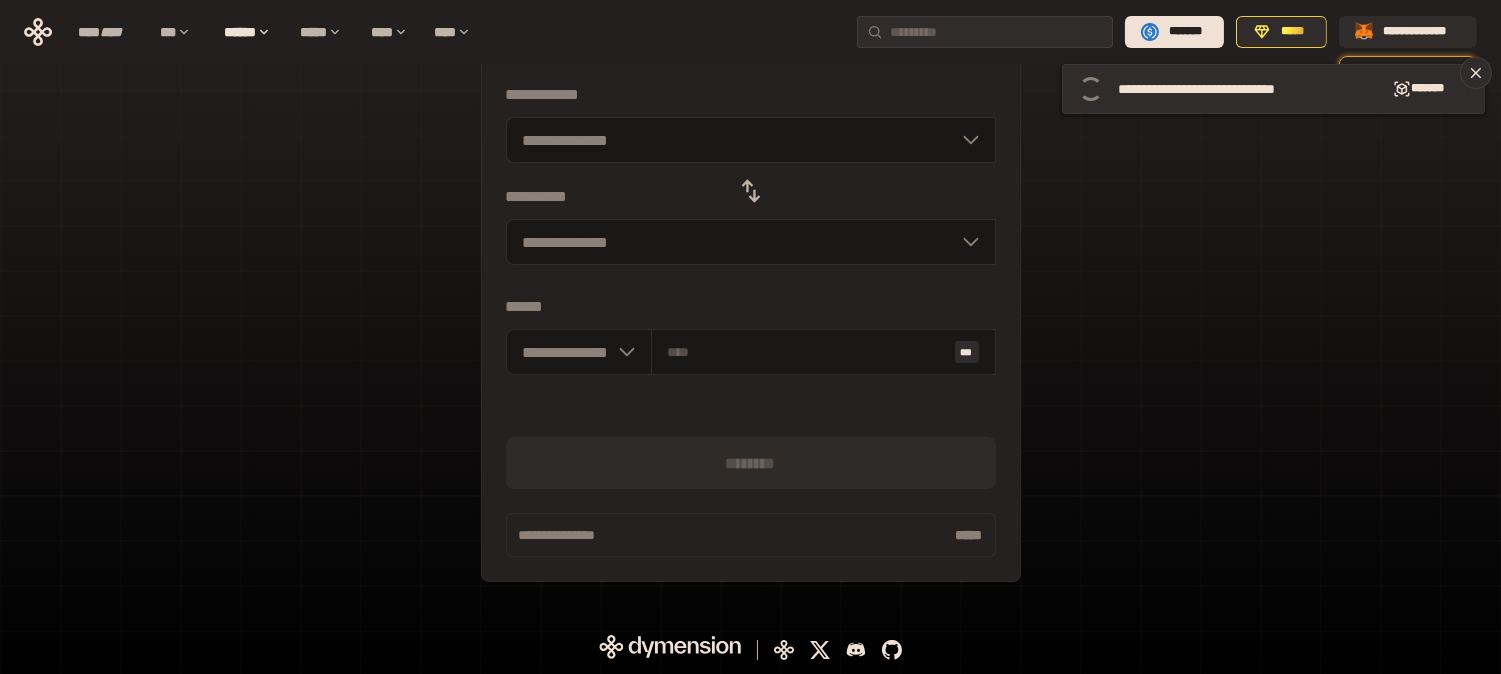 scroll, scrollTop: 200, scrollLeft: 0, axis: vertical 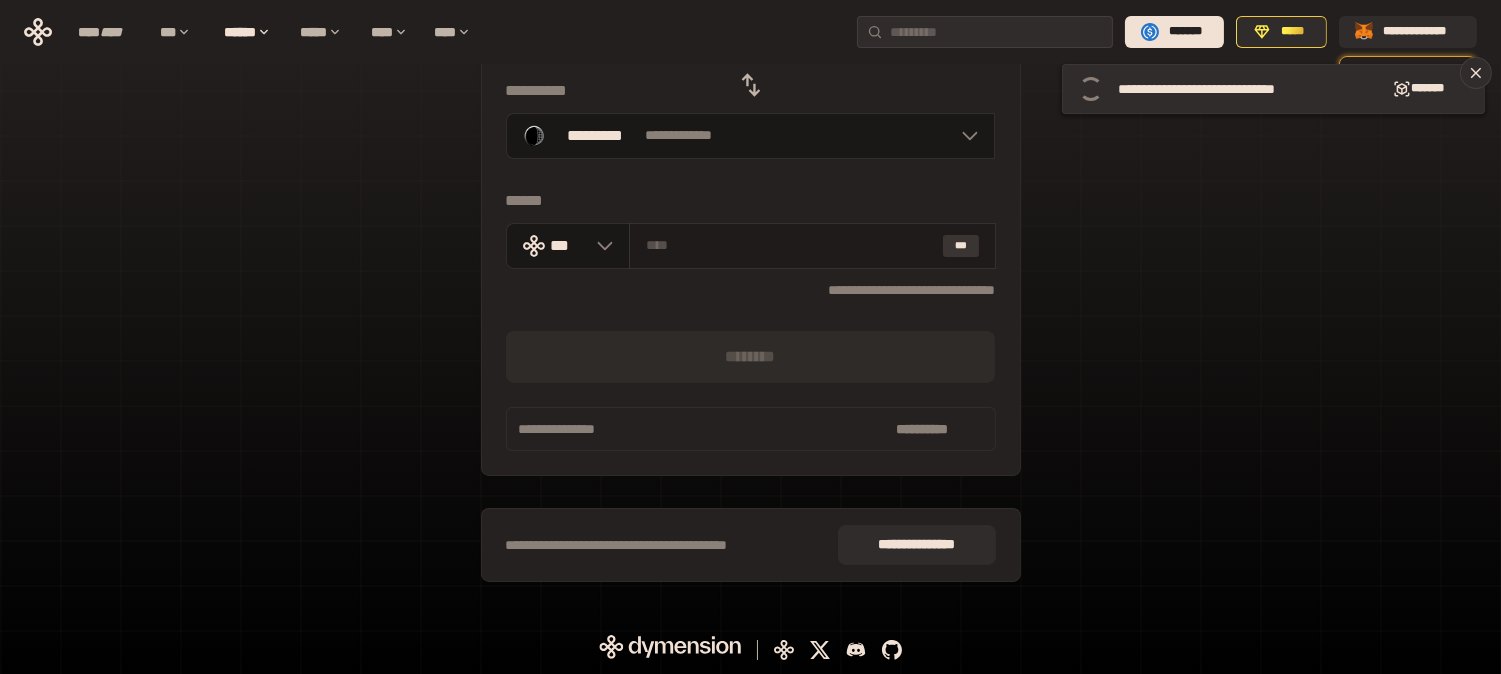 click on "***" at bounding box center [961, 246] 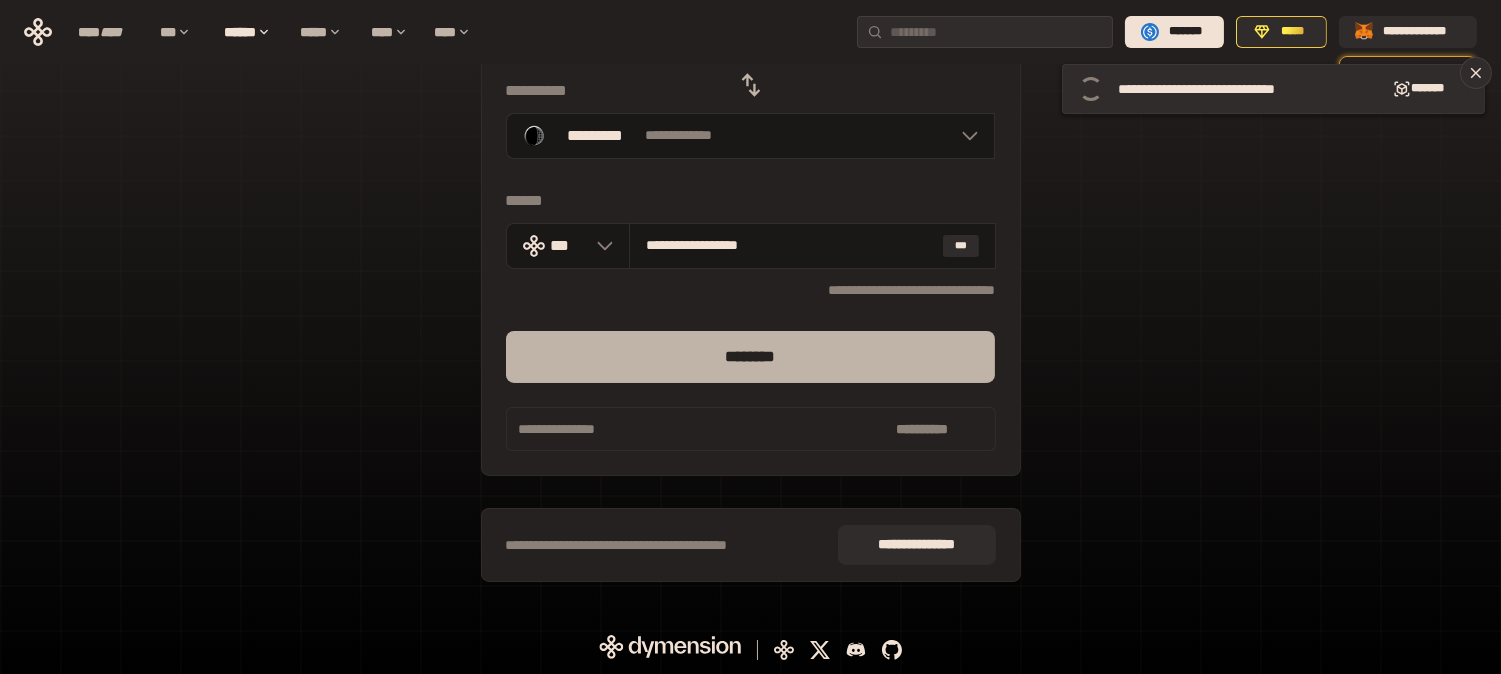click on "********" at bounding box center [751, 357] 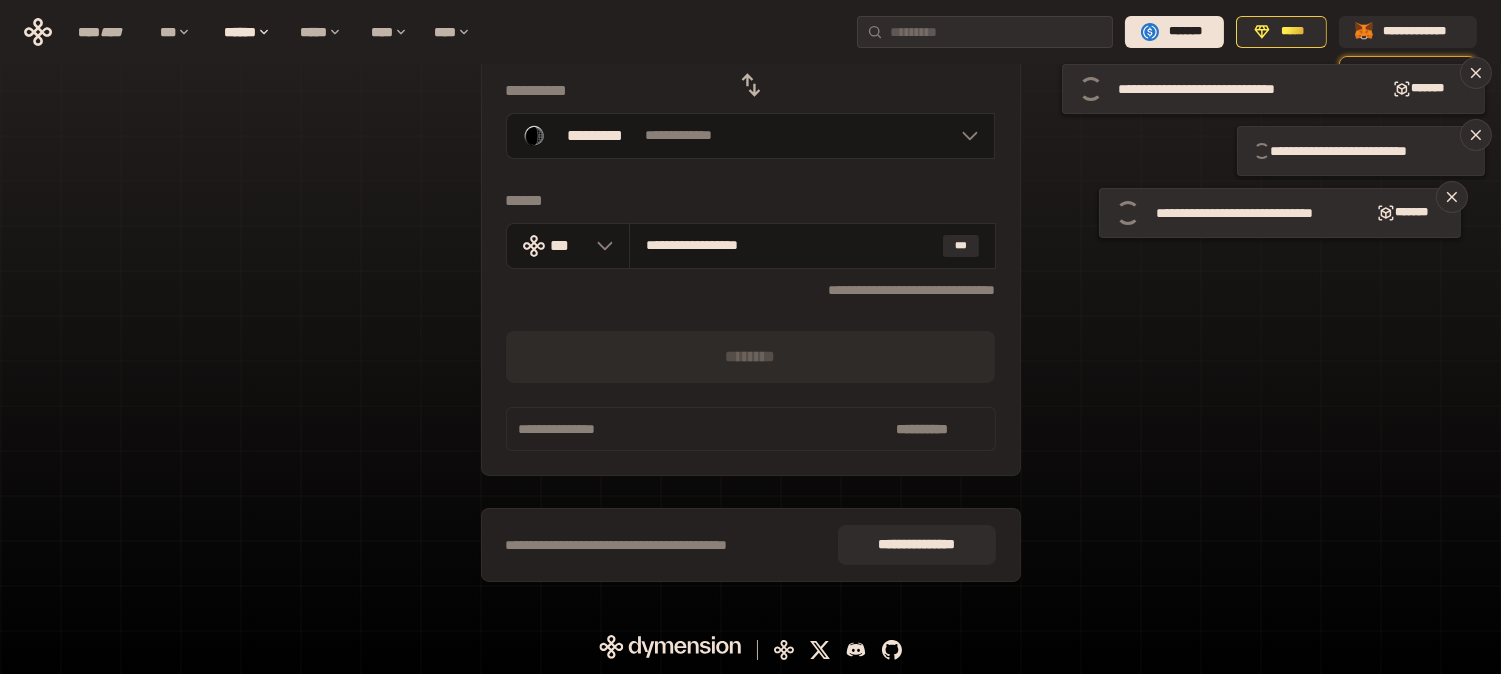 type 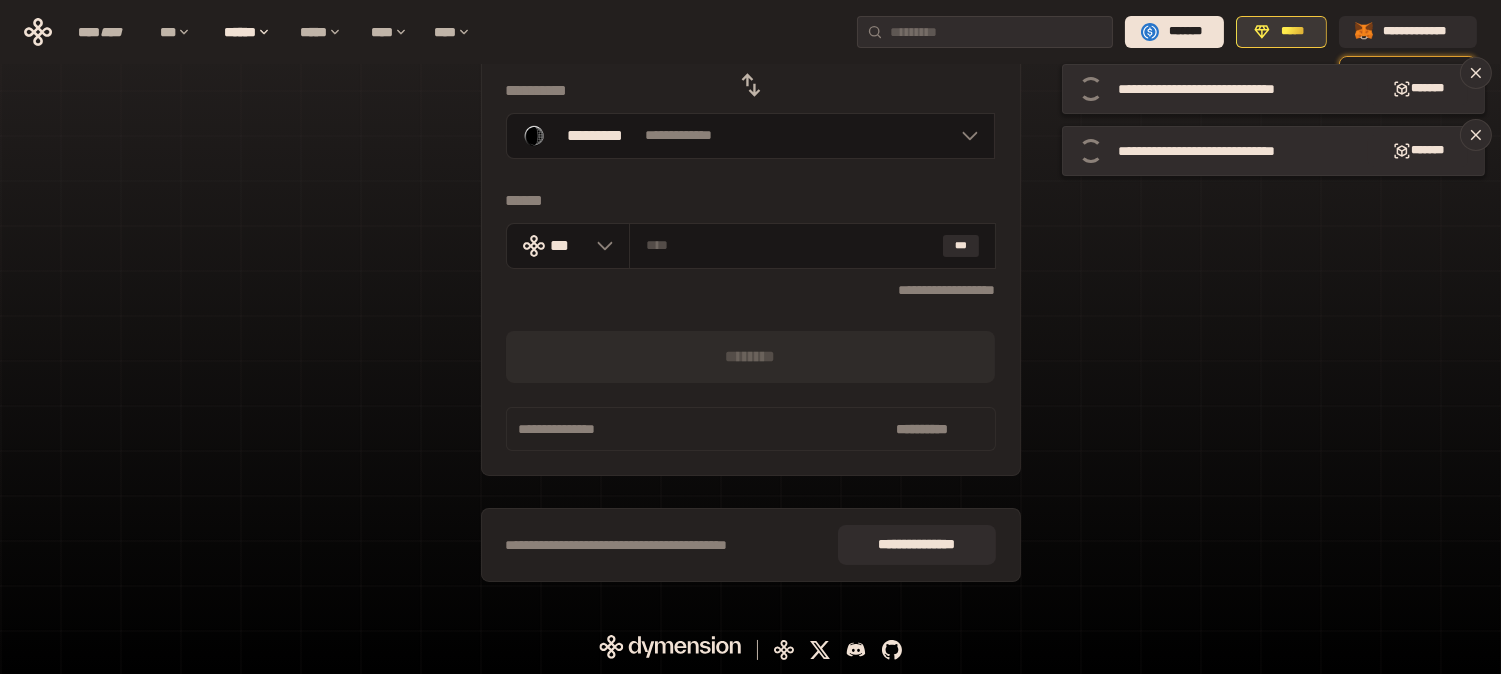 click on "*****" at bounding box center [1281, 32] 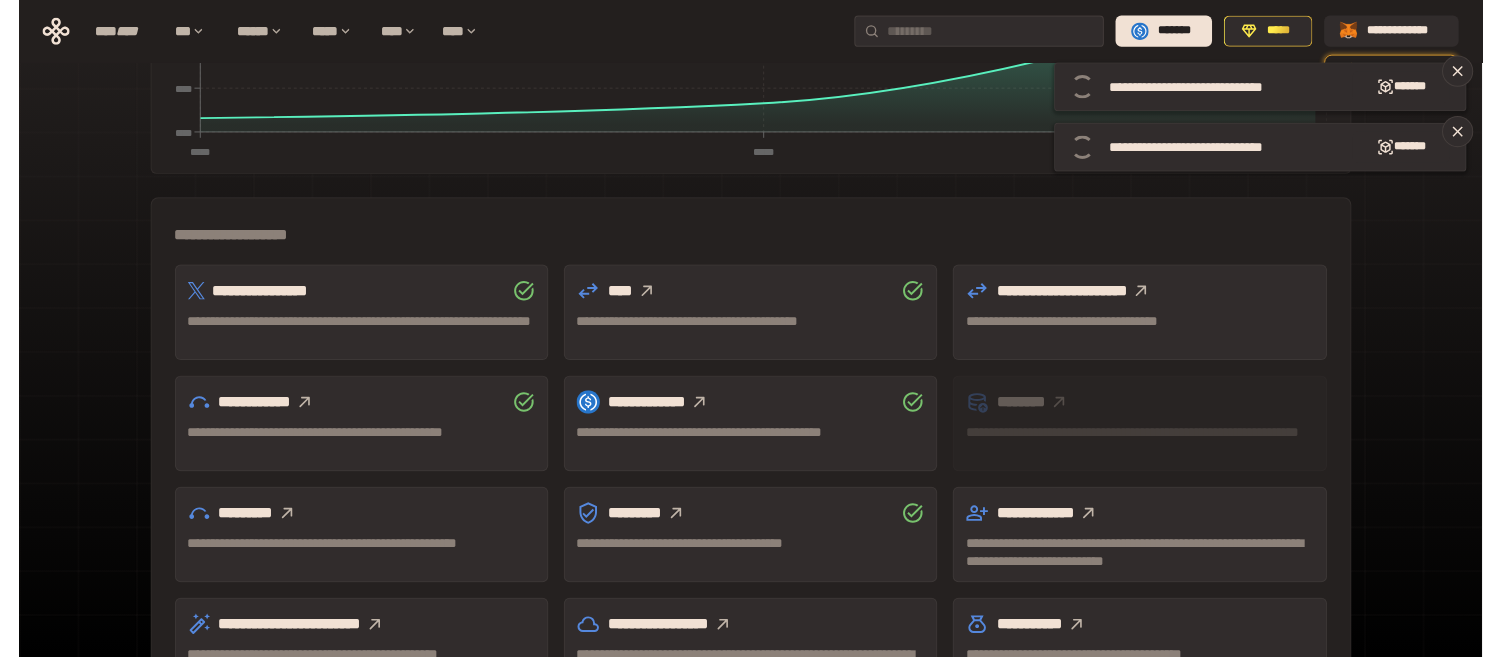 scroll, scrollTop: 462, scrollLeft: 0, axis: vertical 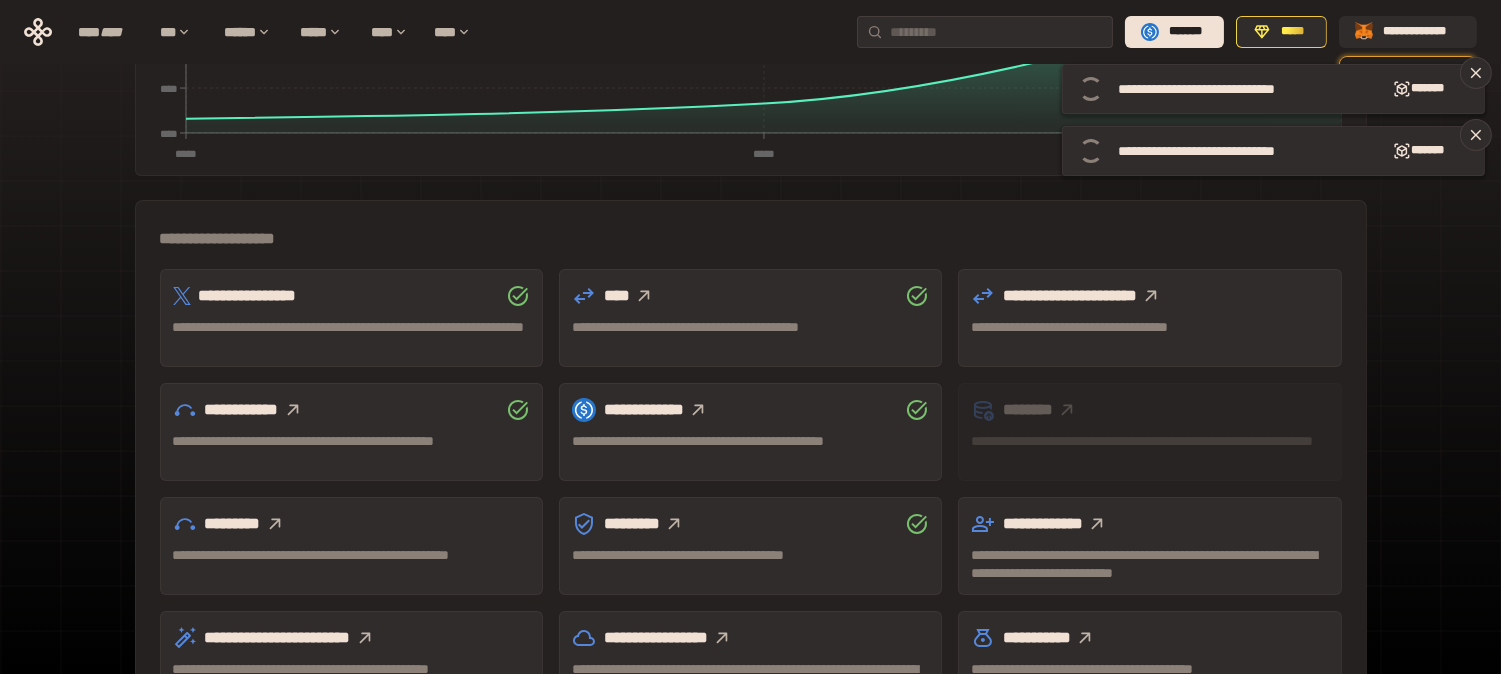 click 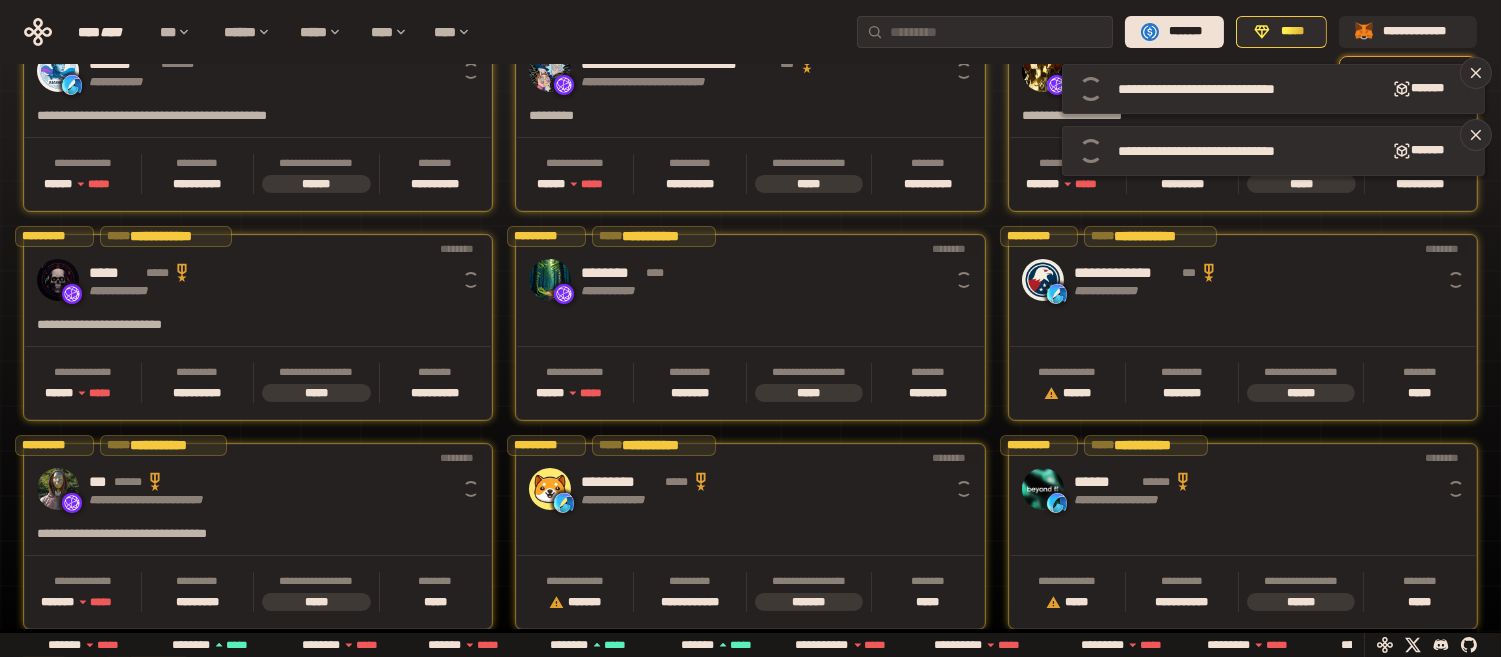 scroll, scrollTop: 0, scrollLeft: 15, axis: horizontal 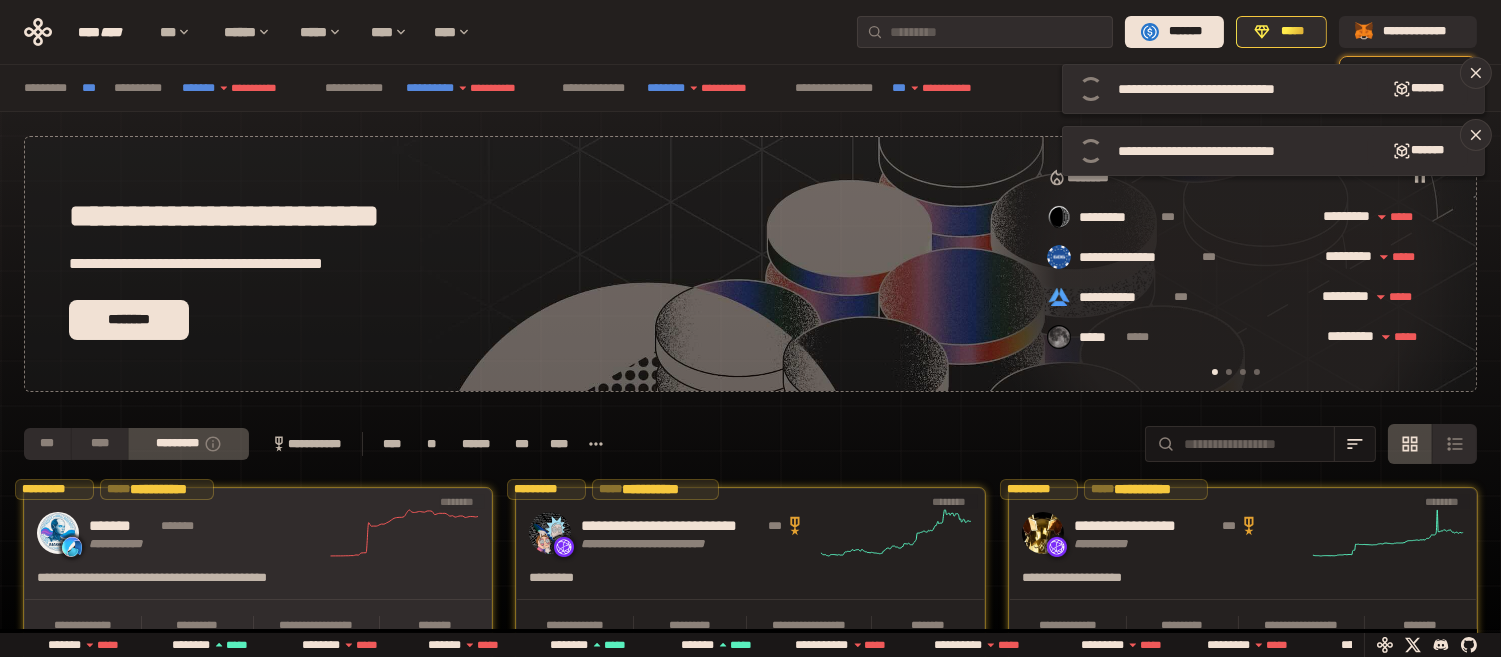 click on "**********" at bounding box center [258, 533] 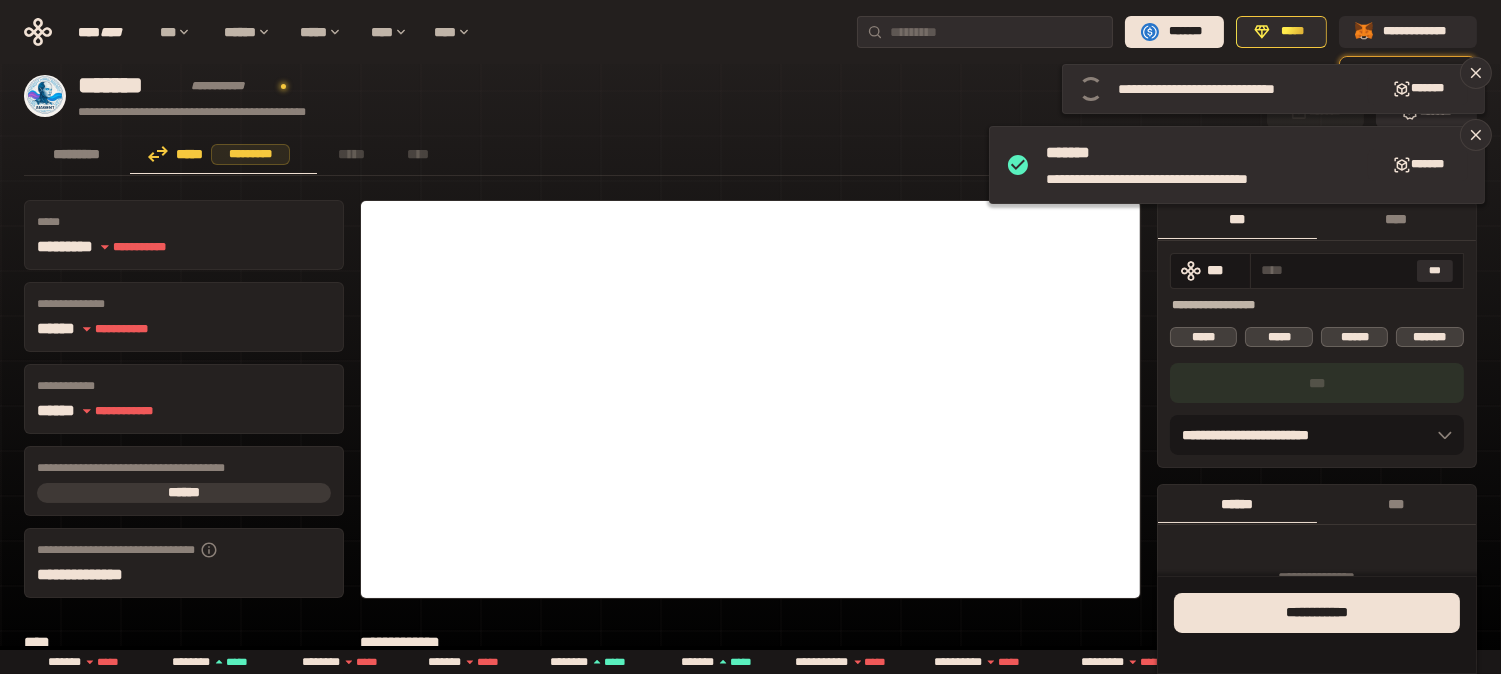 click 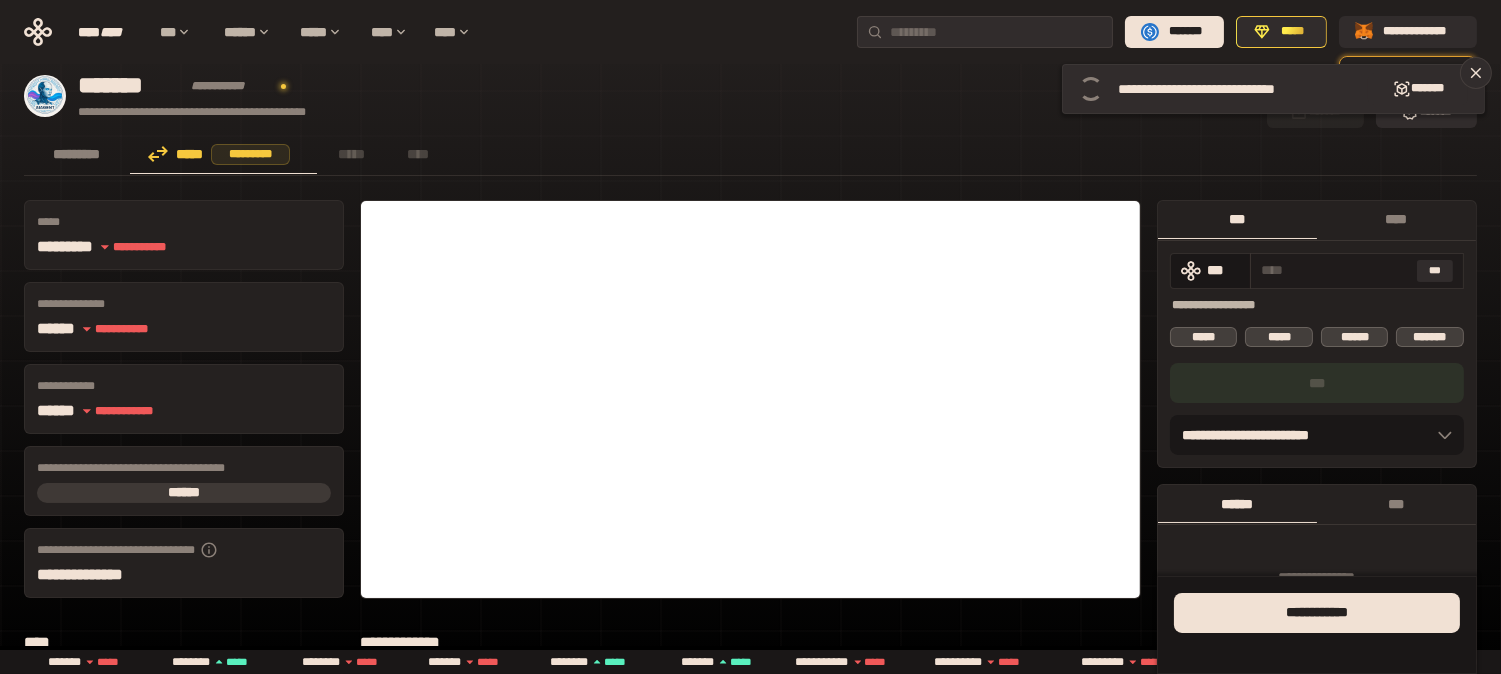 click 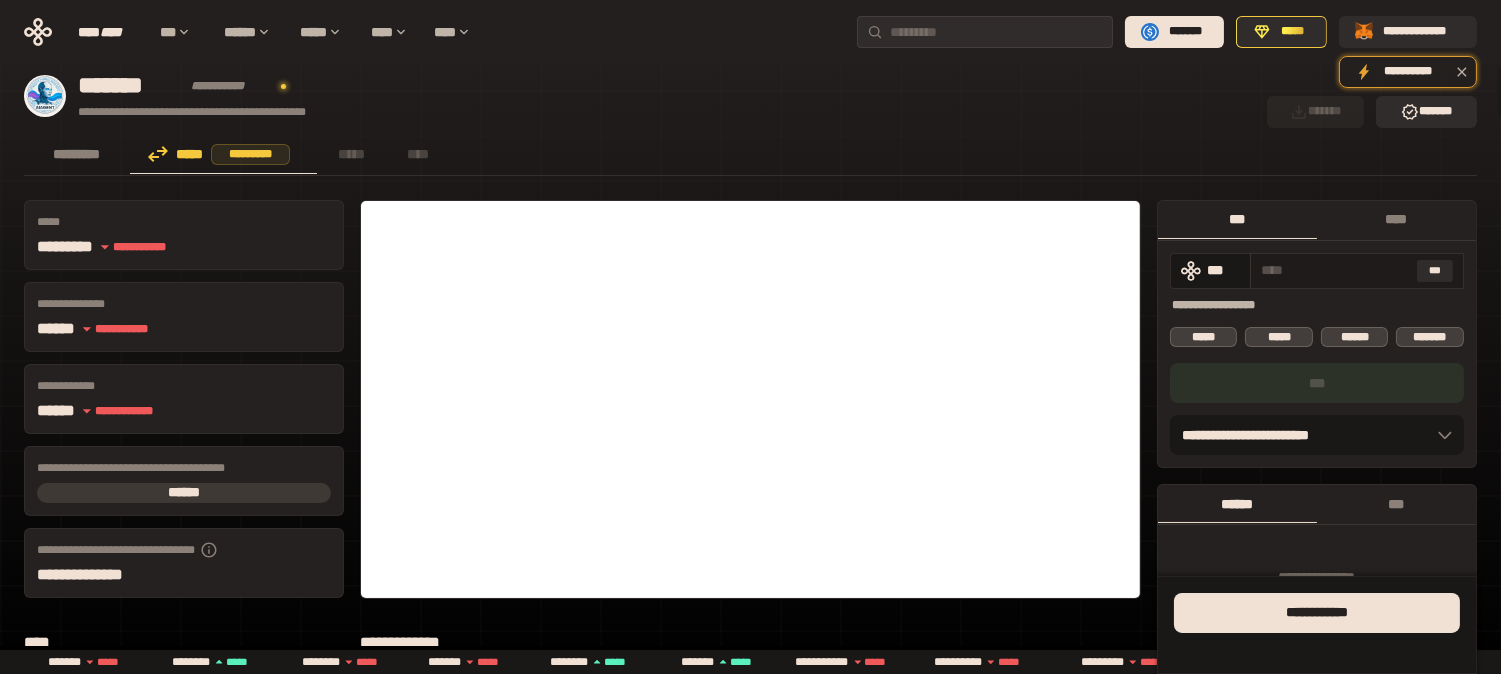 click at bounding box center [1335, 270] 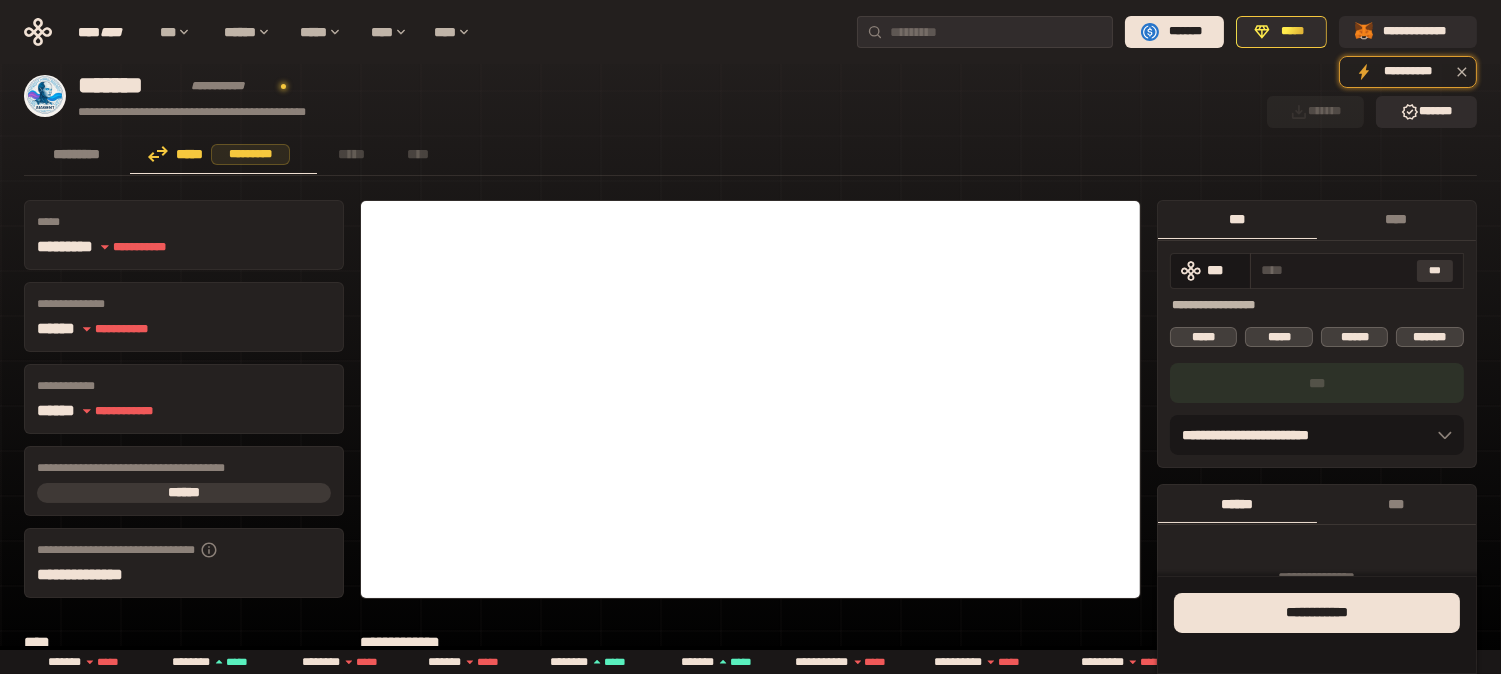 click on "***" at bounding box center (1435, 271) 